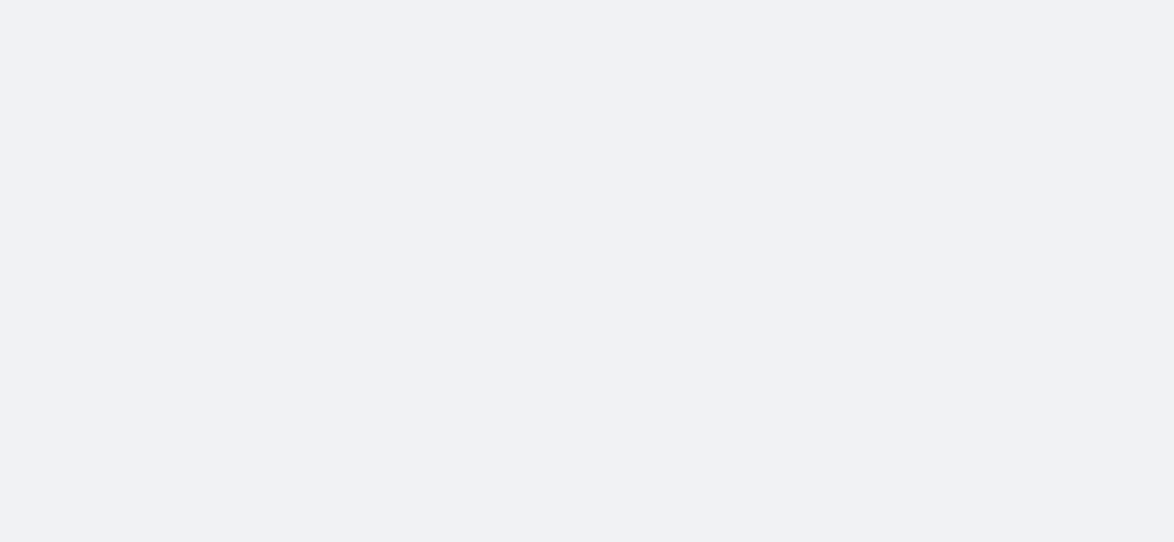 scroll, scrollTop: 0, scrollLeft: 0, axis: both 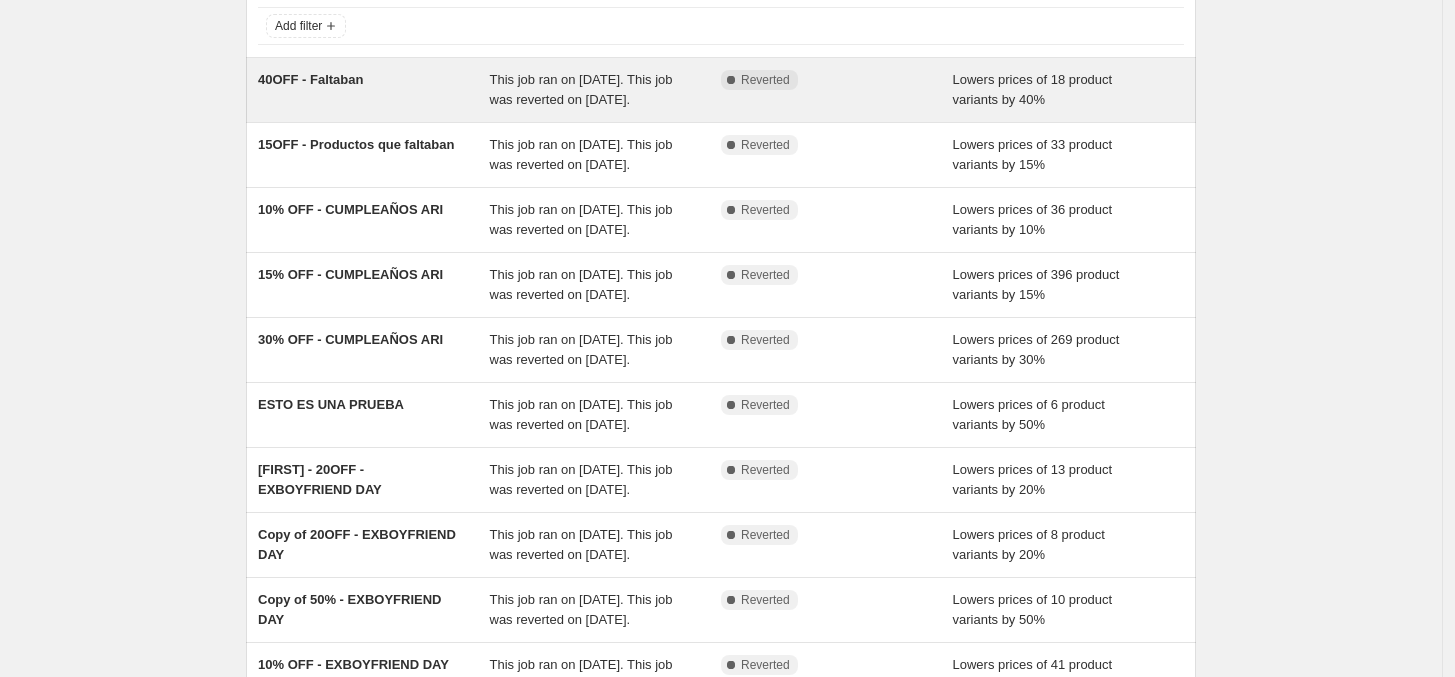 click on "40OFF - Faltaban" at bounding box center (374, 90) 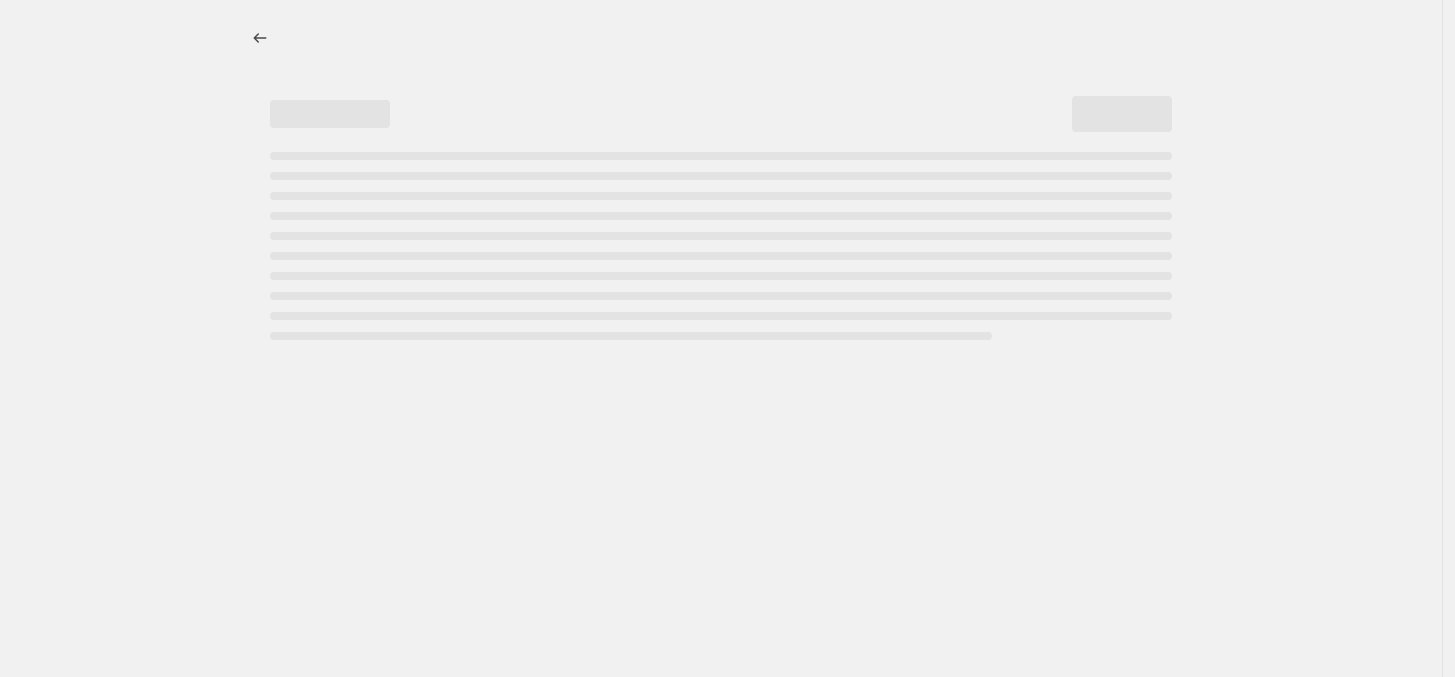 scroll, scrollTop: 0, scrollLeft: 0, axis: both 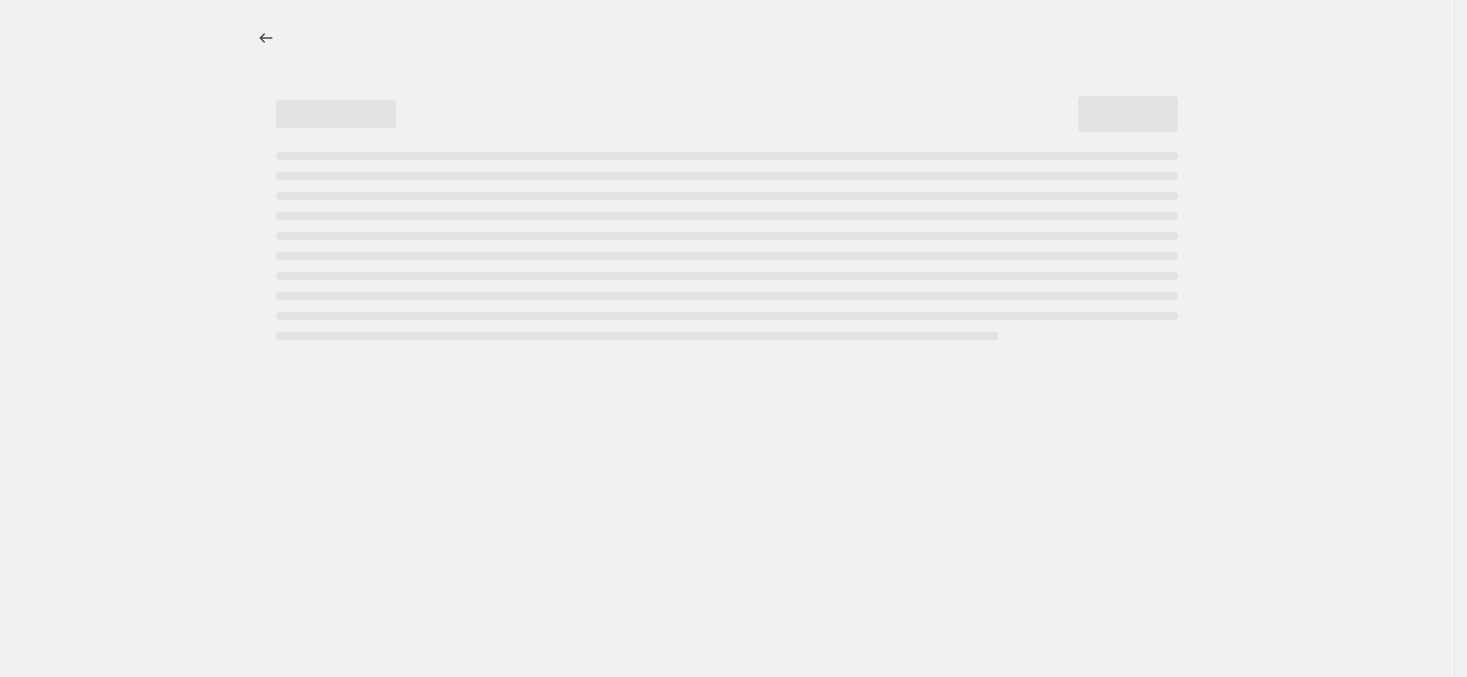 select on "percentage" 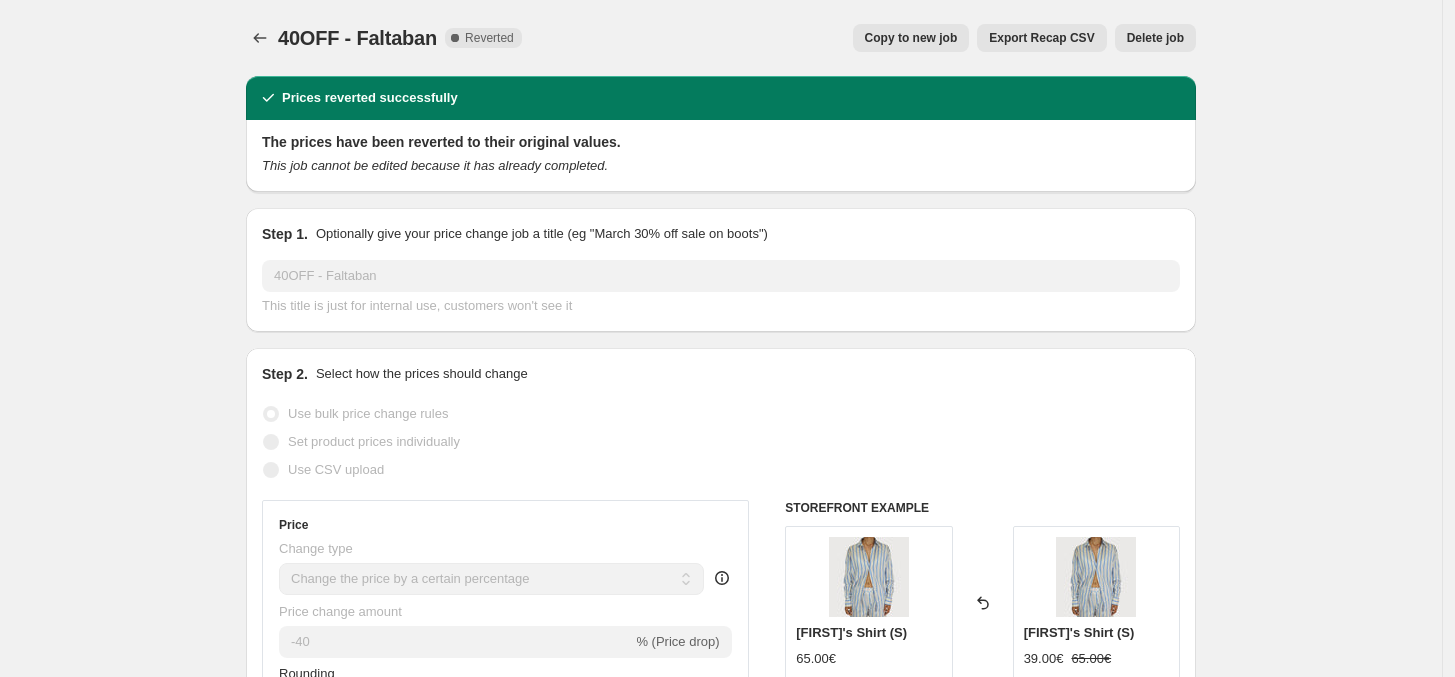 click on "Copy to new job" at bounding box center [911, 38] 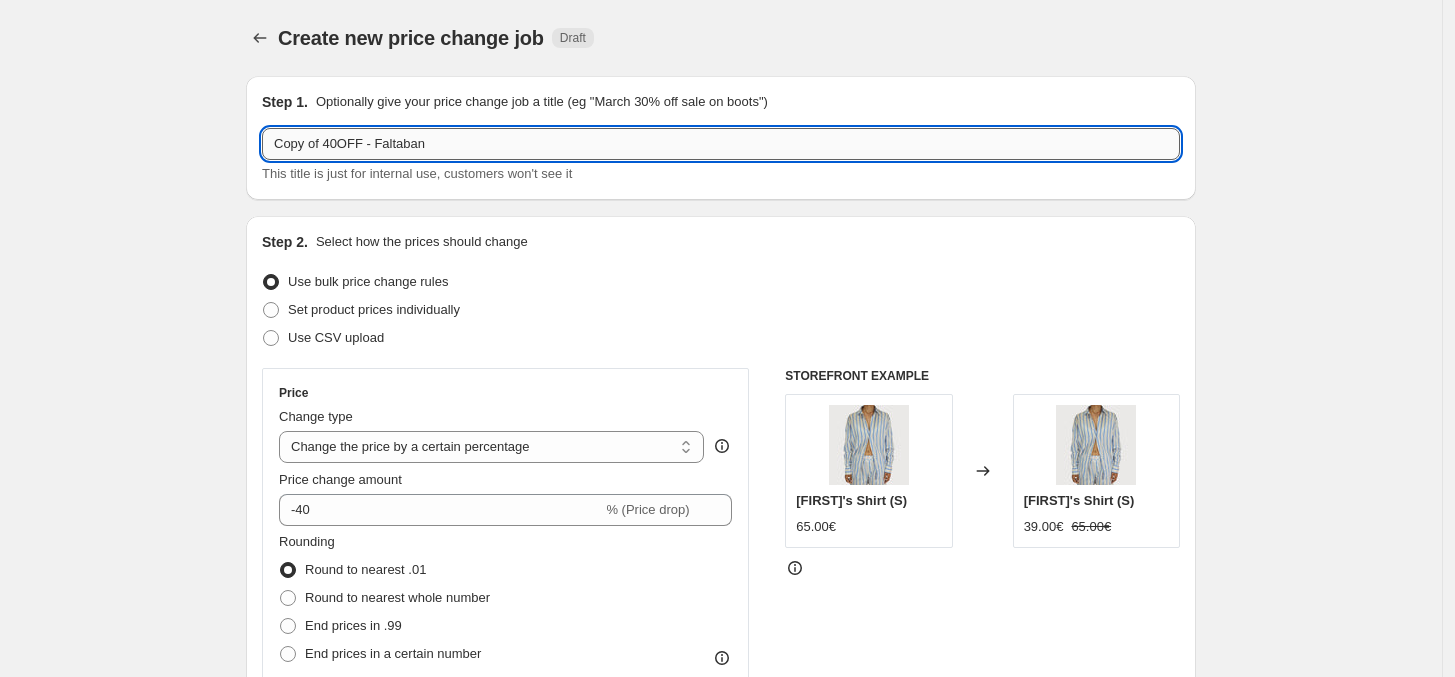 click on "Copy of 40OFF - Faltaban" at bounding box center [721, 144] 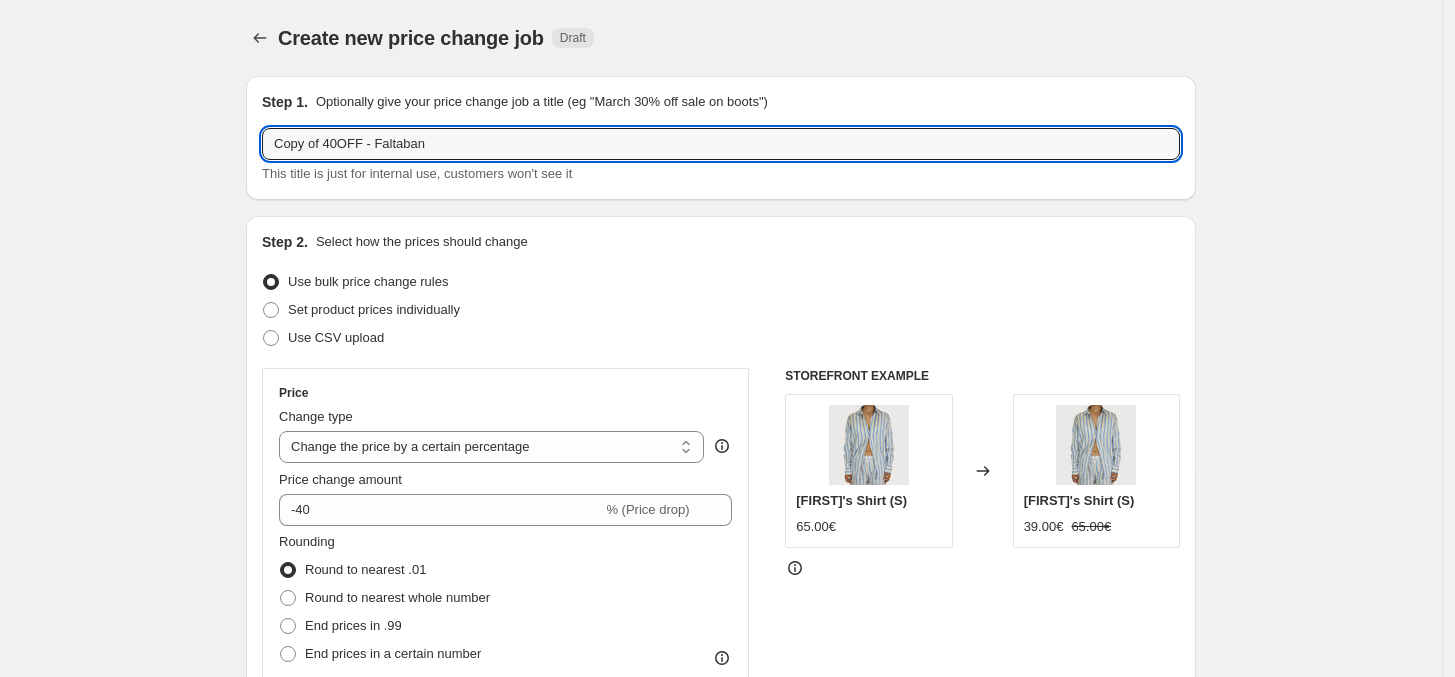 drag, startPoint x: 325, startPoint y: 145, endPoint x: 180, endPoint y: 142, distance: 145.03104 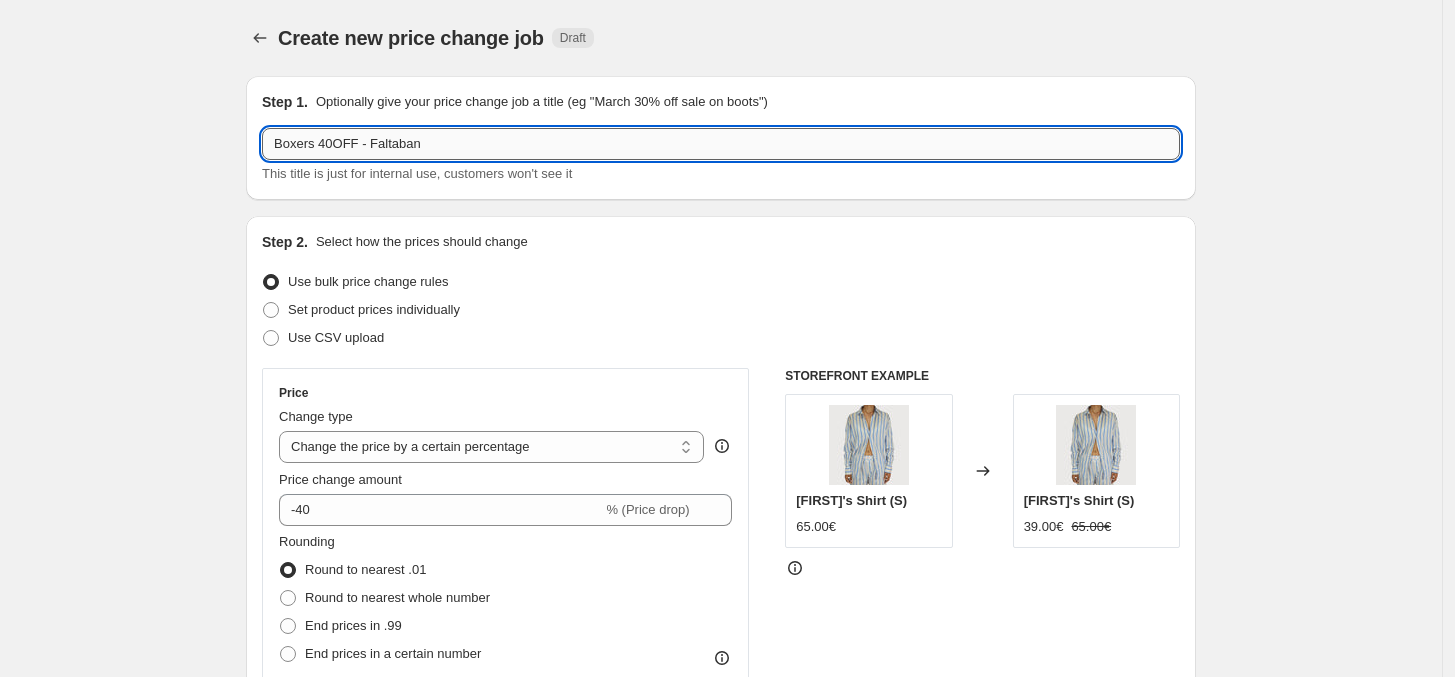 click on "Boxers 40OFF - Faltaban" at bounding box center (721, 144) 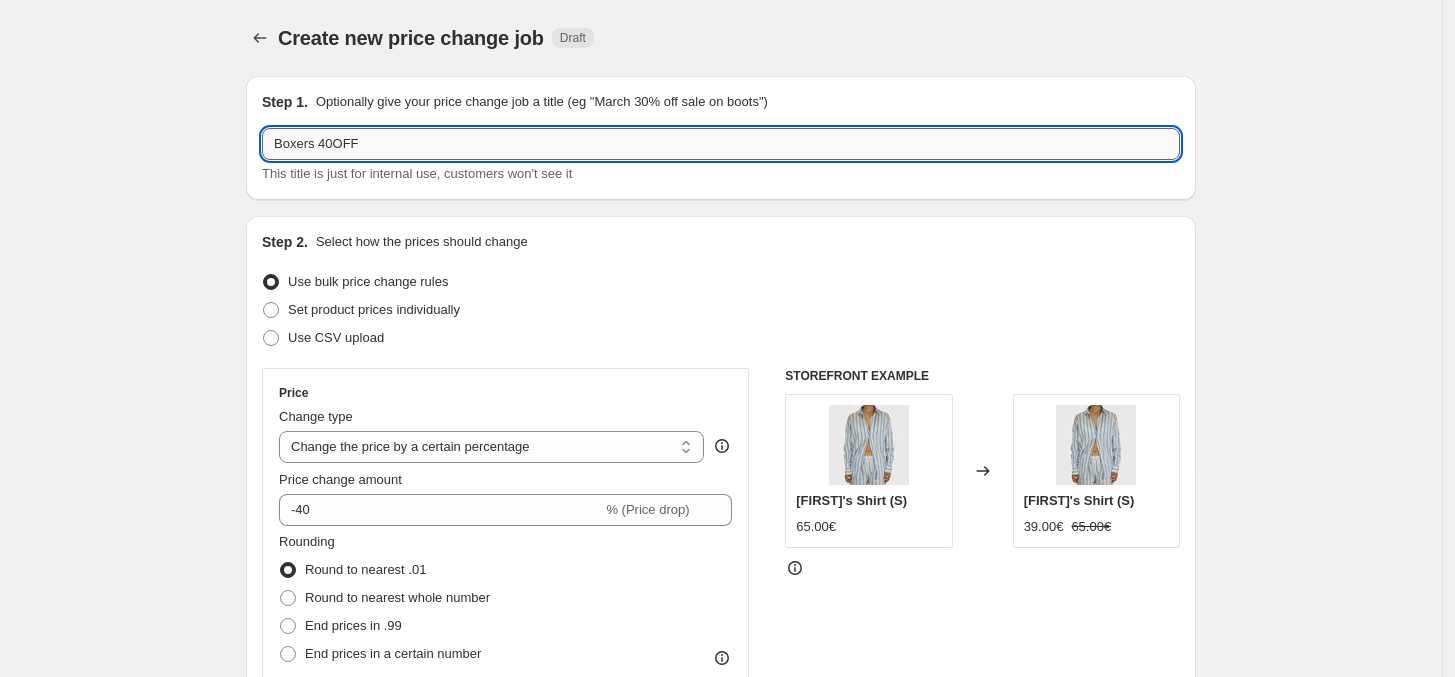 click on "Boxers 40OFF" at bounding box center [721, 144] 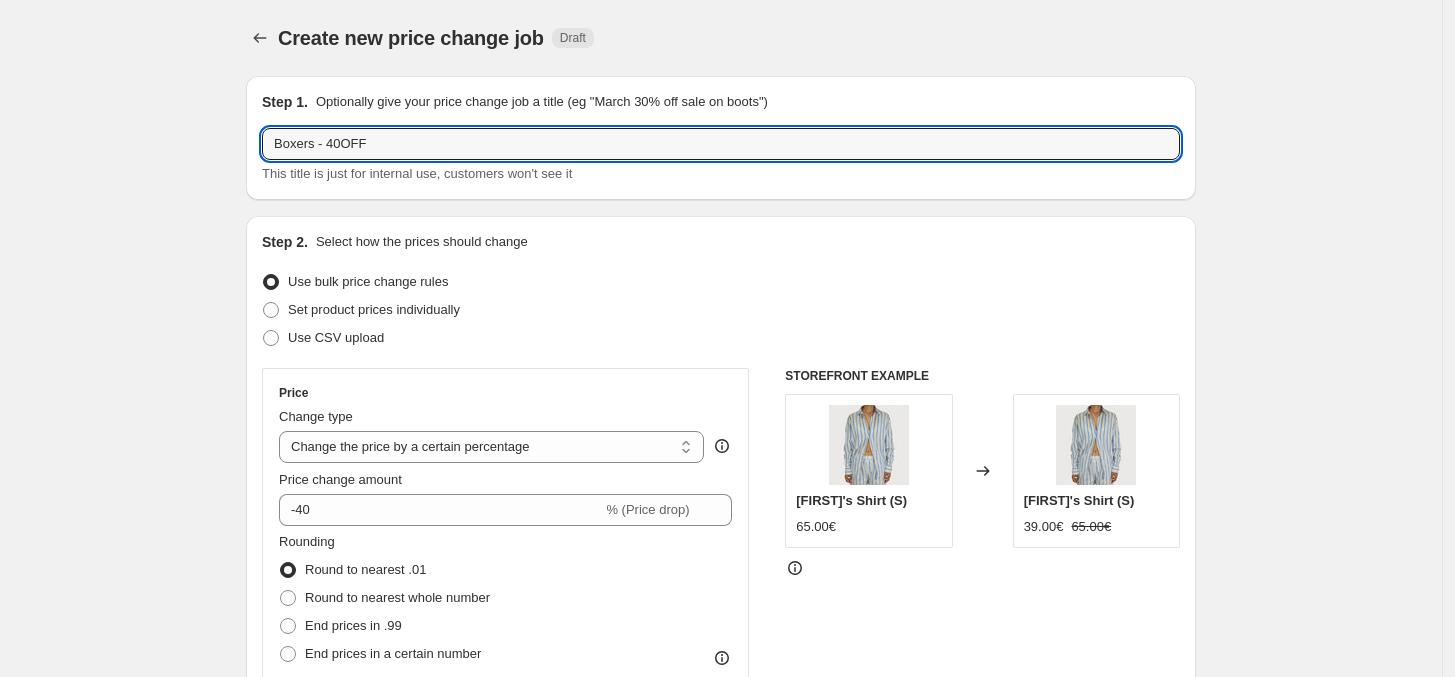 type on "Boxers - 40OFF" 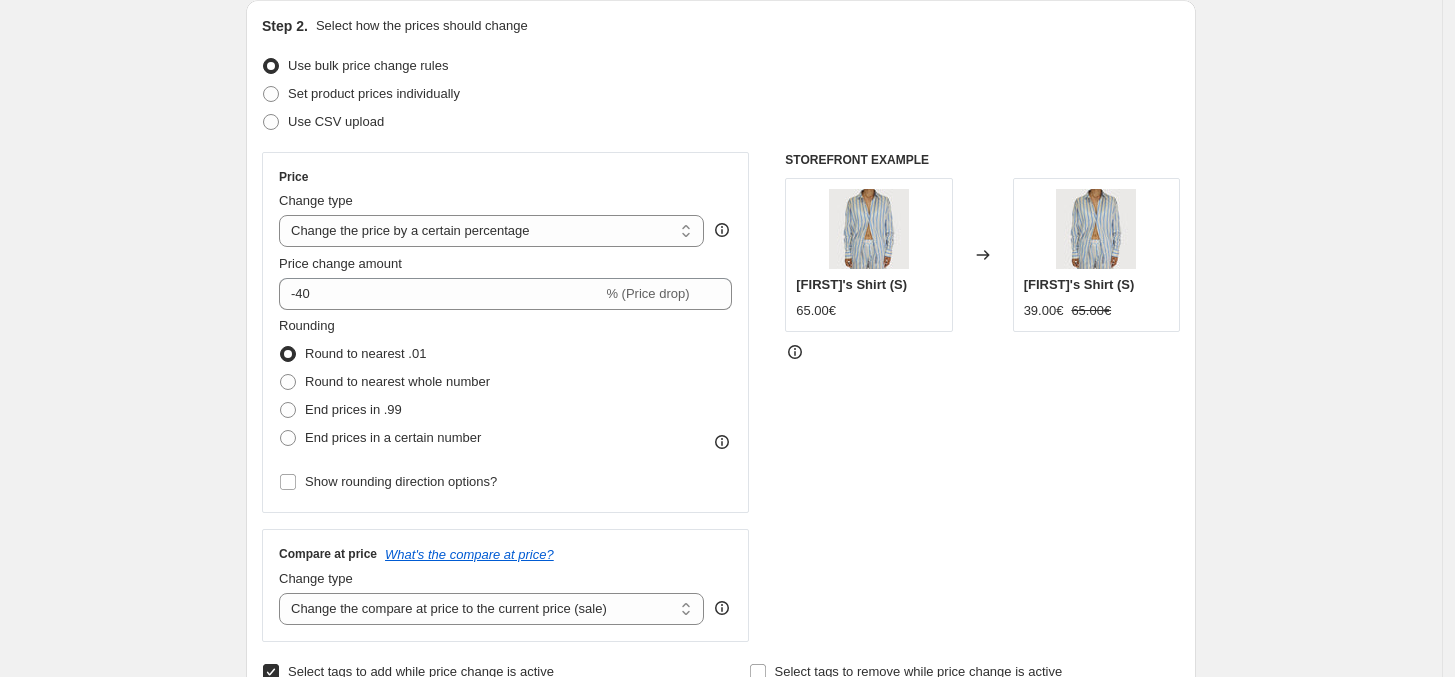 scroll, scrollTop: 250, scrollLeft: 0, axis: vertical 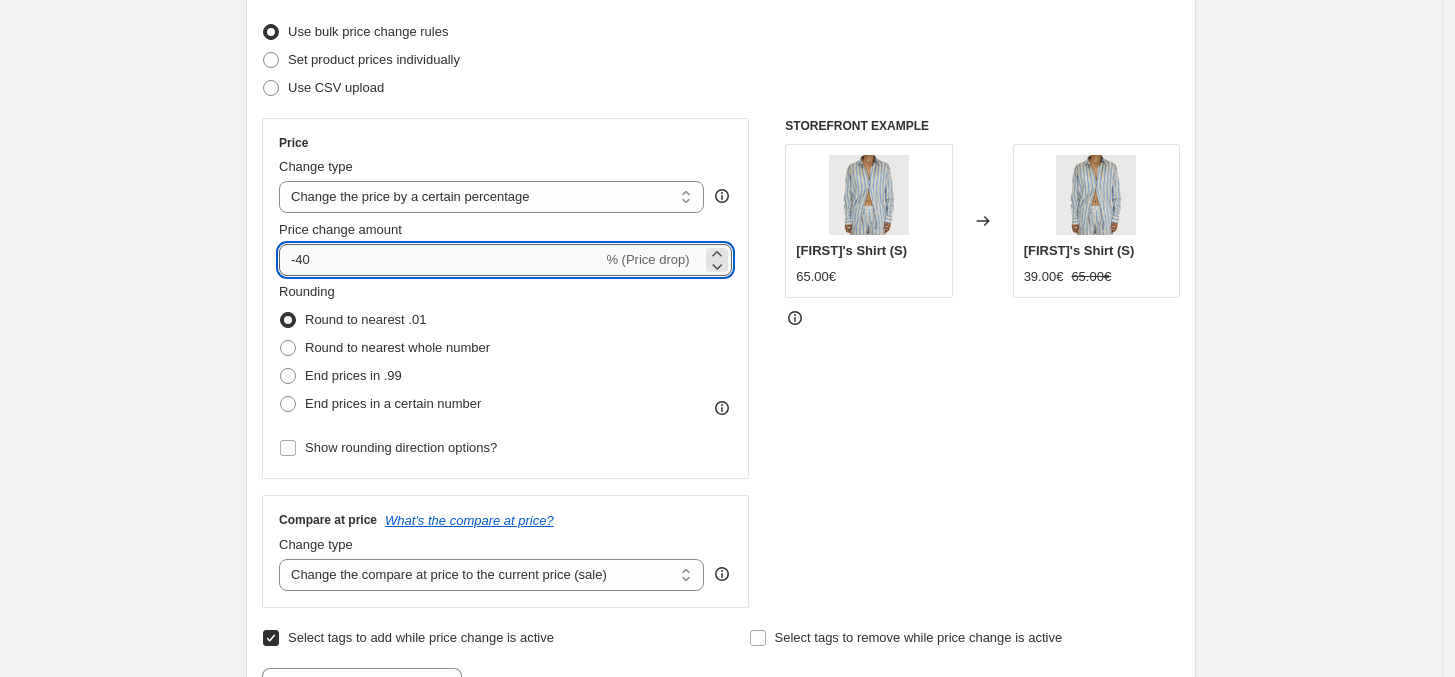 click on "-40" at bounding box center (440, 260) 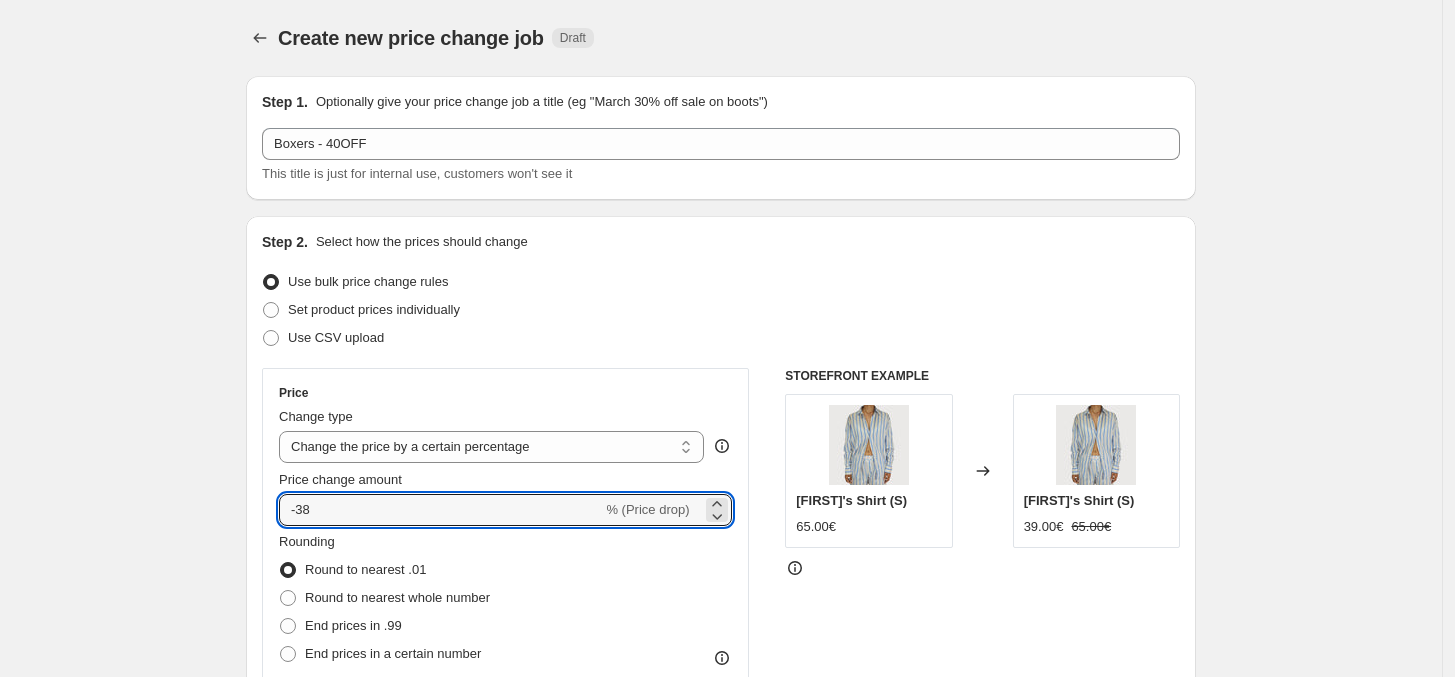 scroll, scrollTop: 125, scrollLeft: 0, axis: vertical 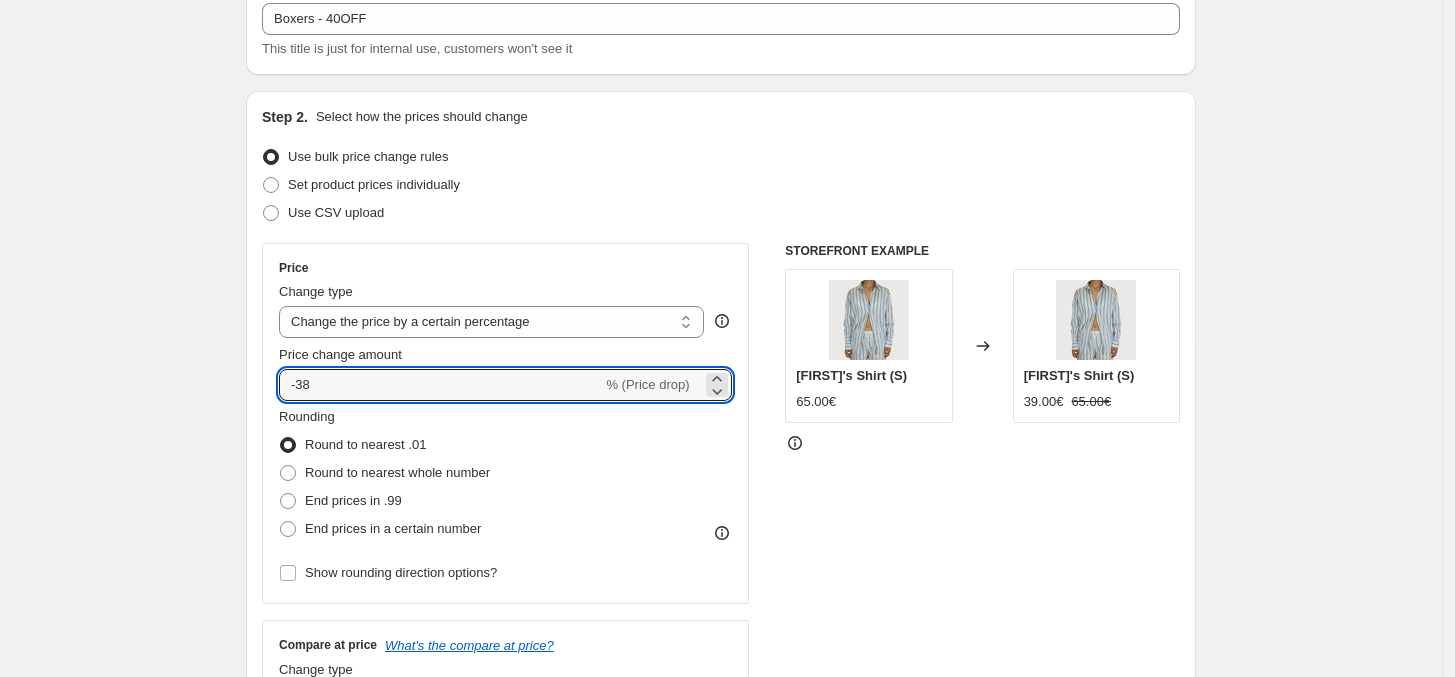 click on "Price change amount -38 % (Price drop)" at bounding box center (505, 373) 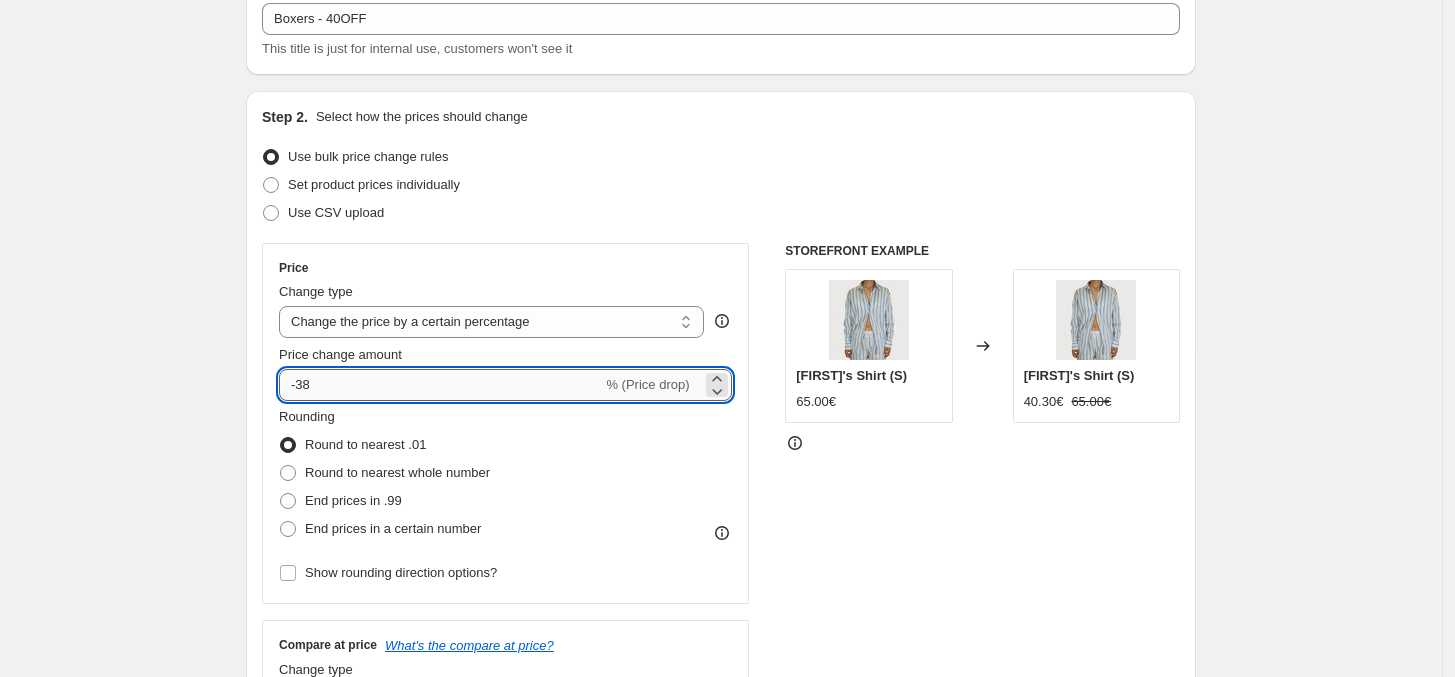 click on "-38" at bounding box center (440, 385) 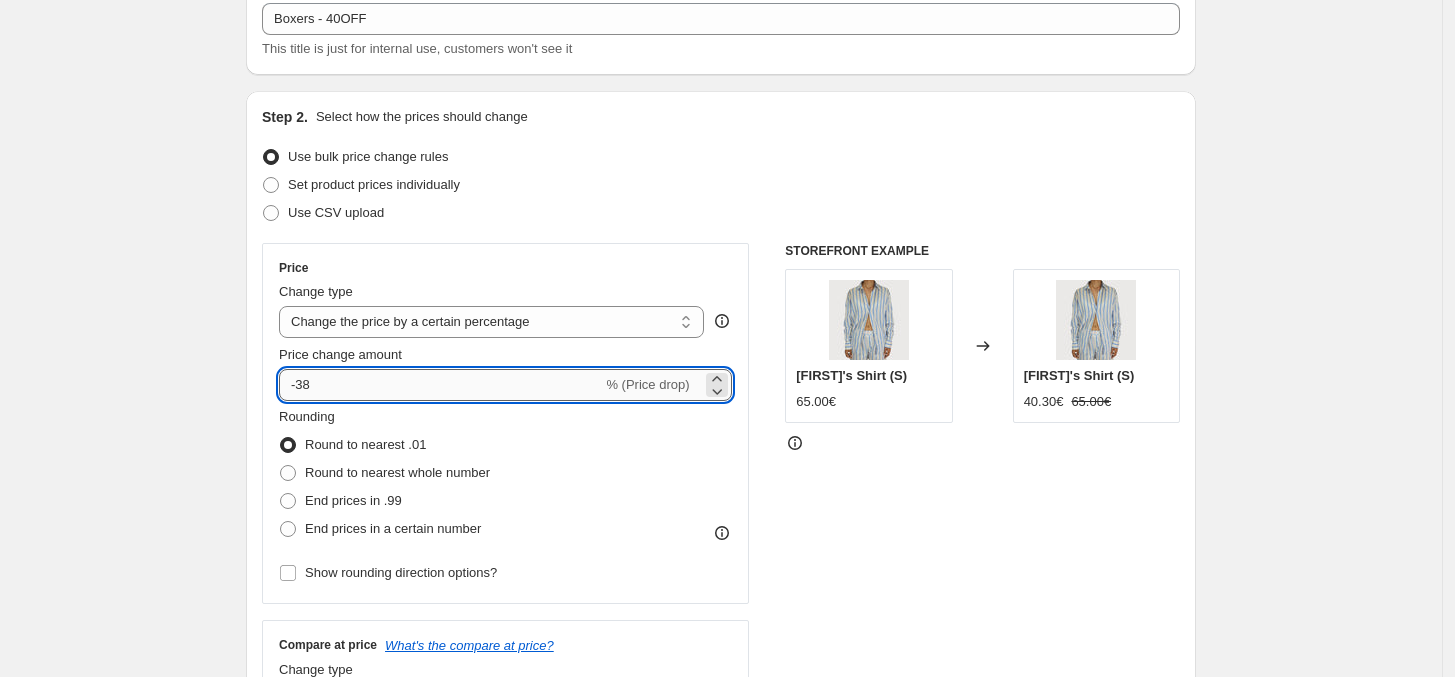 type on "-3" 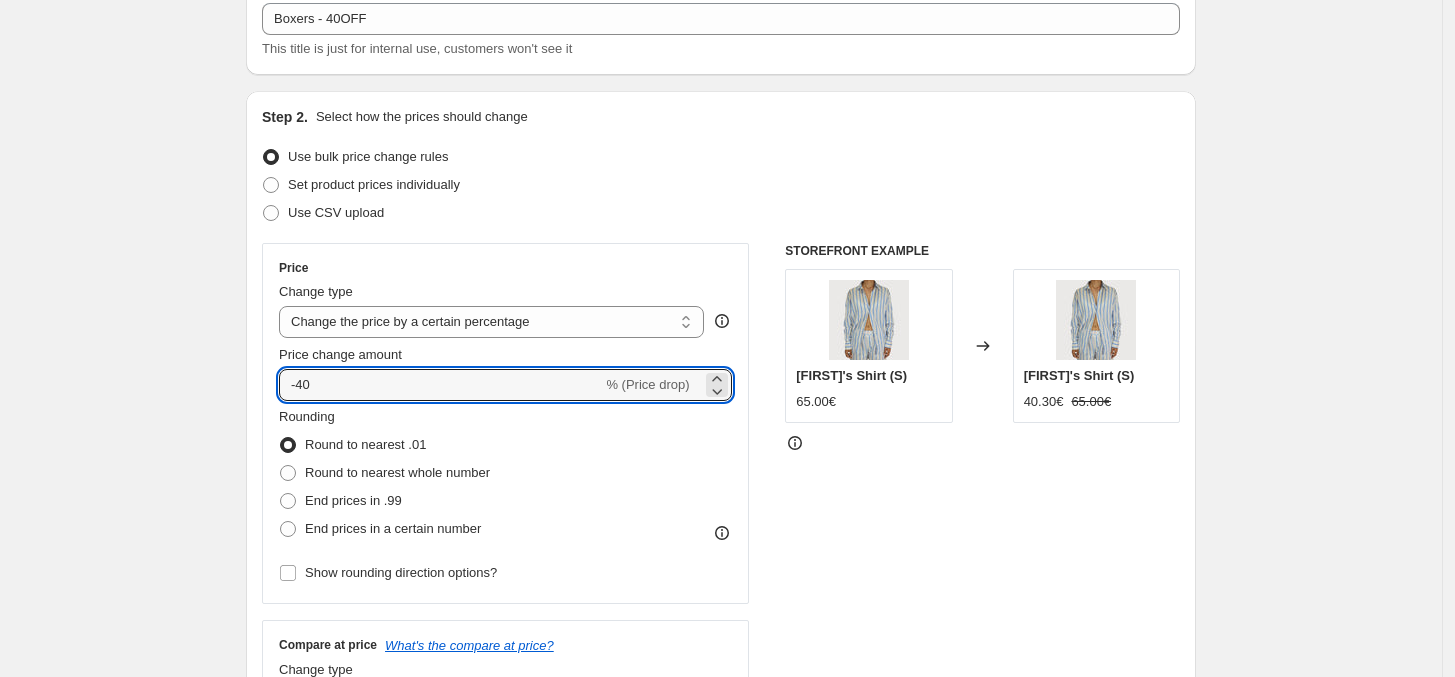 type on "-40" 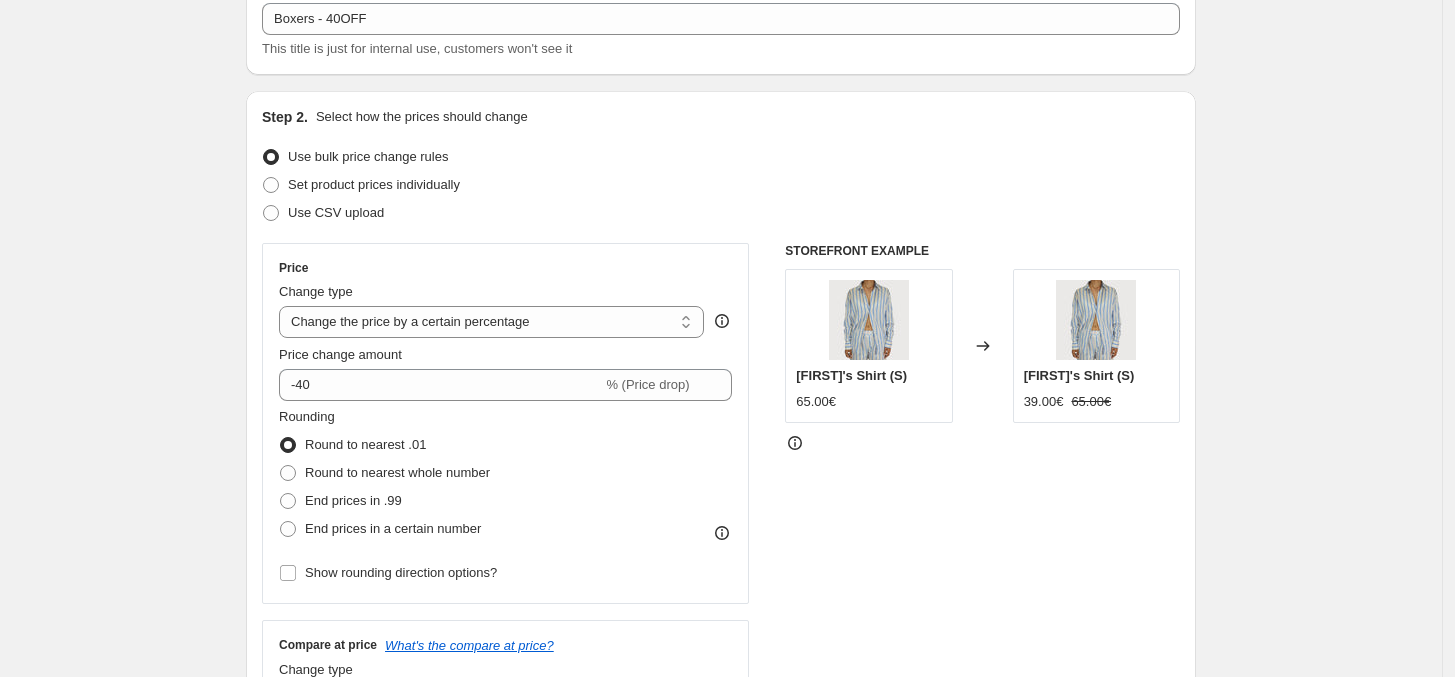 click on "Rounding Round to nearest .01 Round to nearest whole number End prices in .99 End prices in a certain number" at bounding box center (505, 475) 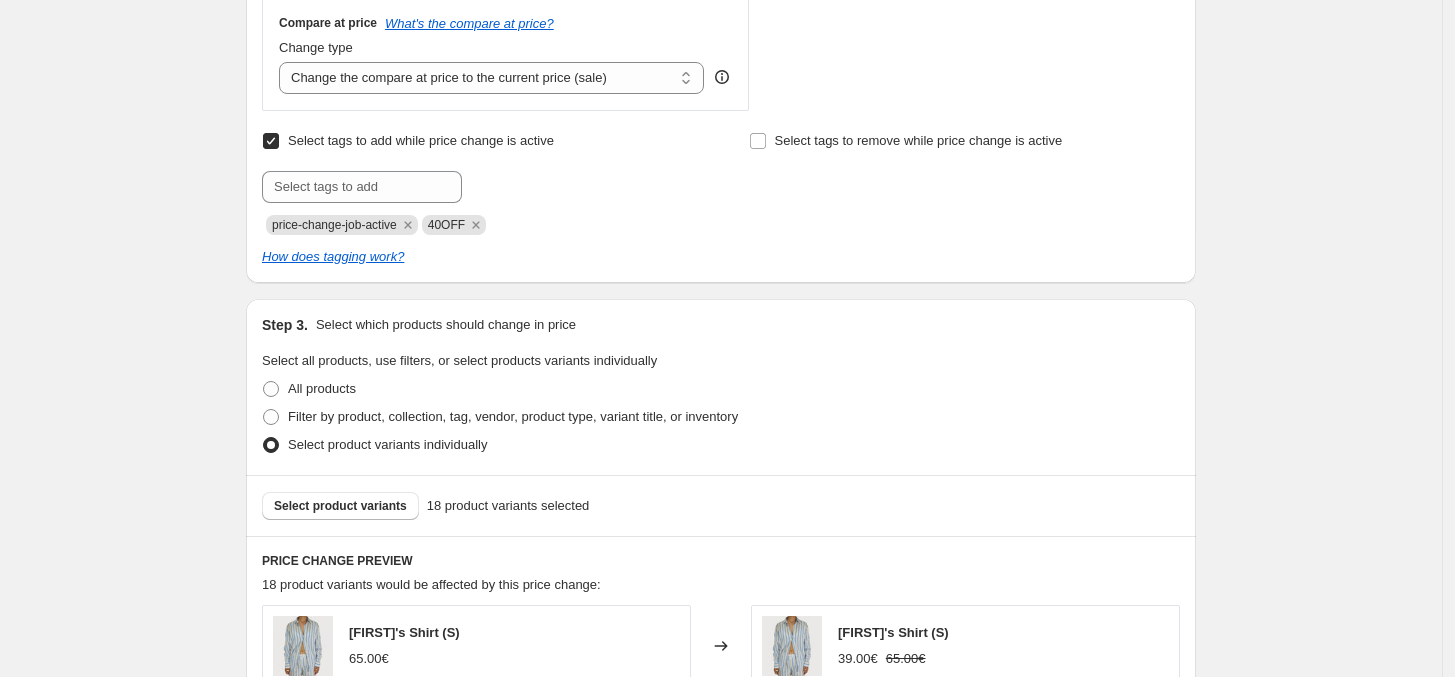 scroll, scrollTop: 750, scrollLeft: 0, axis: vertical 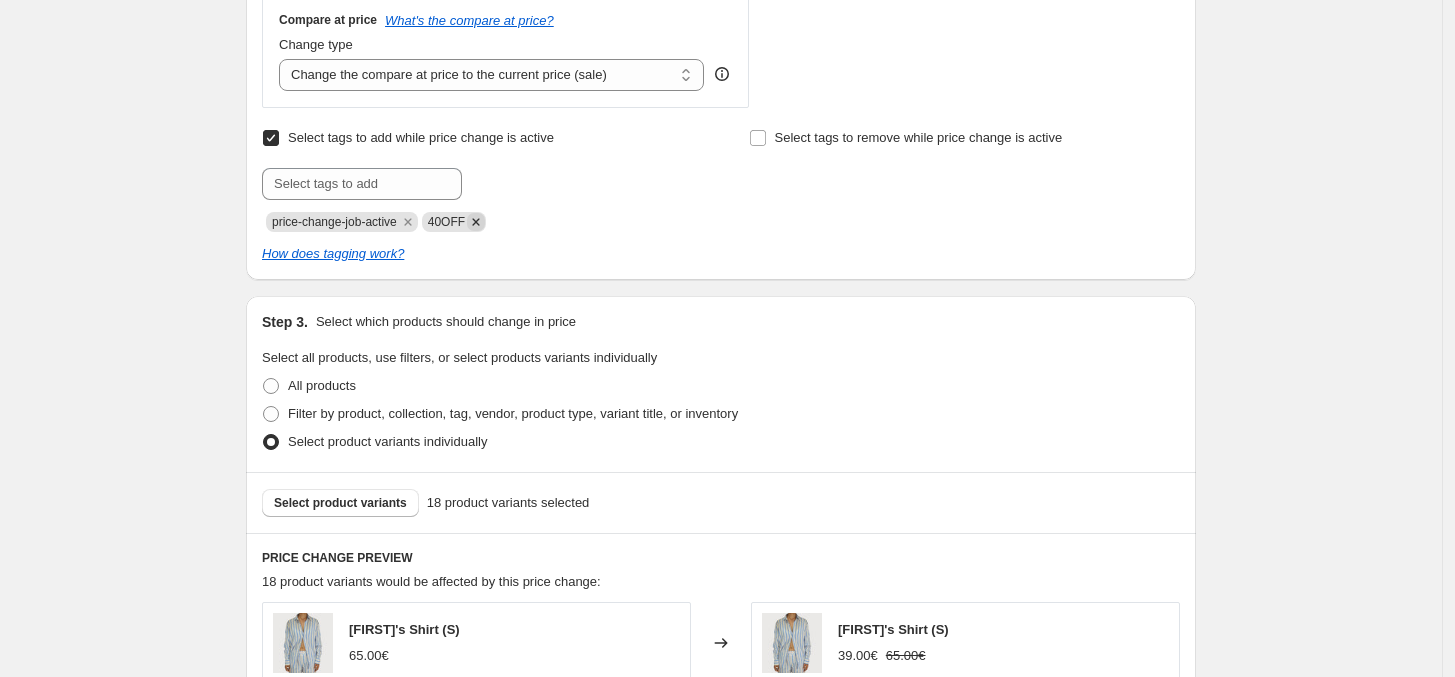 click 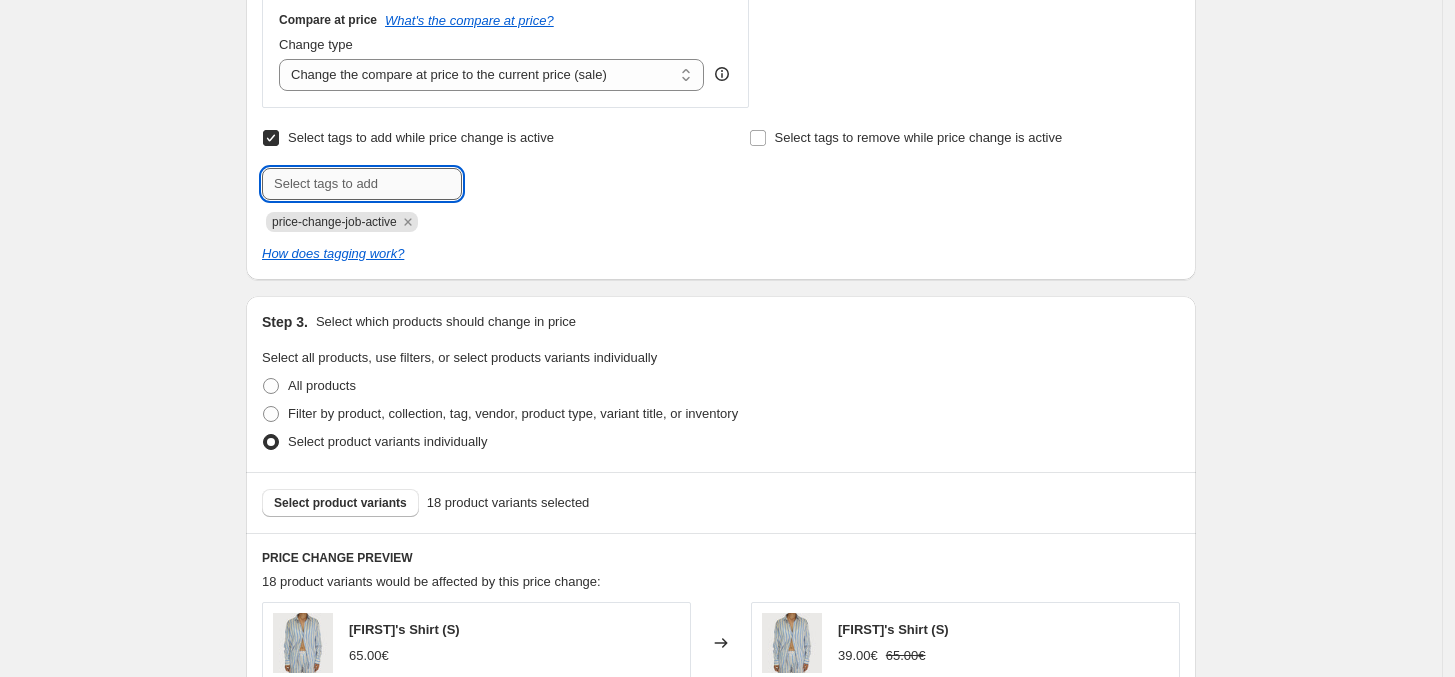 click at bounding box center (362, 184) 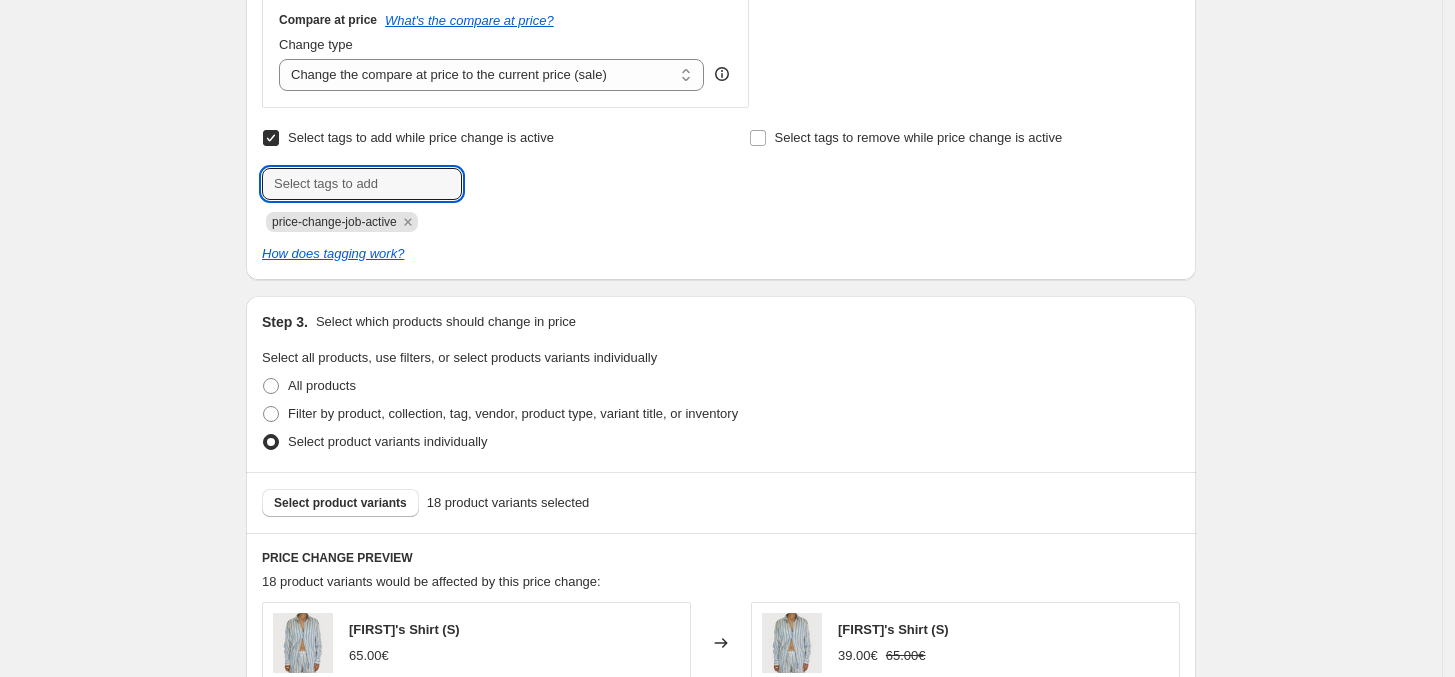 paste on "OCTOBER-40OFF" 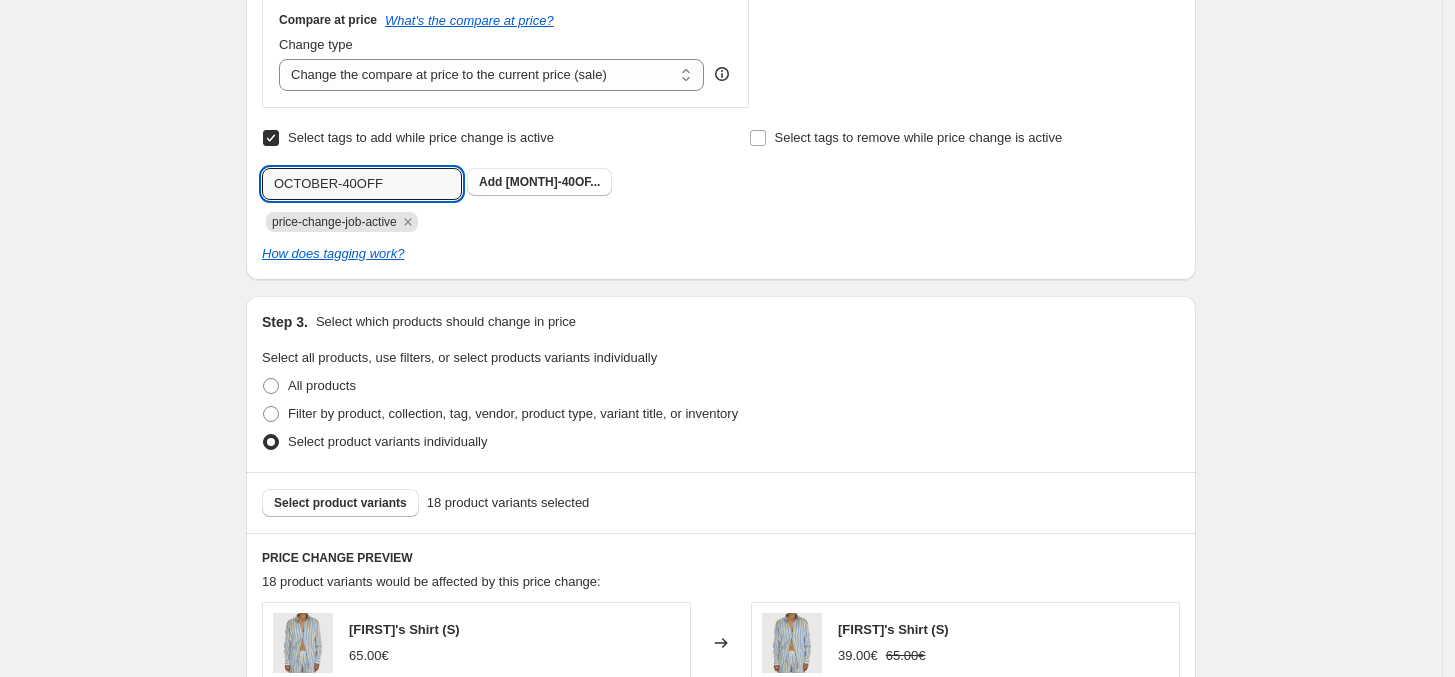 type on "OCTOBER-40OFF" 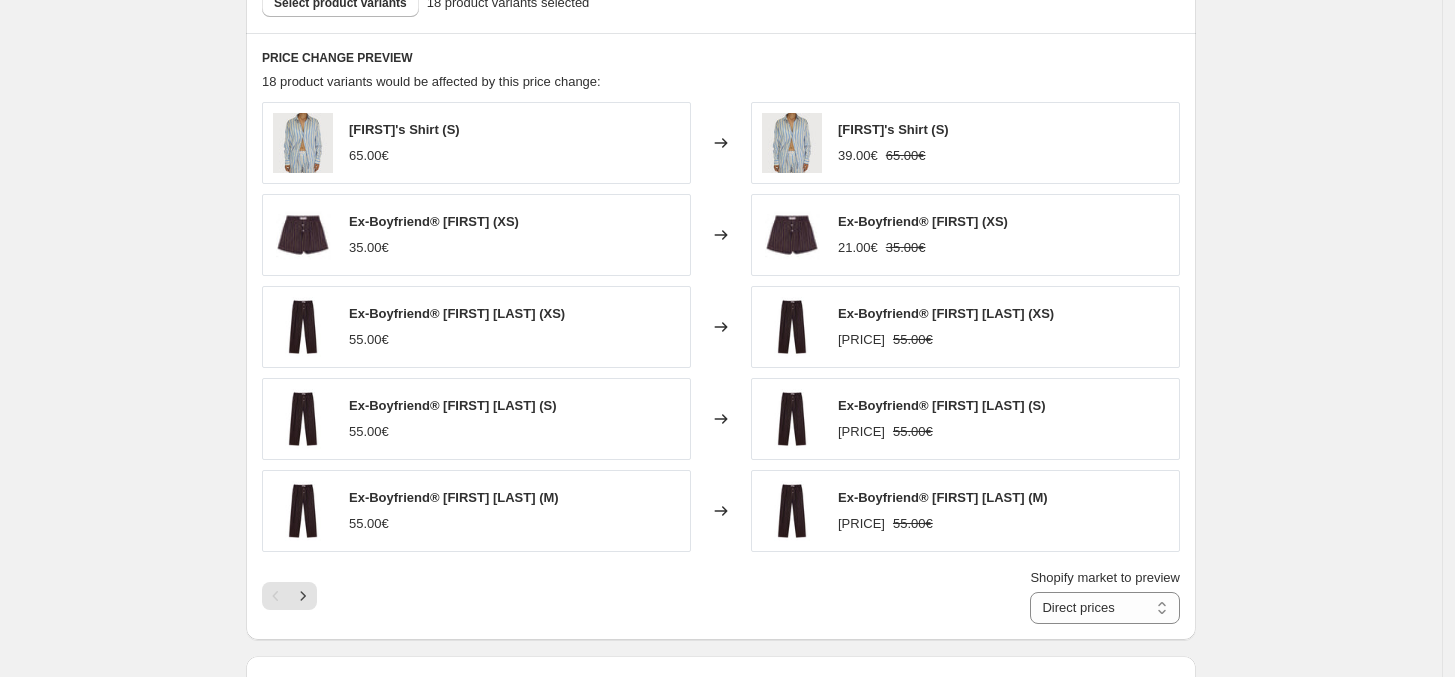 scroll, scrollTop: 1000, scrollLeft: 0, axis: vertical 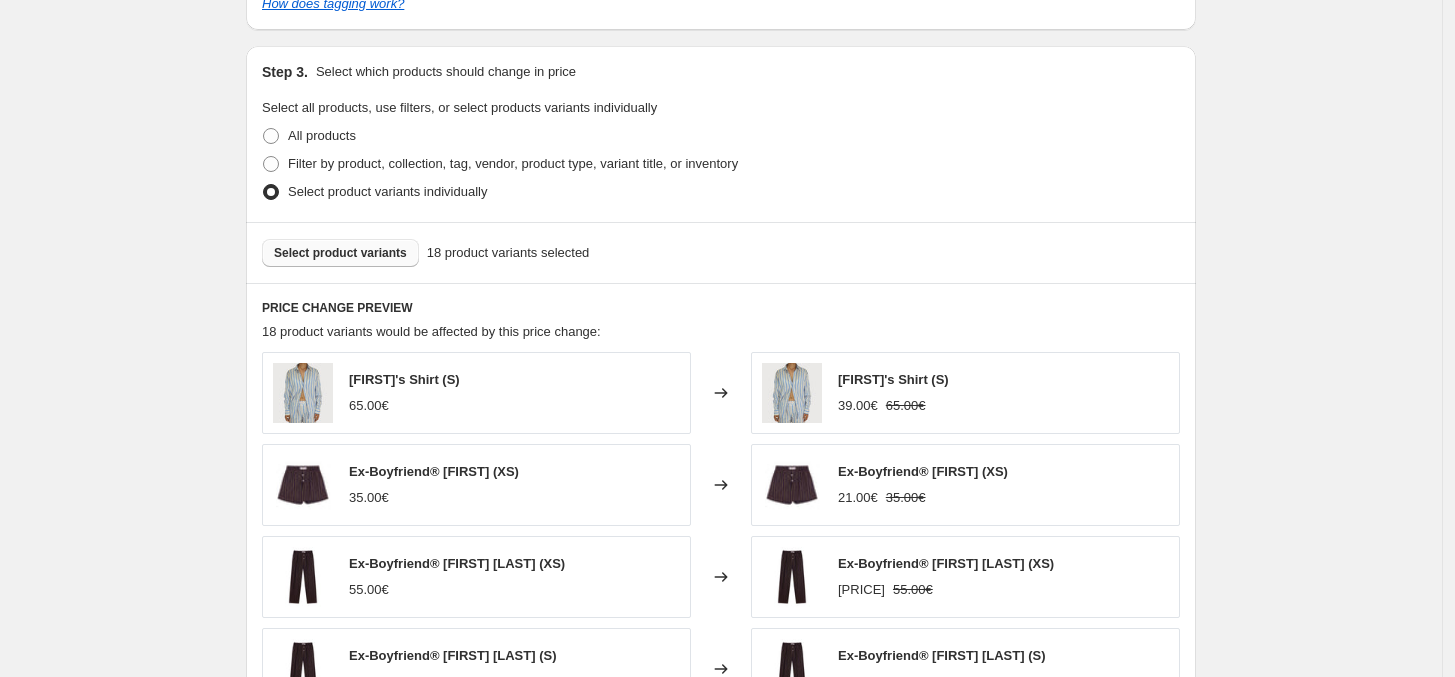 click on "Select product variants" at bounding box center (340, 253) 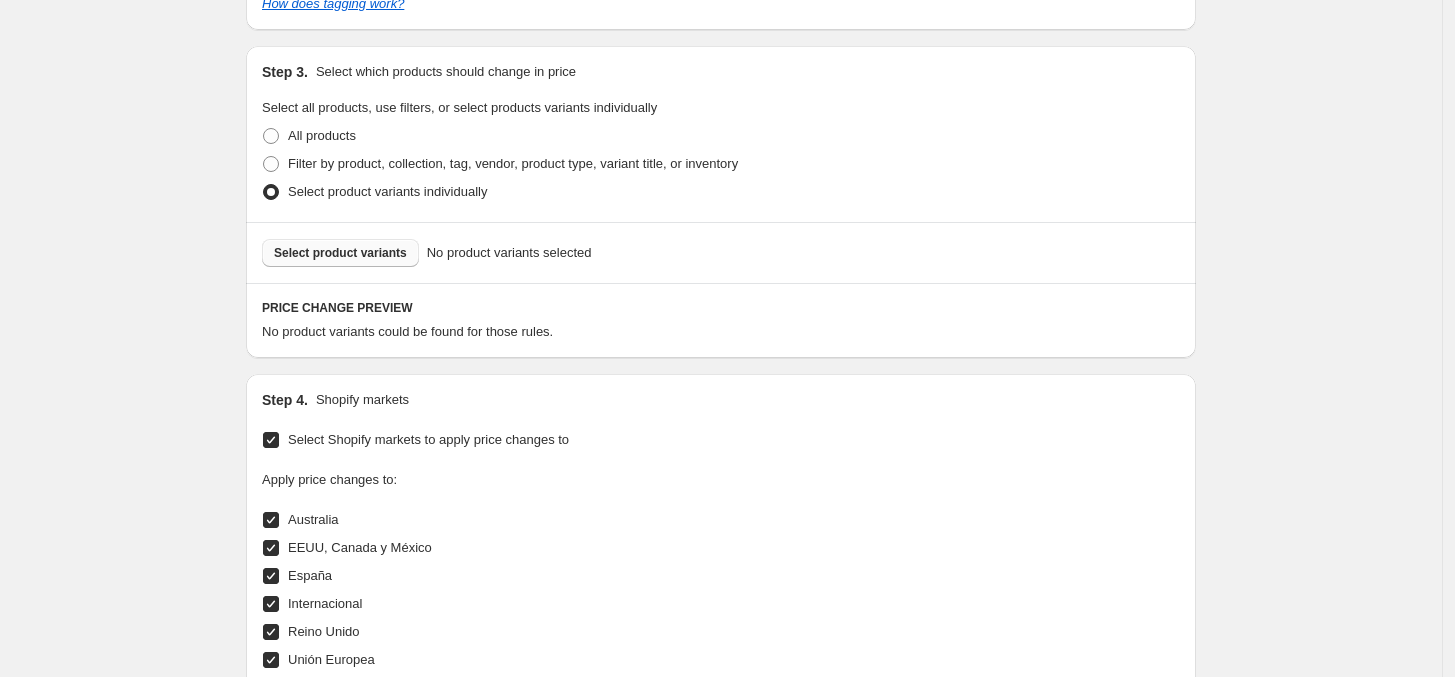 scroll, scrollTop: 875, scrollLeft: 0, axis: vertical 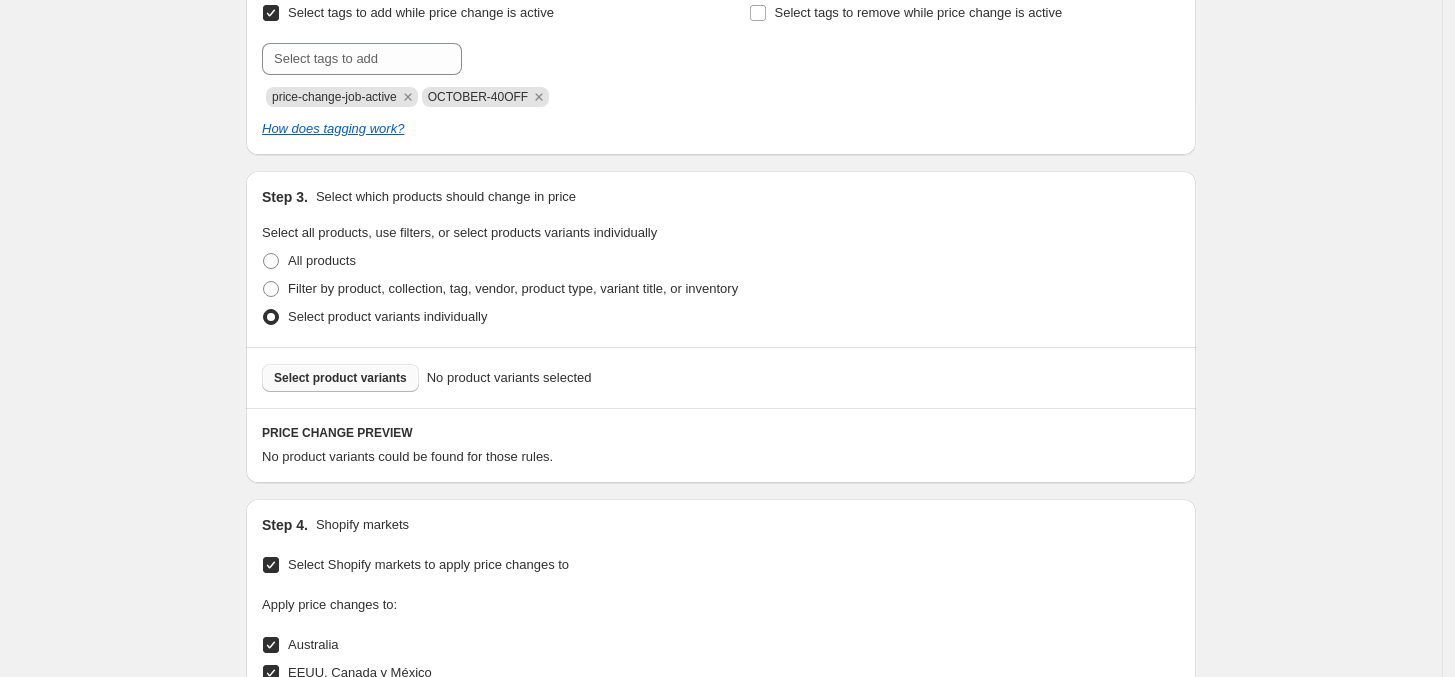 click on "Select product variants" at bounding box center (340, 378) 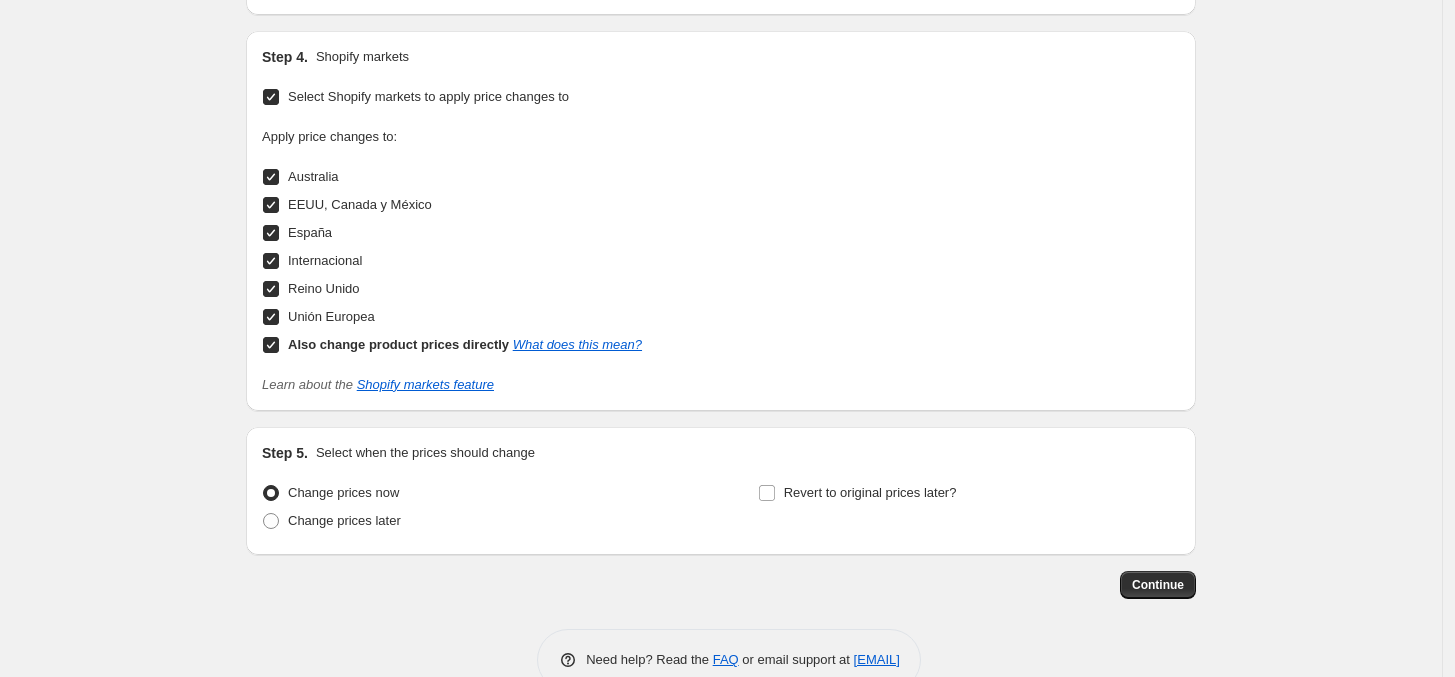 scroll, scrollTop: 1923, scrollLeft: 0, axis: vertical 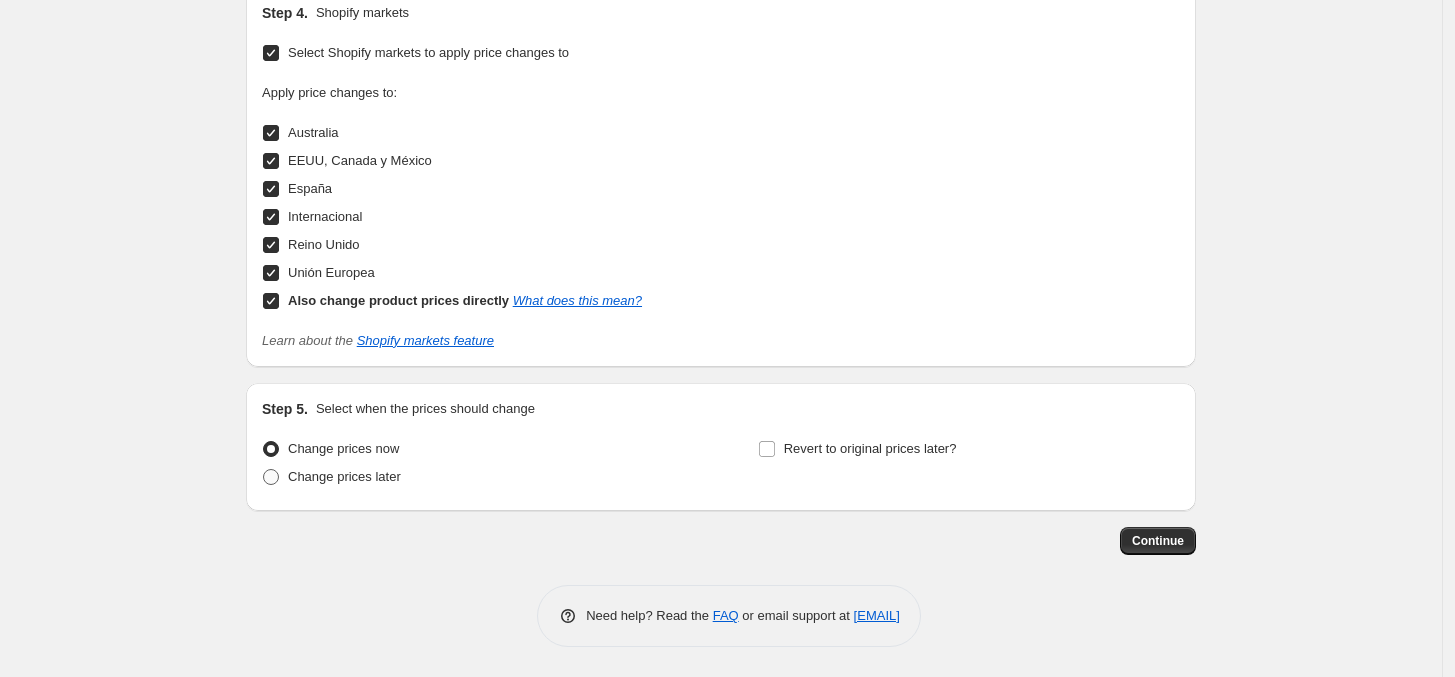 click on "Change prices later" at bounding box center (344, 476) 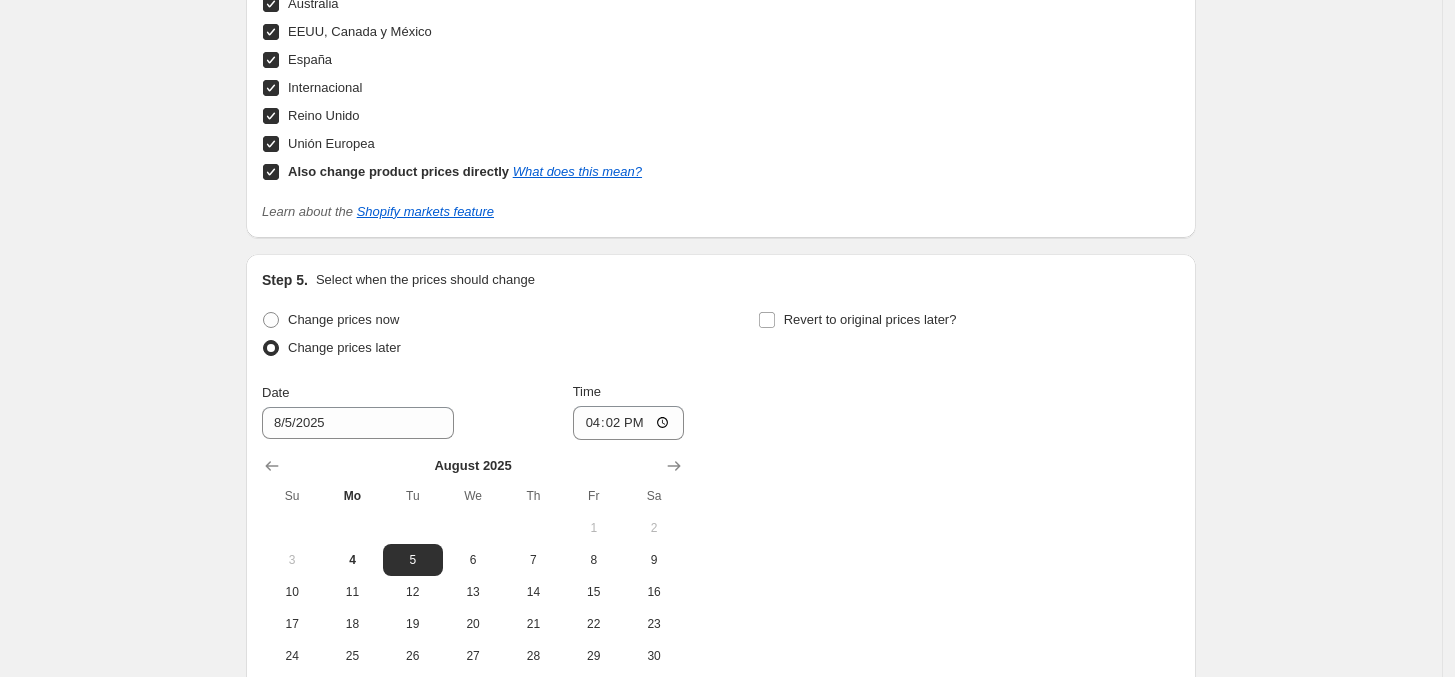 scroll, scrollTop: 2173, scrollLeft: 0, axis: vertical 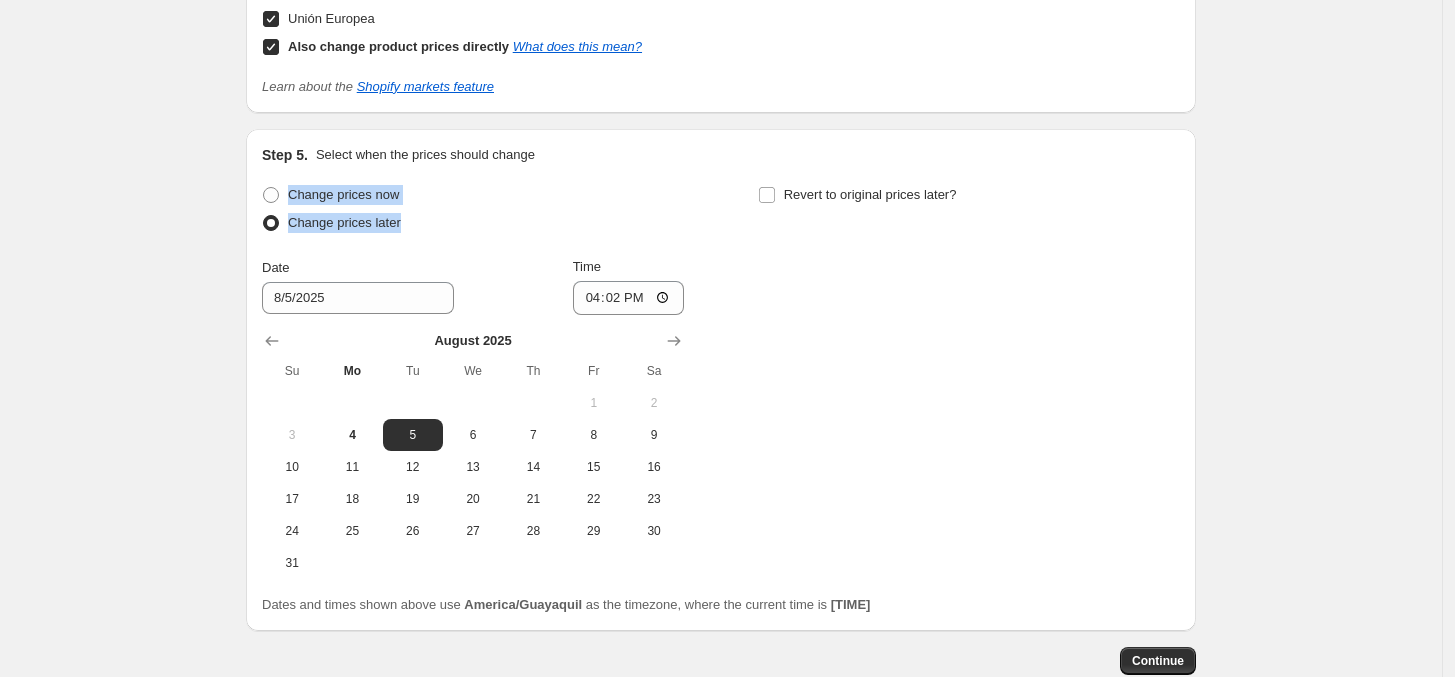 drag, startPoint x: 416, startPoint y: 225, endPoint x: 295, endPoint y: 173, distance: 131.70042 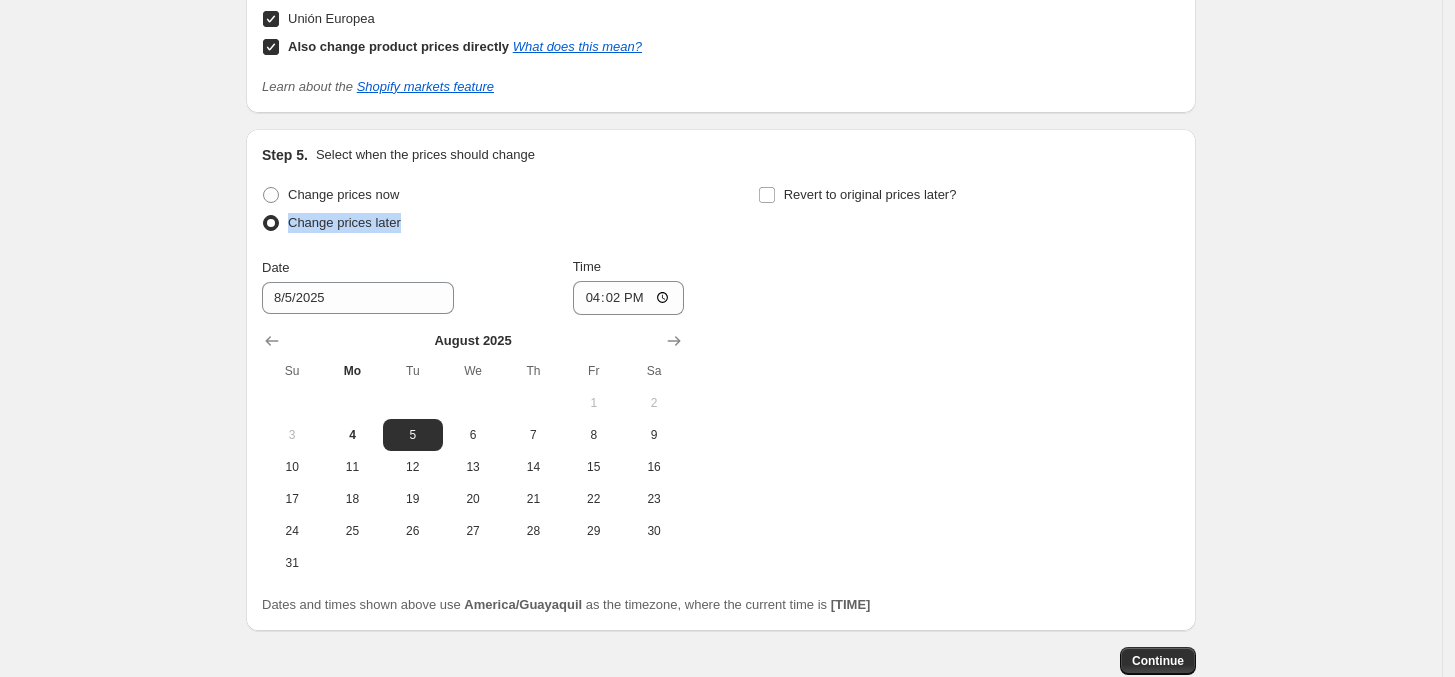 drag, startPoint x: 431, startPoint y: 239, endPoint x: 287, endPoint y: 233, distance: 144.12494 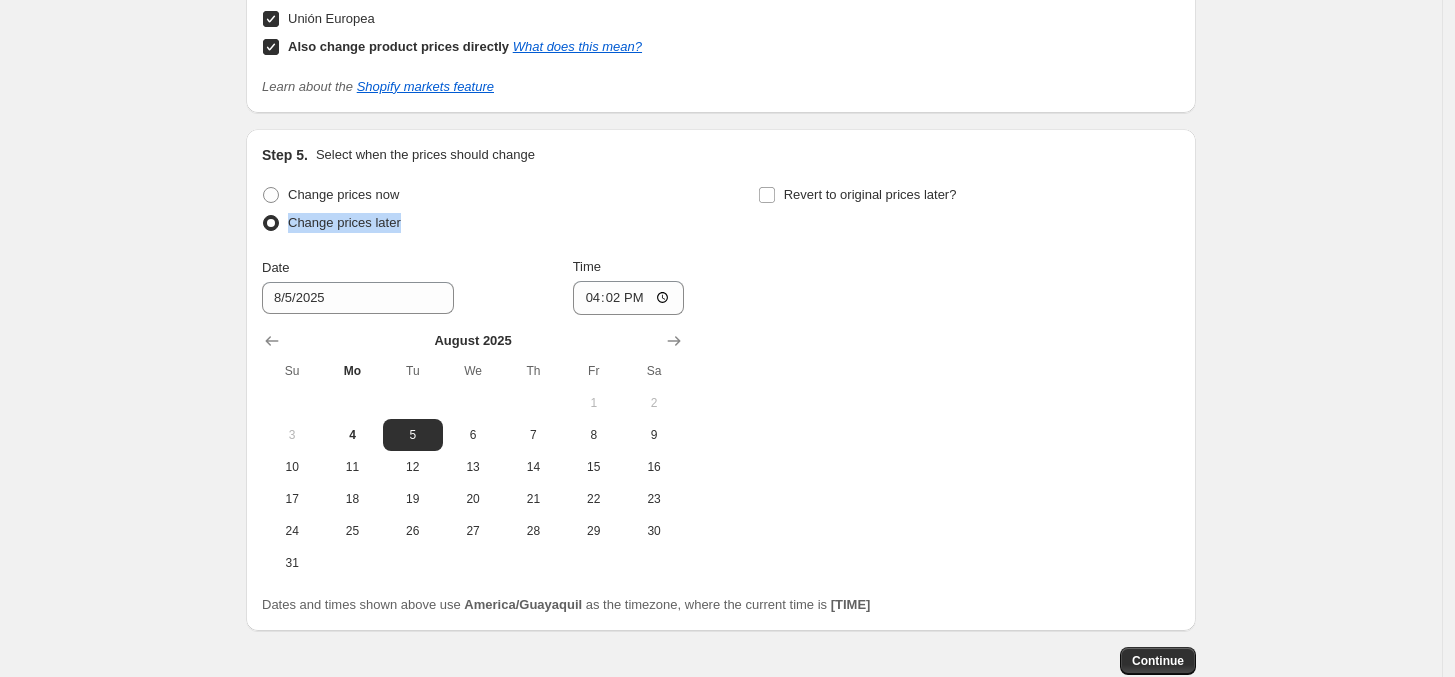 copy on "Change prices later" 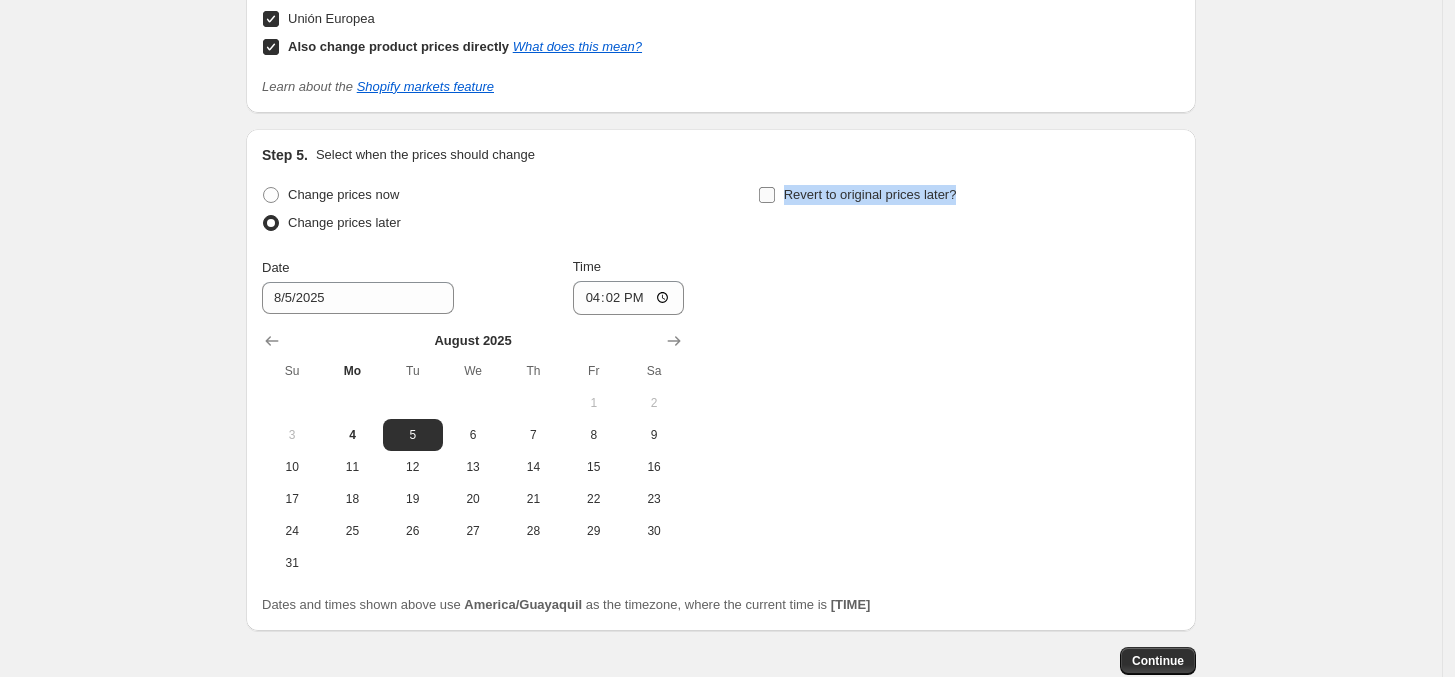 drag, startPoint x: 976, startPoint y: 198, endPoint x: 788, endPoint y: 205, distance: 188.13028 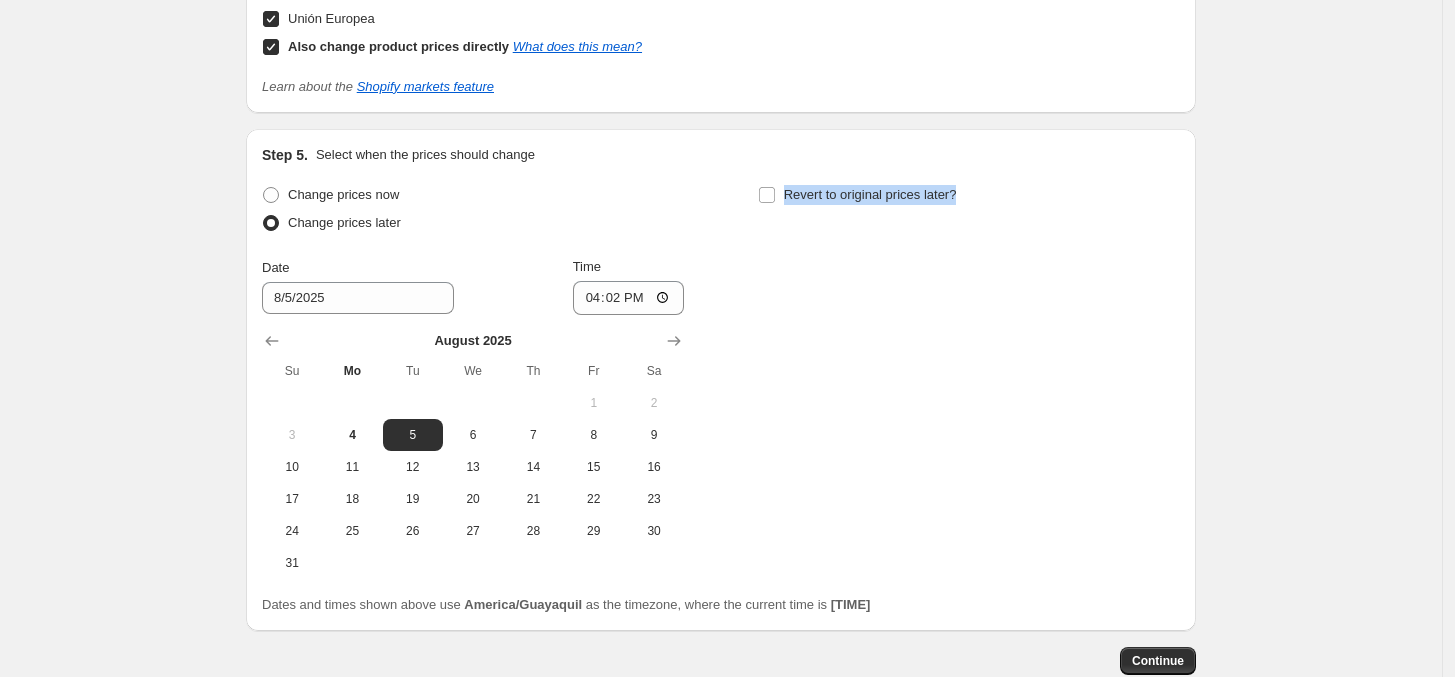 copy on "Revert to original prices later?" 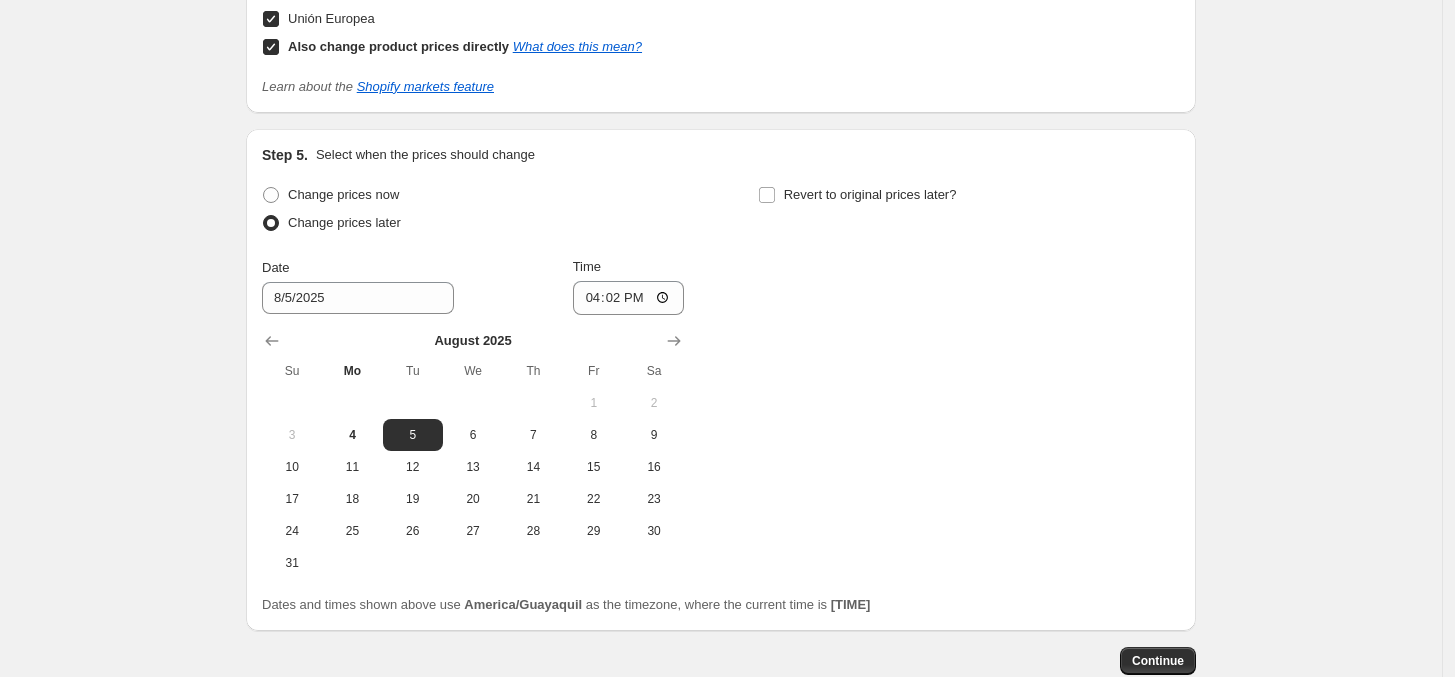 click on "Date [DATE] Time [TIME] August   2025 Su Mo Tu We Th Fr Sa 1 2 3 4 5 6 7 8 9 10 11 12 13 14 15 16 17 18 19 20 21 22 23 24 25 26 27 28 29 30 31 Revert to original prices later?" at bounding box center (721, 380) 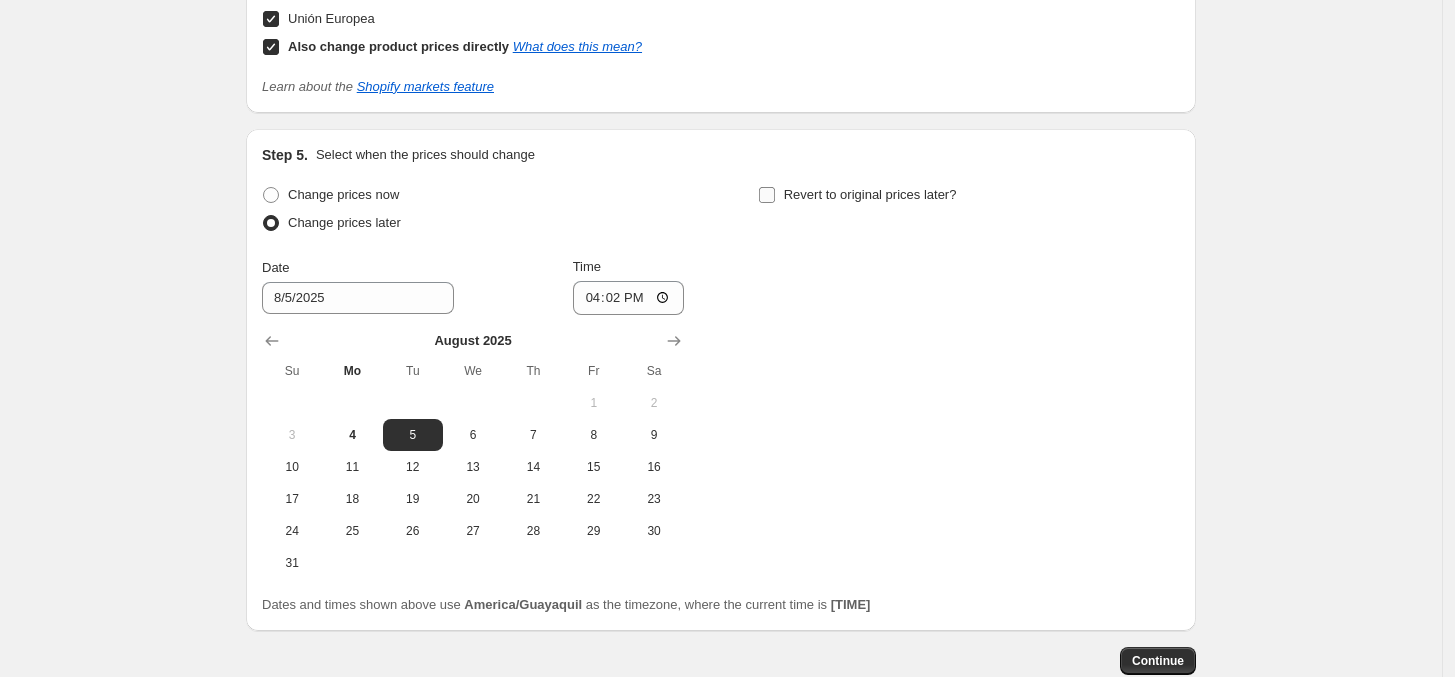 click on "Revert to original prices later?" at bounding box center (857, 195) 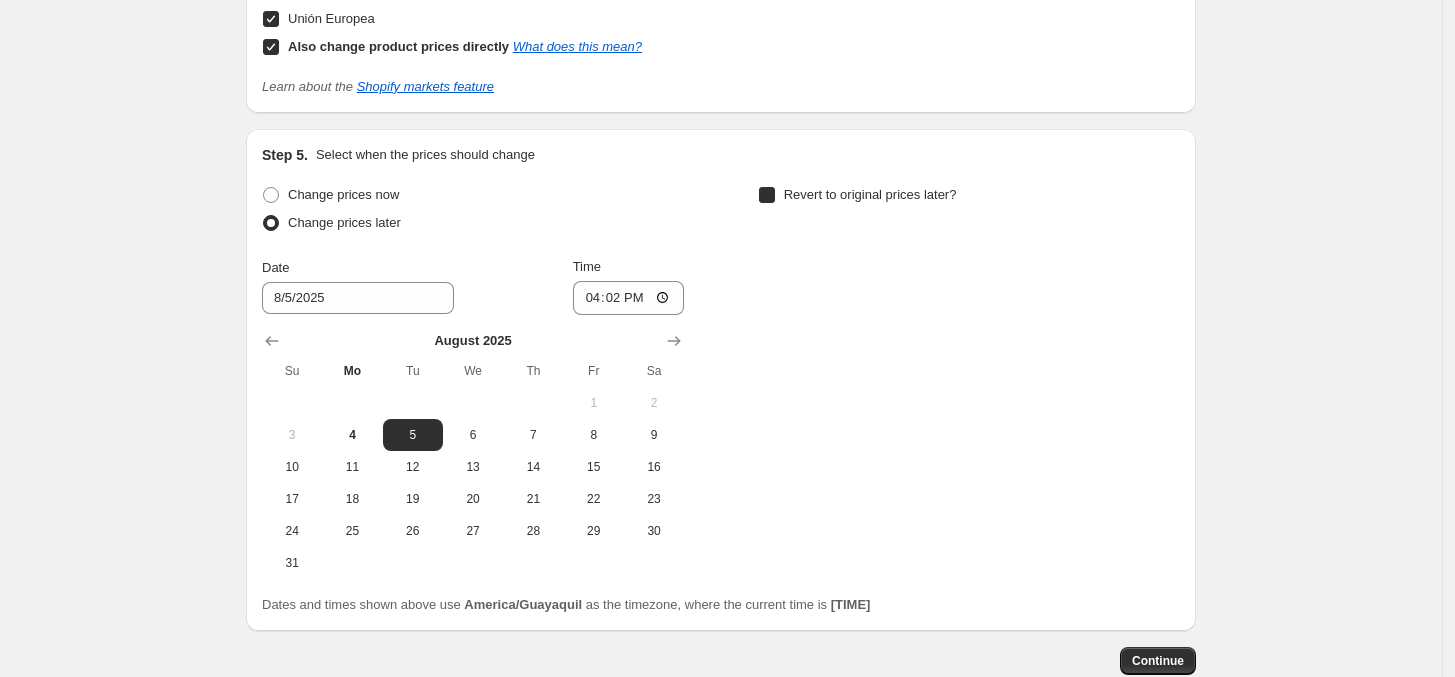 checkbox on "true" 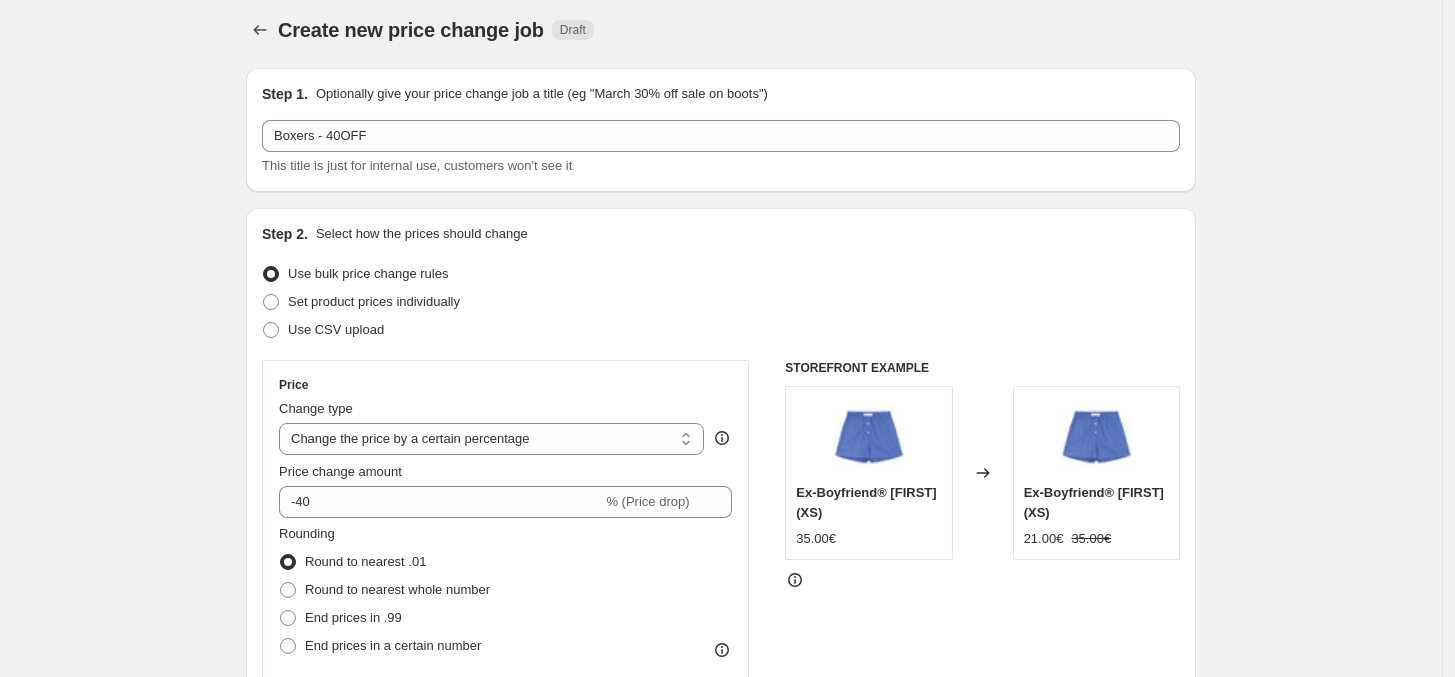 scroll, scrollTop: 0, scrollLeft: 0, axis: both 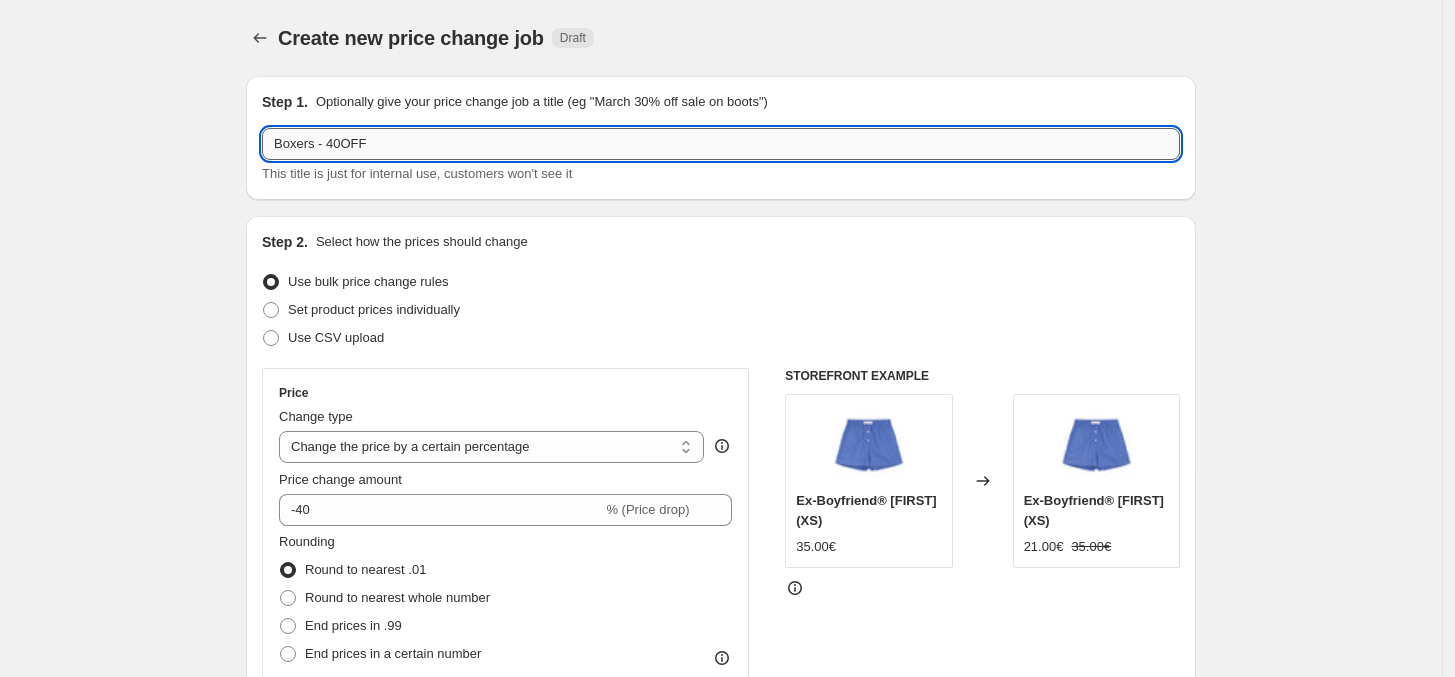 click on "Boxers - 40OFF" at bounding box center (721, 144) 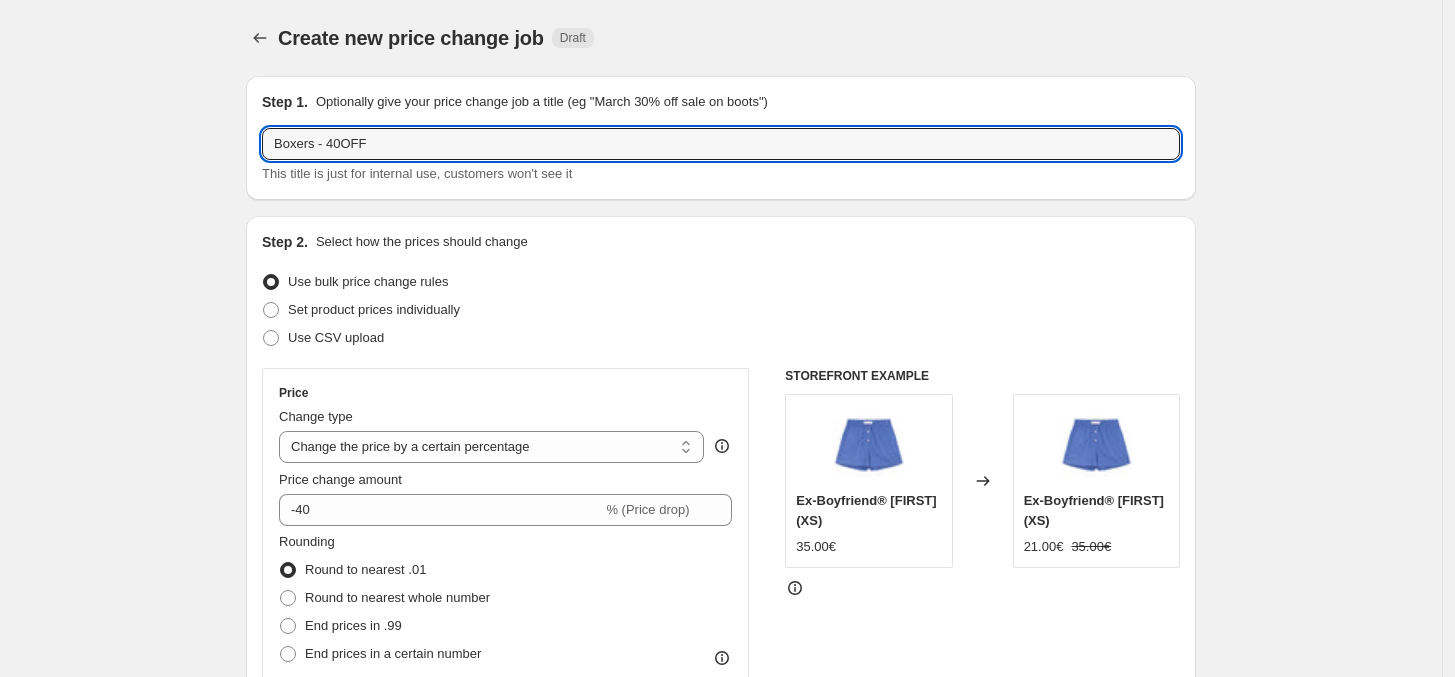 paste on "OCTOBER-40OFF" 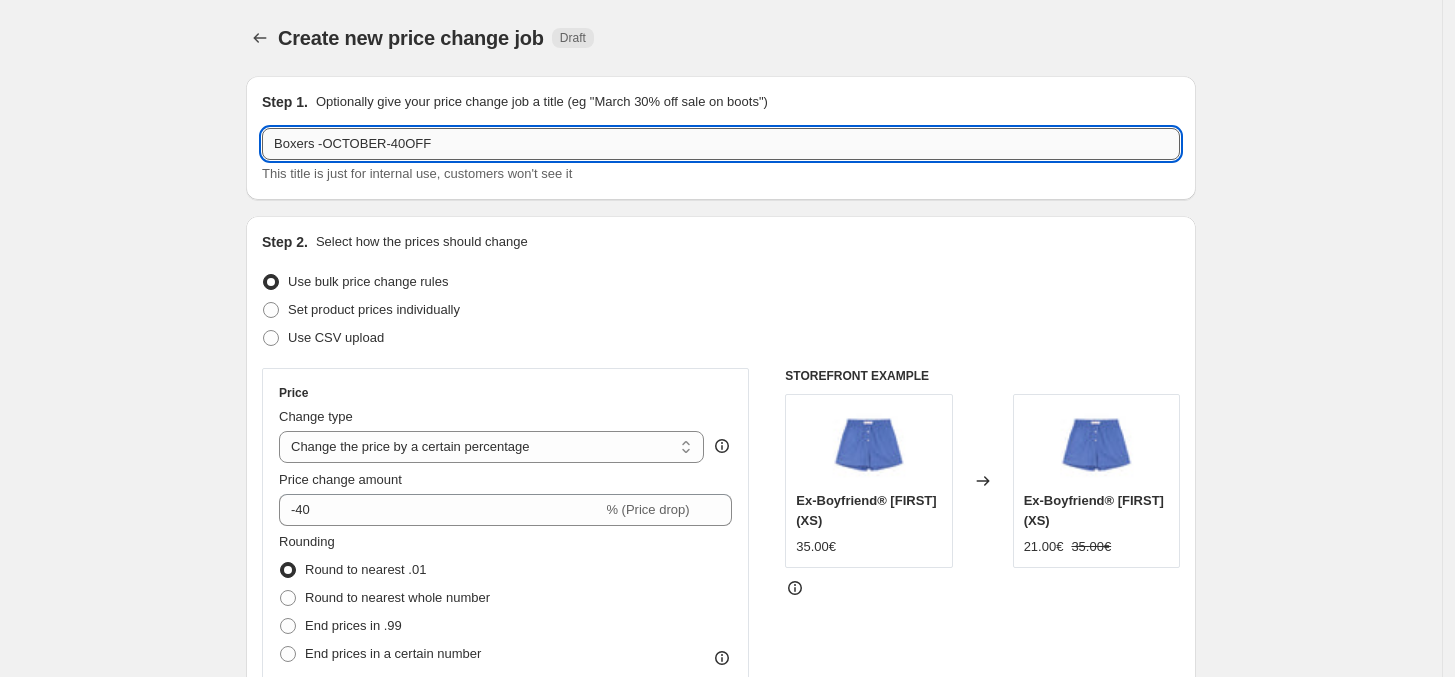 click on "Boxers -OCTOBER-40OFF" at bounding box center [721, 144] 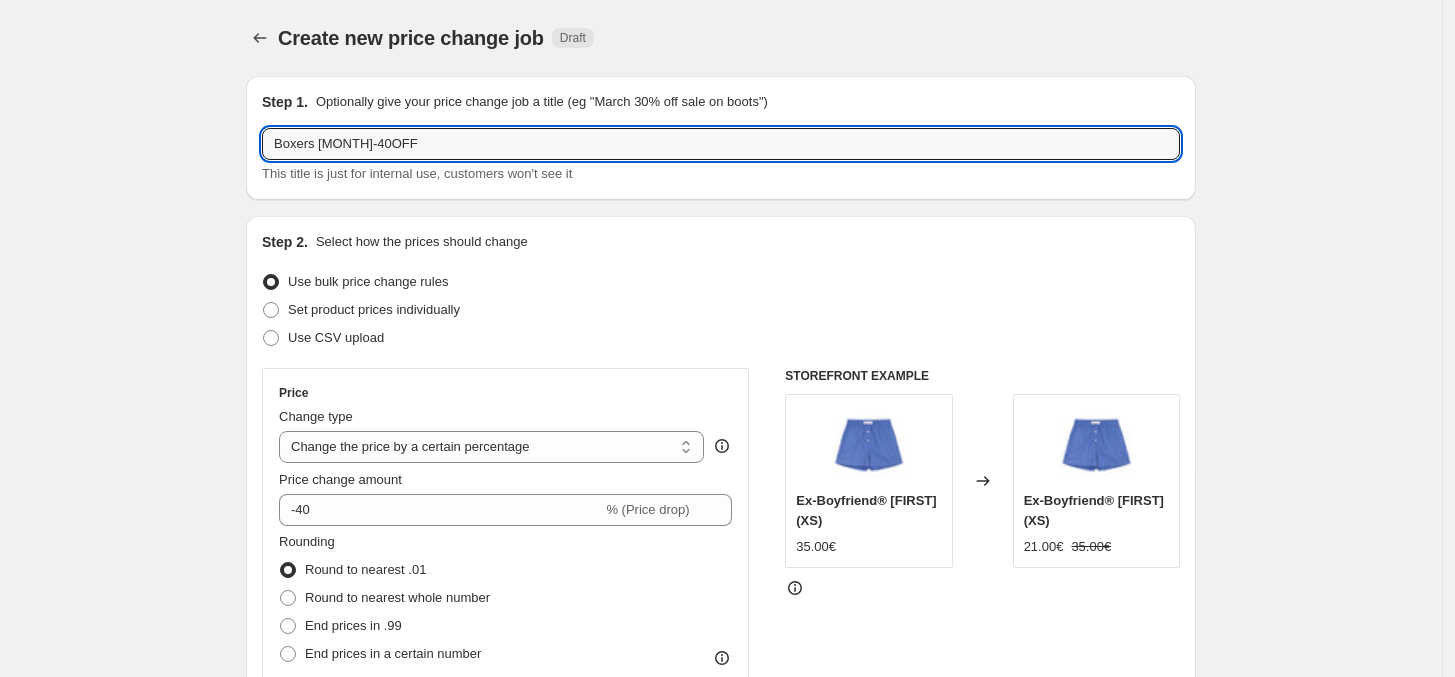 click on "Boxers [MONTH]-40OFF" at bounding box center [721, 138] 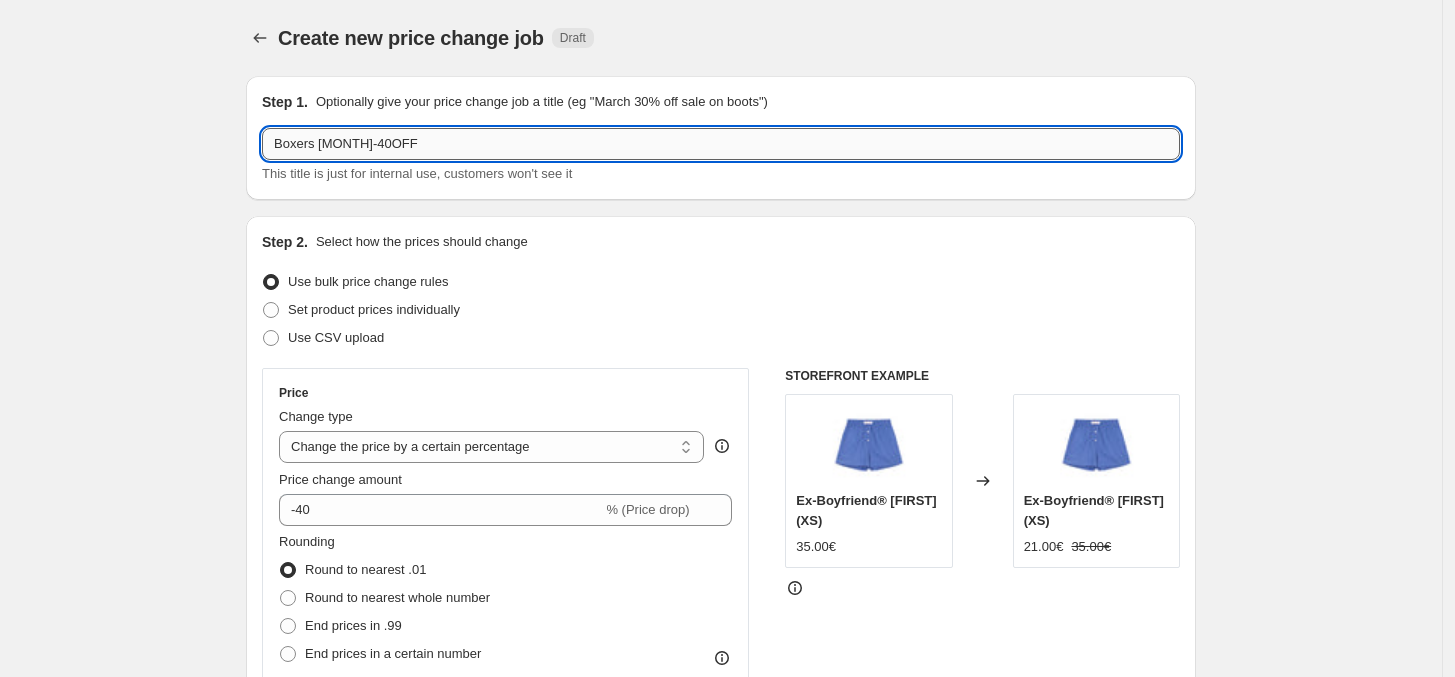 click on "Boxers [MONTH]-40OFF" at bounding box center [721, 144] 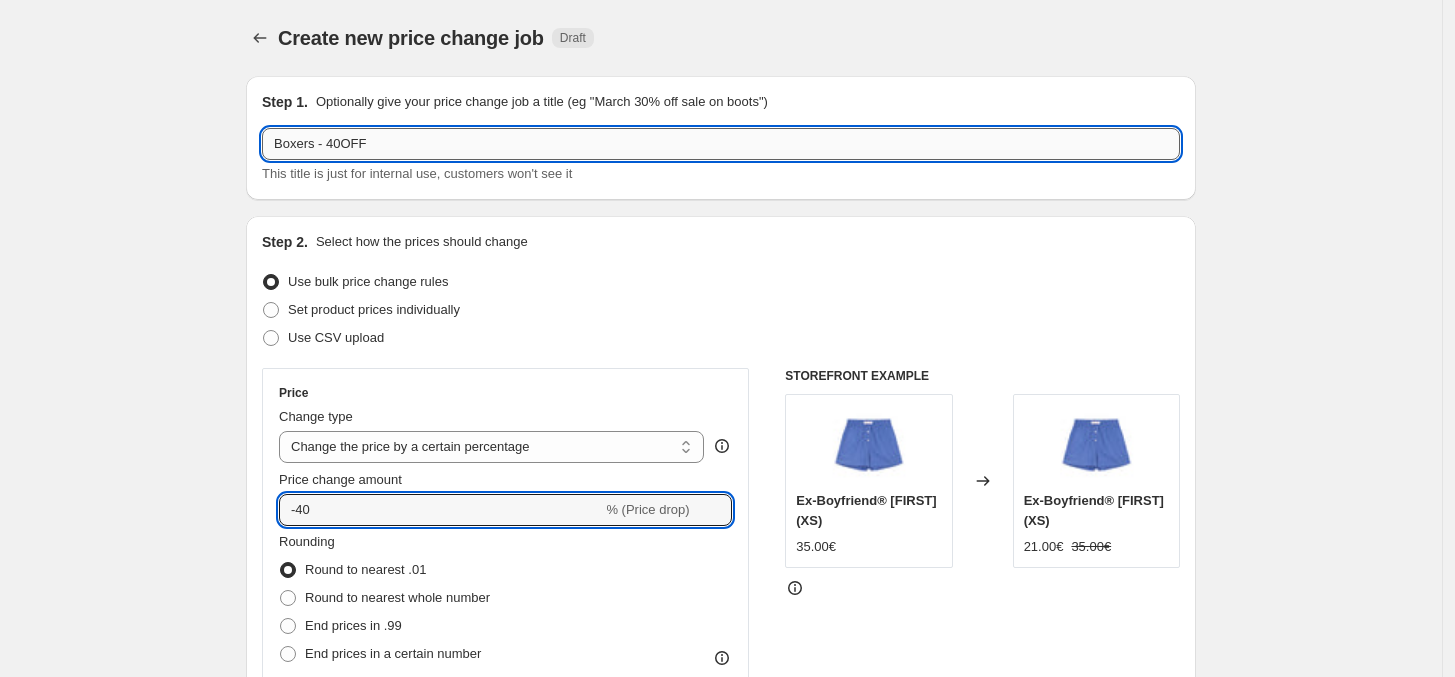 type on "Boxers - 40OFF" 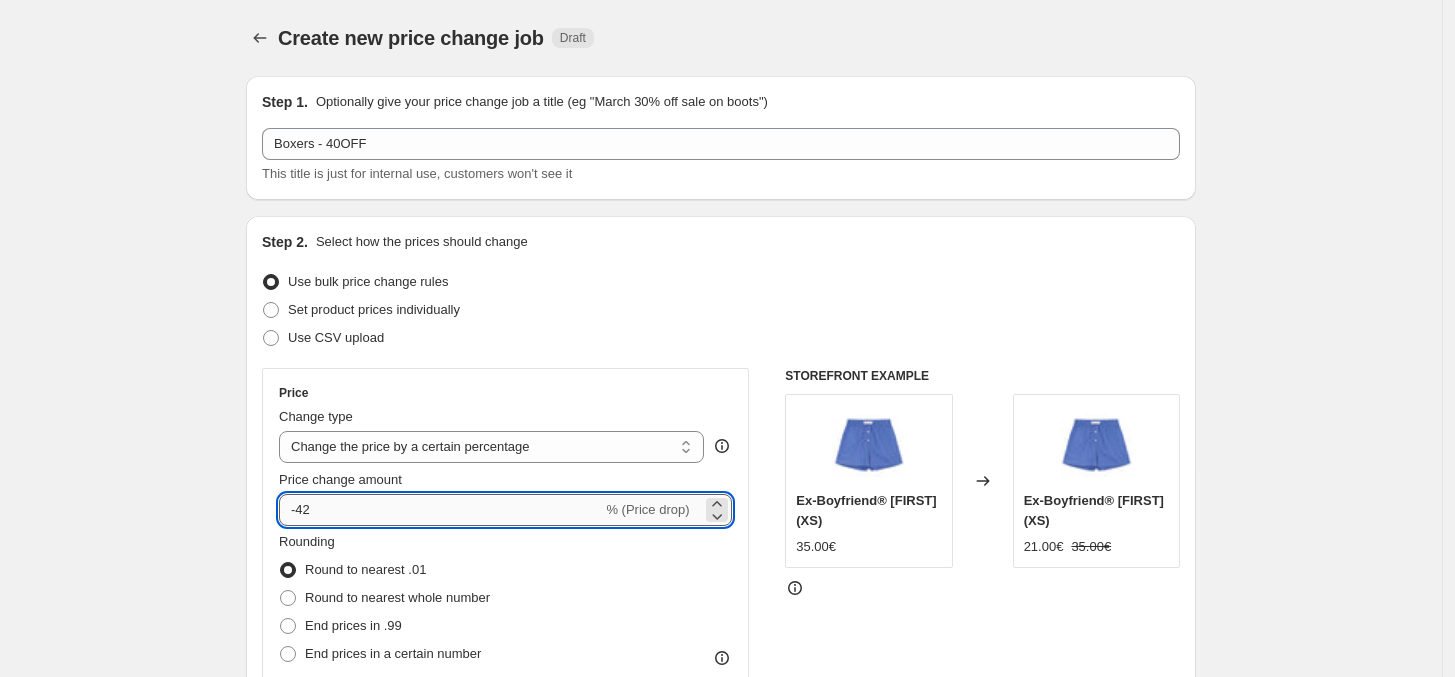 click on "-42" at bounding box center [440, 510] 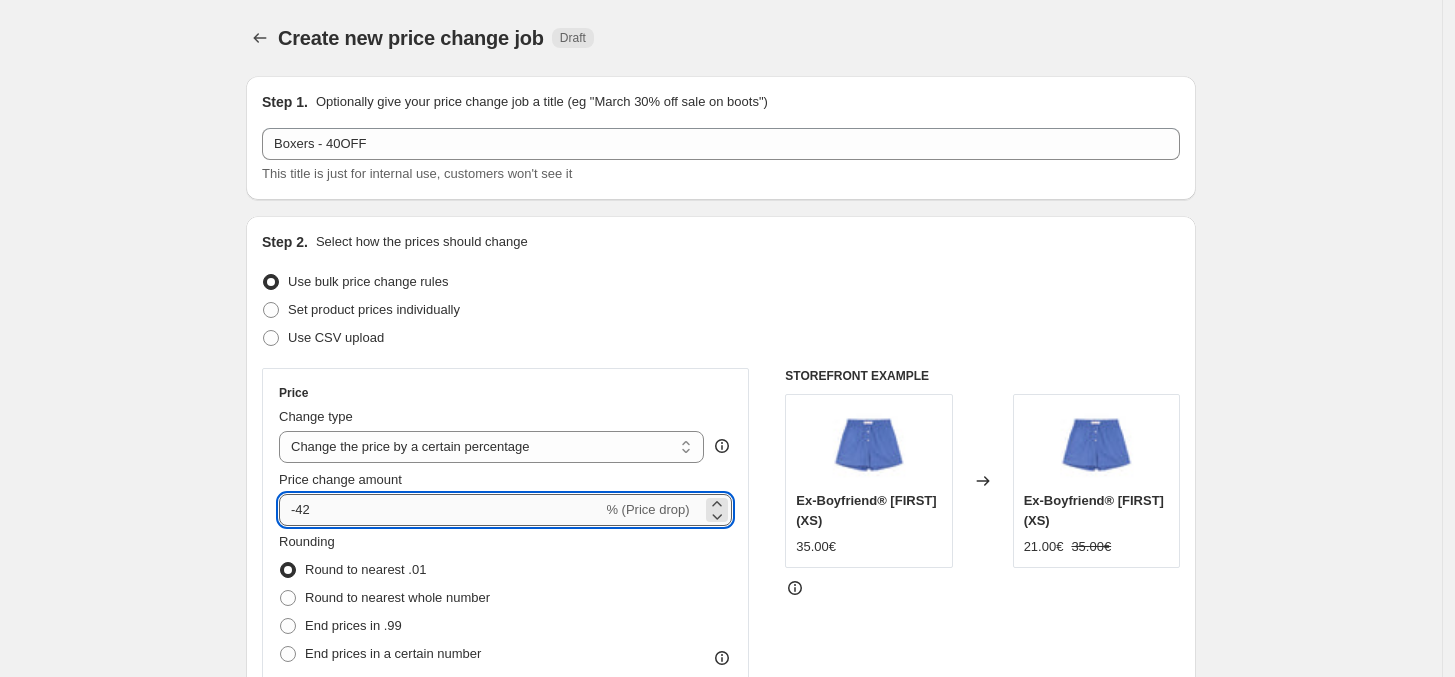 click on "-42" at bounding box center (440, 510) 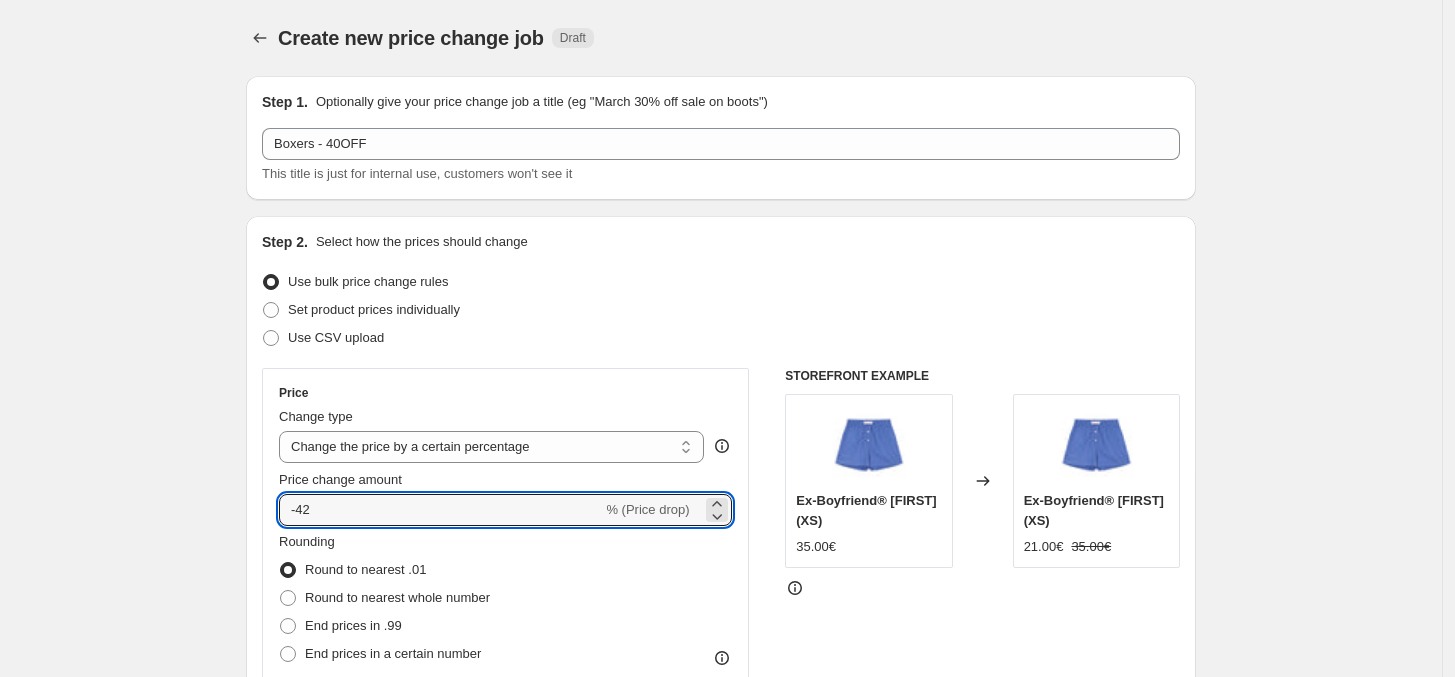 click on "Price change amount -42 % (Price drop)" at bounding box center [505, 498] 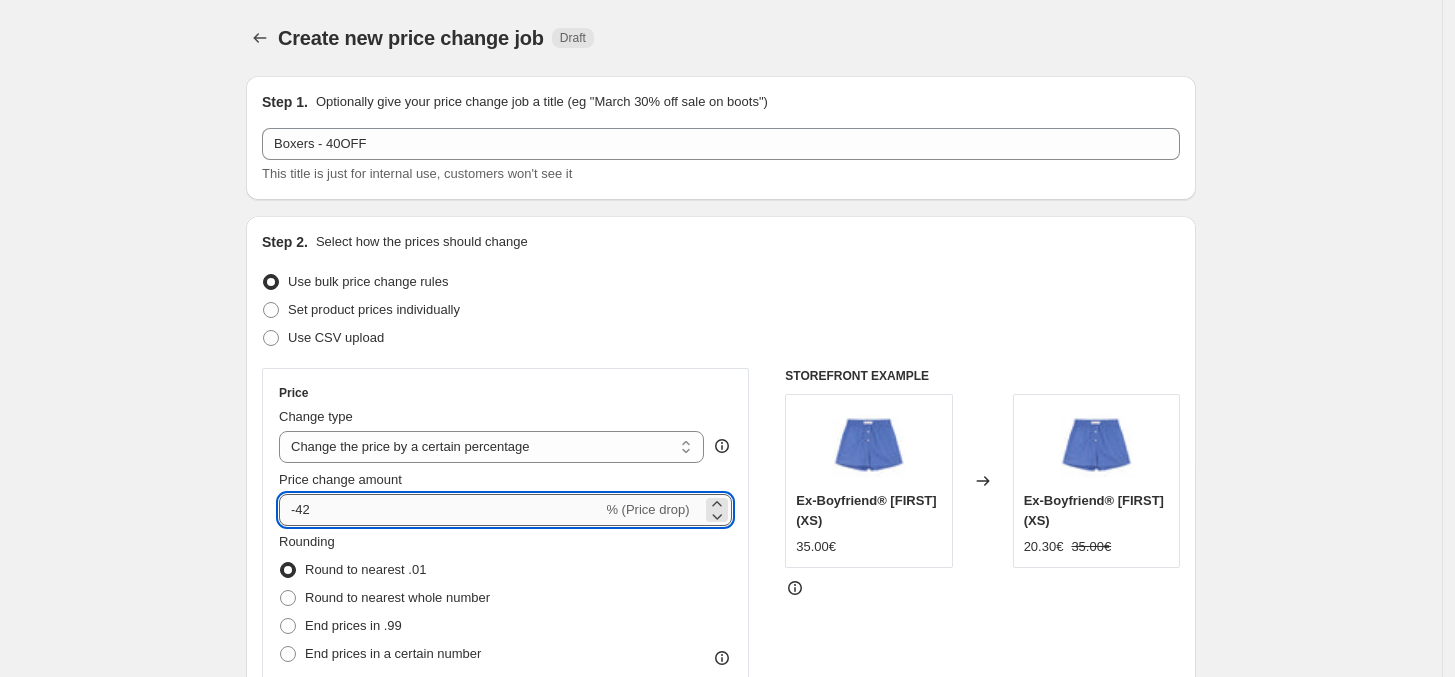 click on "-42" at bounding box center [440, 510] 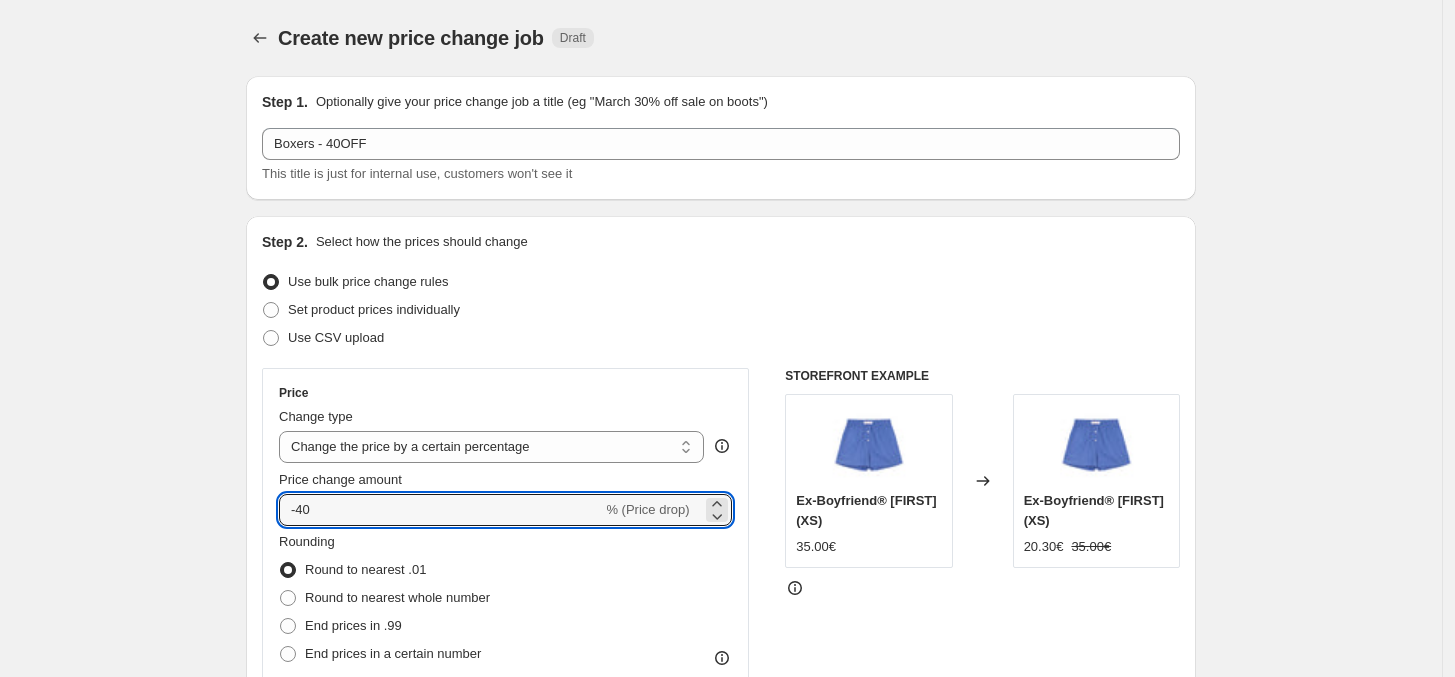 type on "-40" 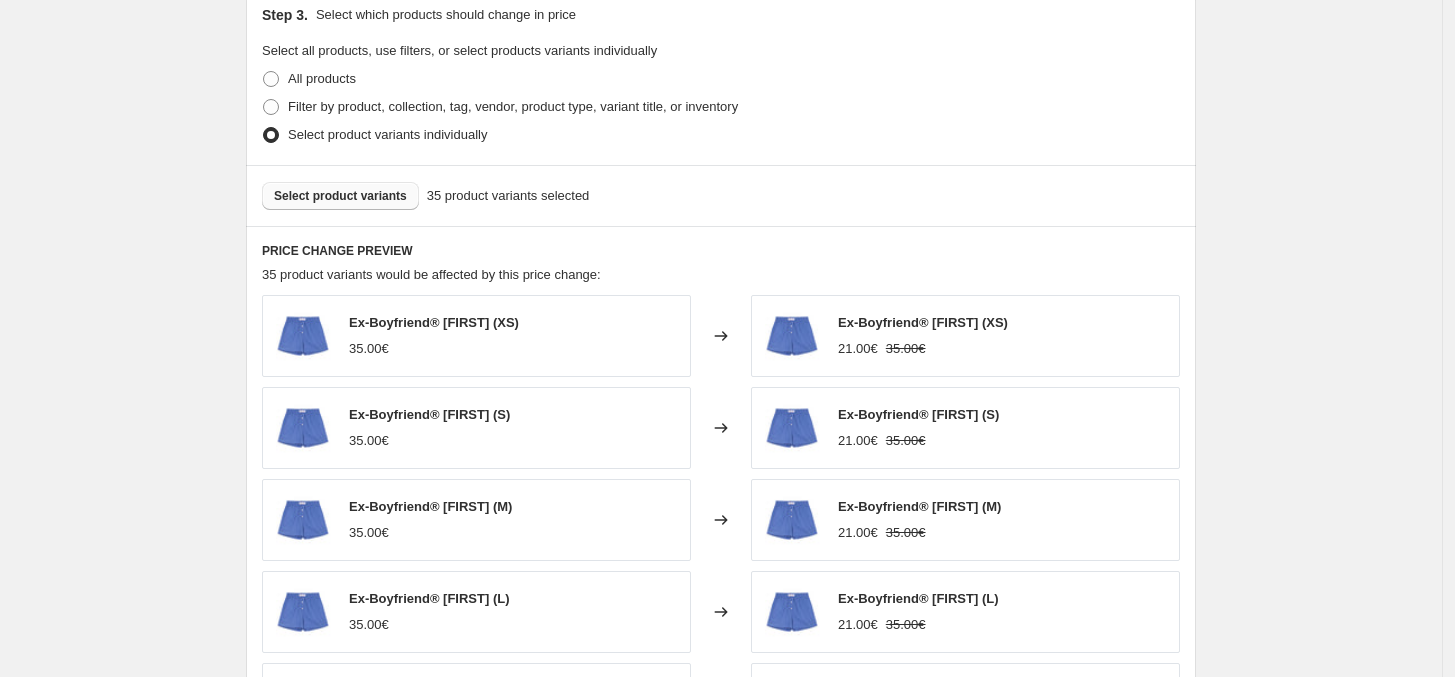 scroll, scrollTop: 1000, scrollLeft: 0, axis: vertical 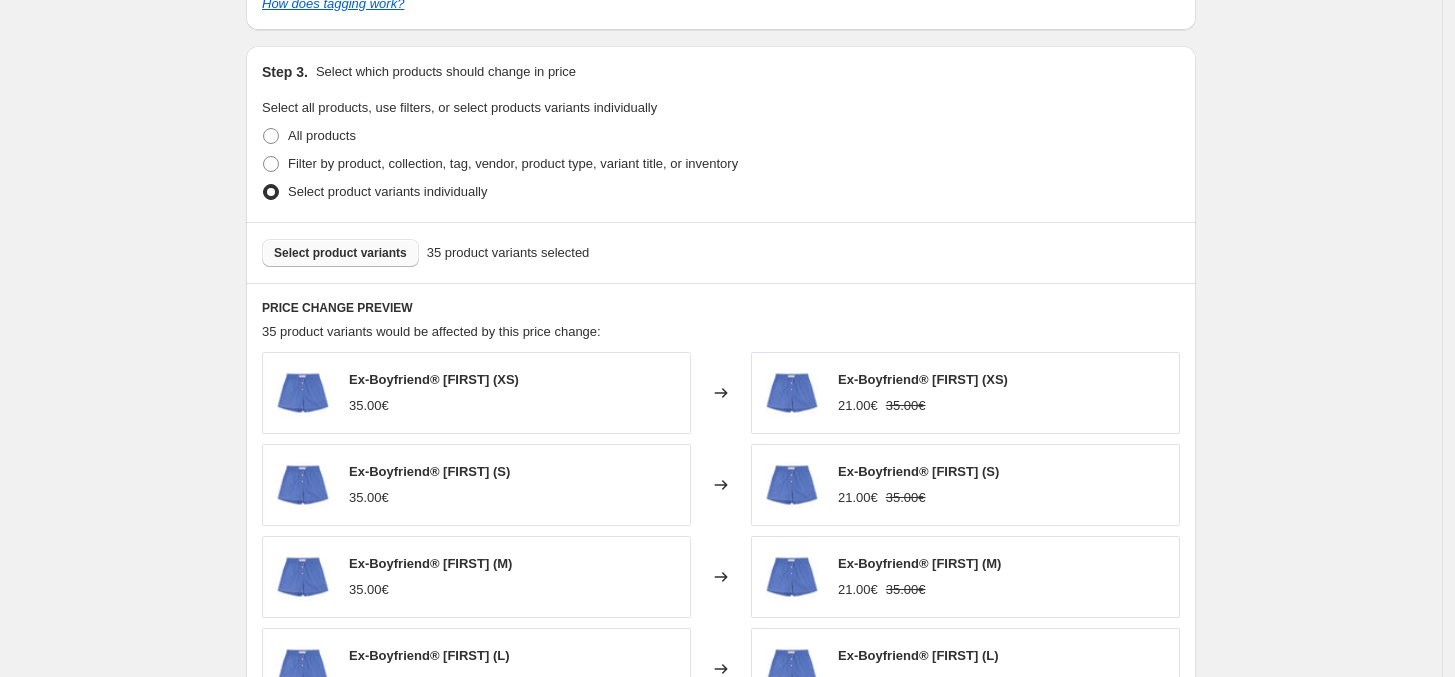 click on "Select product variants" at bounding box center (340, 253) 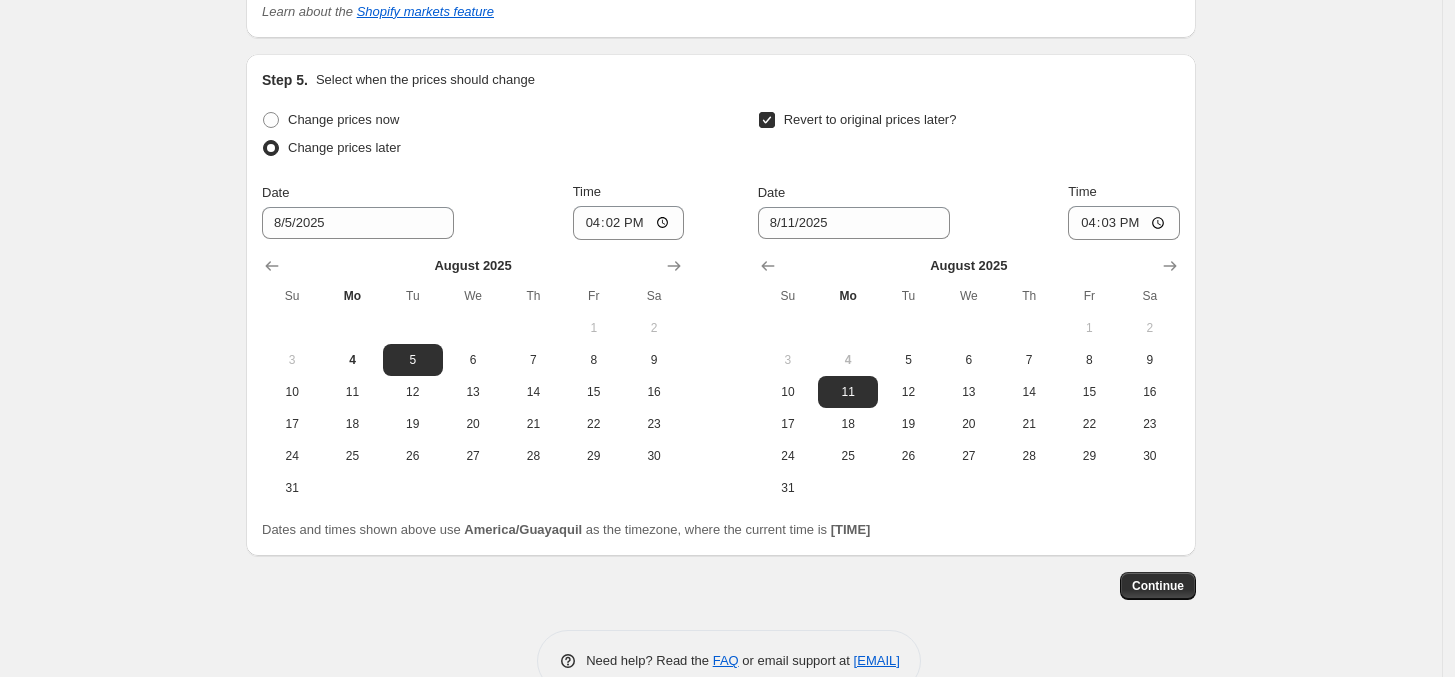 scroll, scrollTop: 2250, scrollLeft: 0, axis: vertical 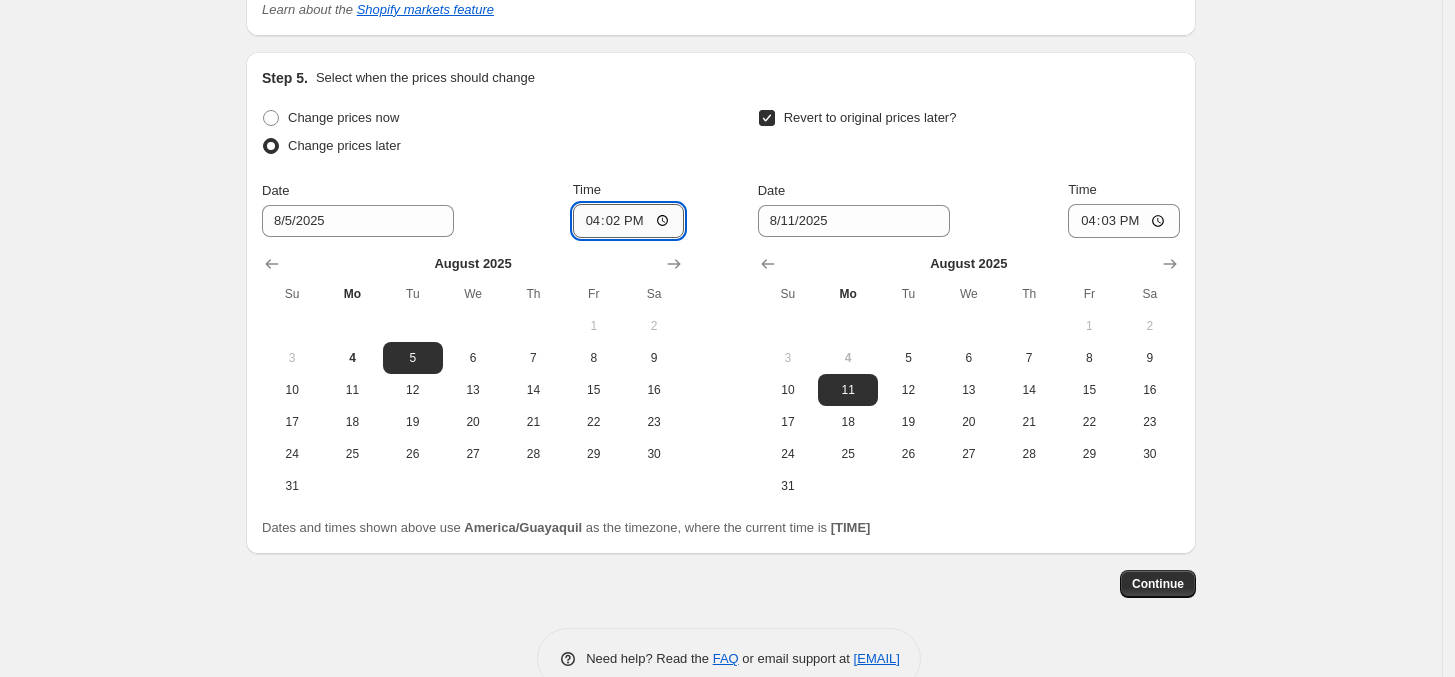 click on "16:02" at bounding box center (629, 221) 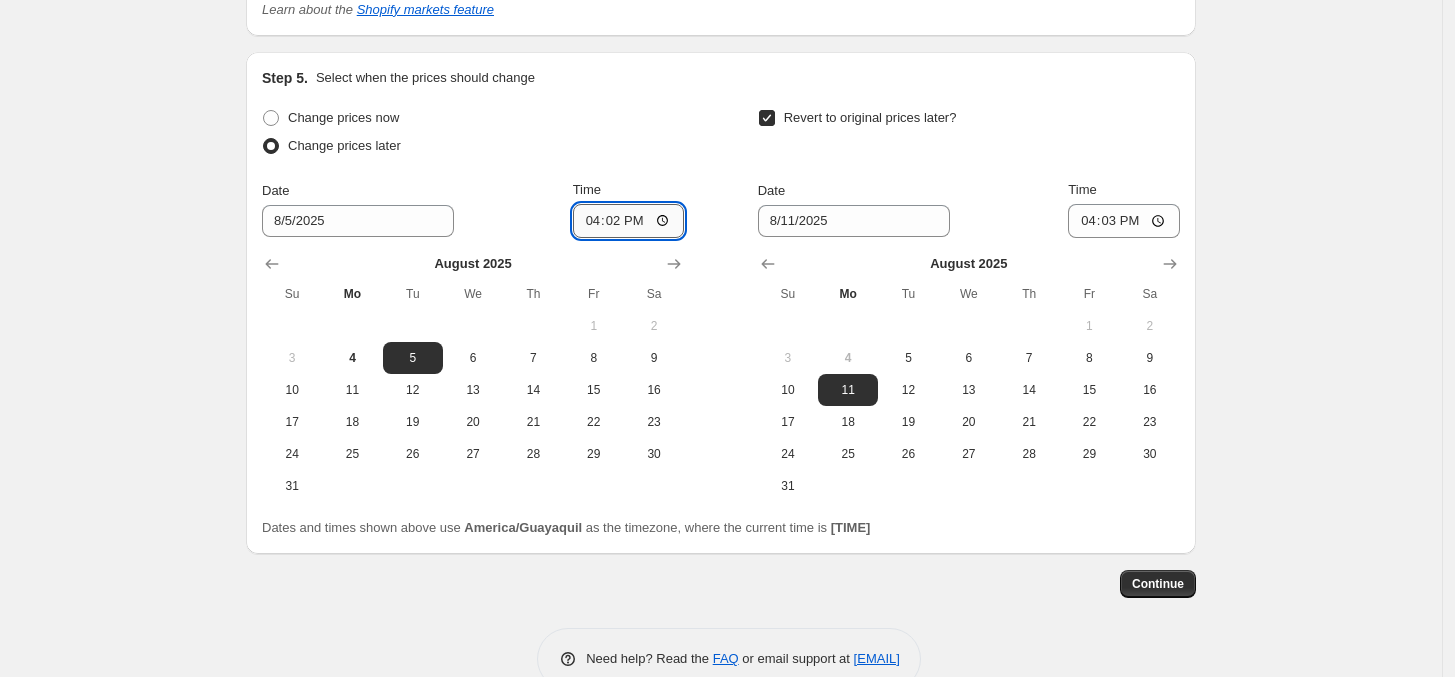 click on "16:02" at bounding box center [629, 221] 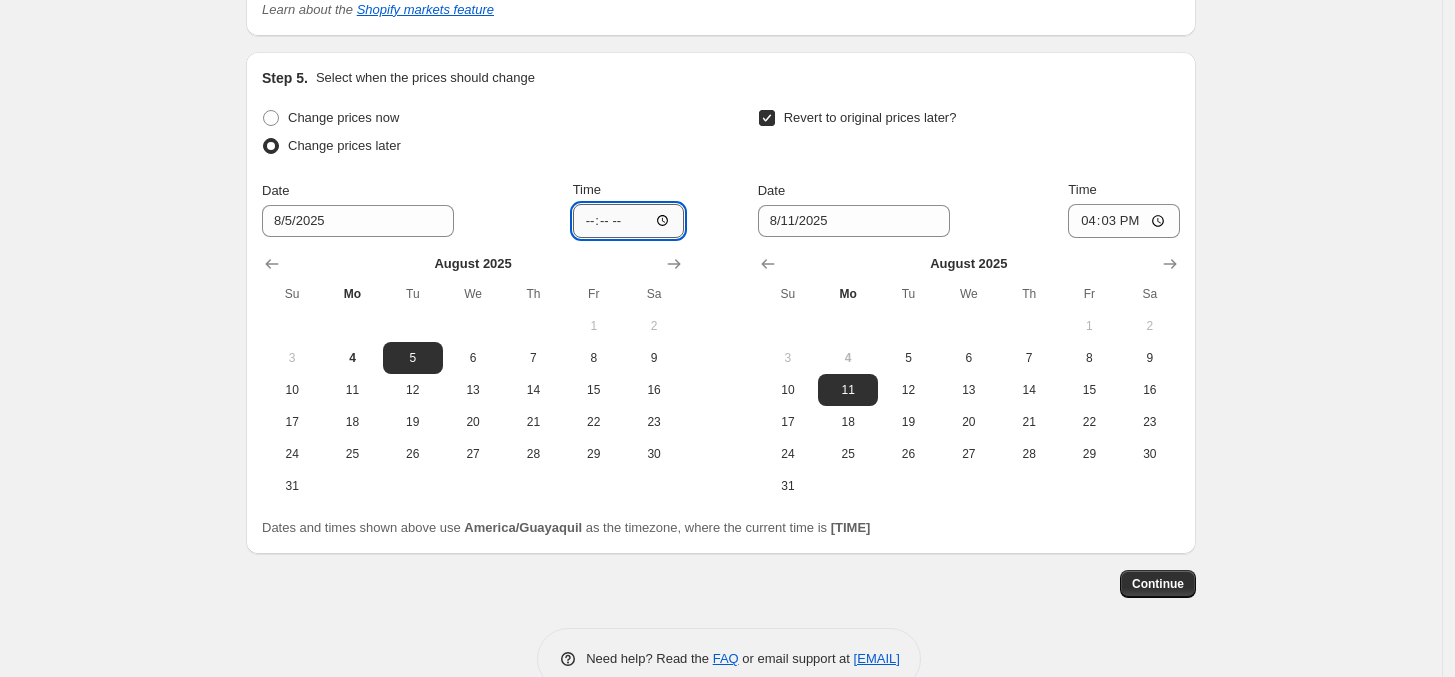 type on "05:00" 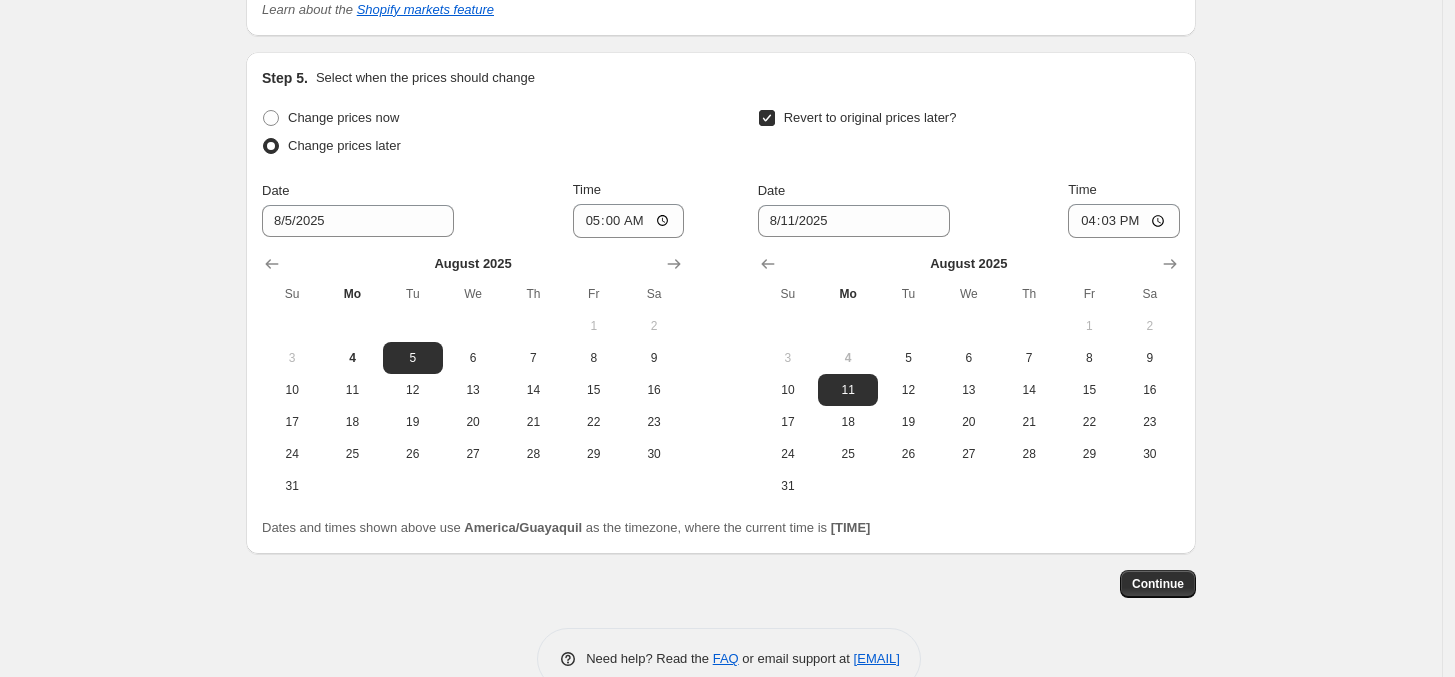 click on "Change prices later" at bounding box center (473, 146) 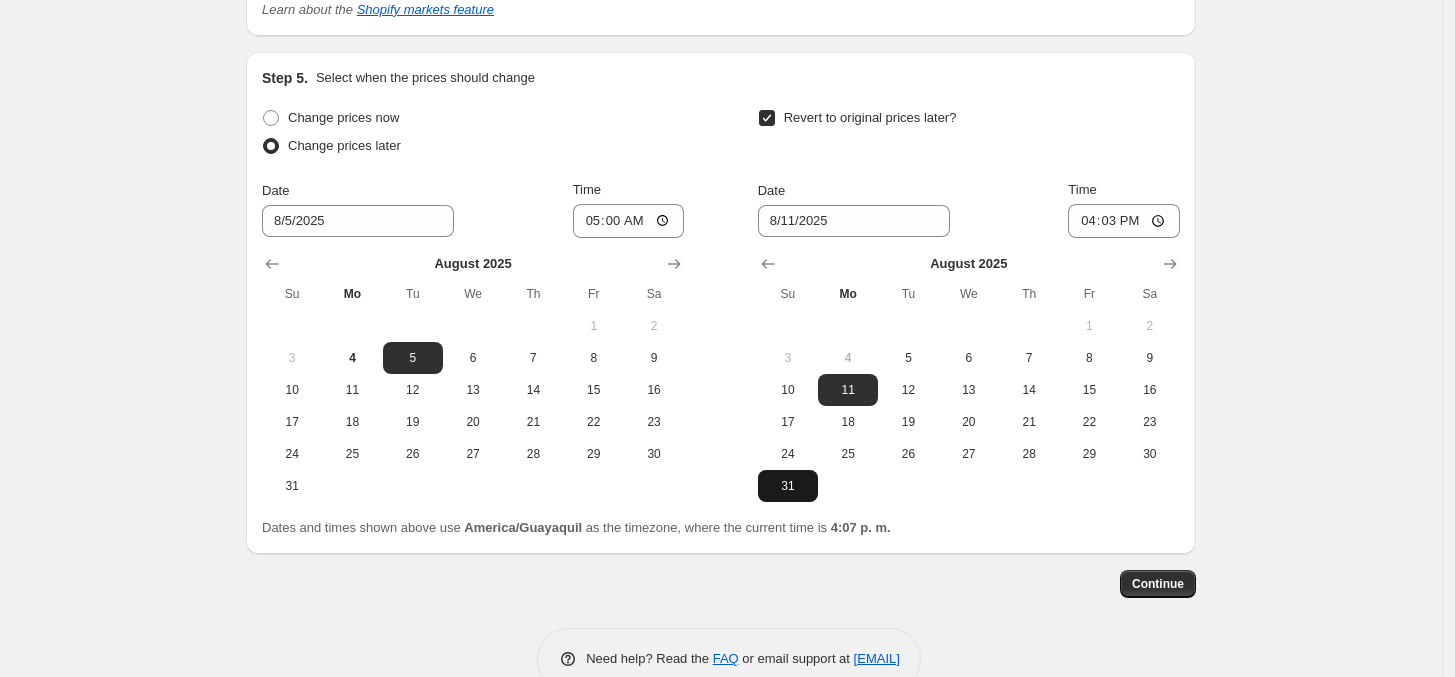 click on "31" at bounding box center (788, 486) 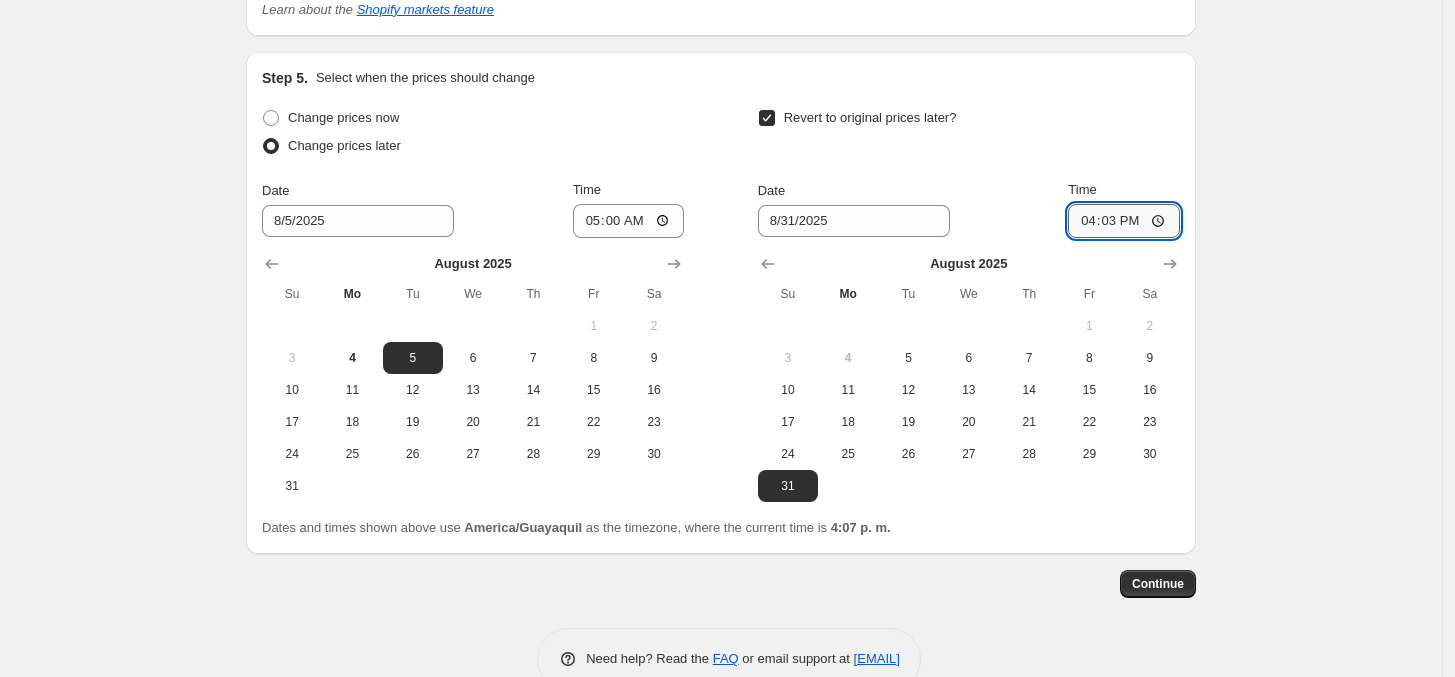 click on "16:03" at bounding box center [1124, 221] 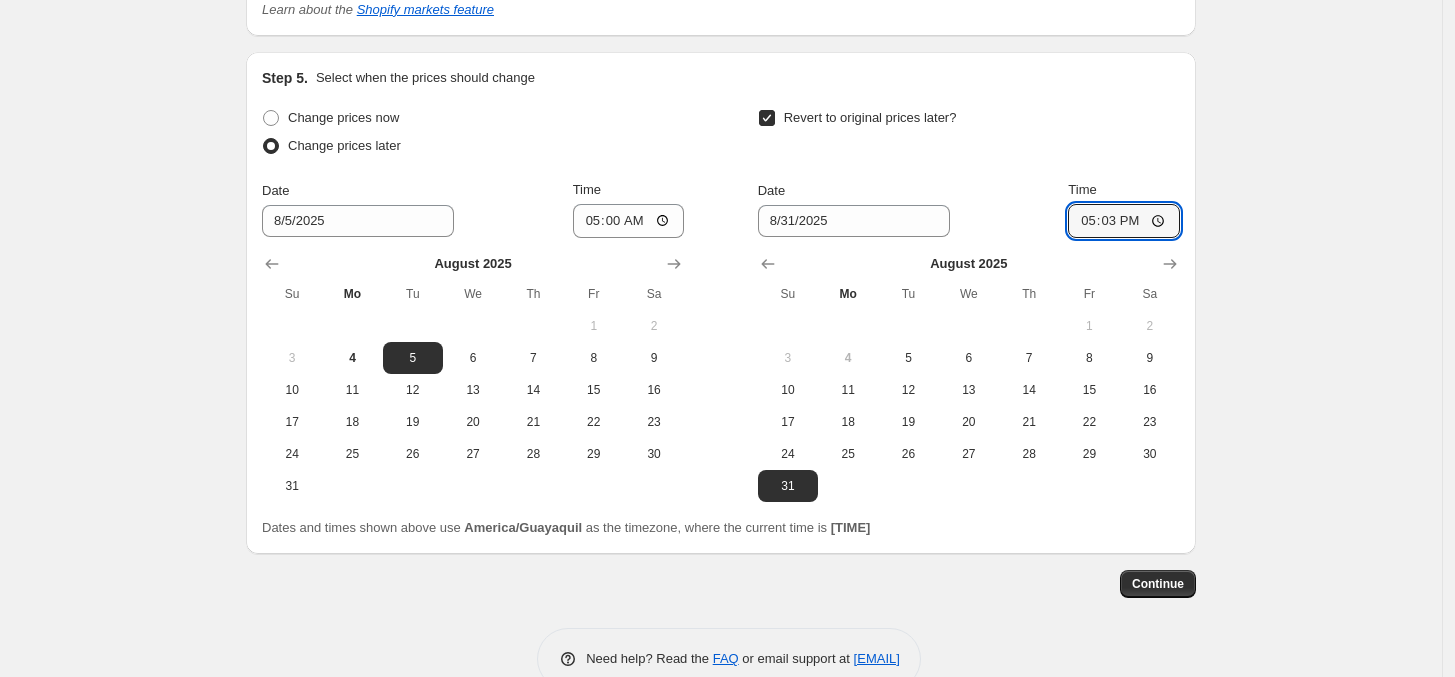 type on "17:00" 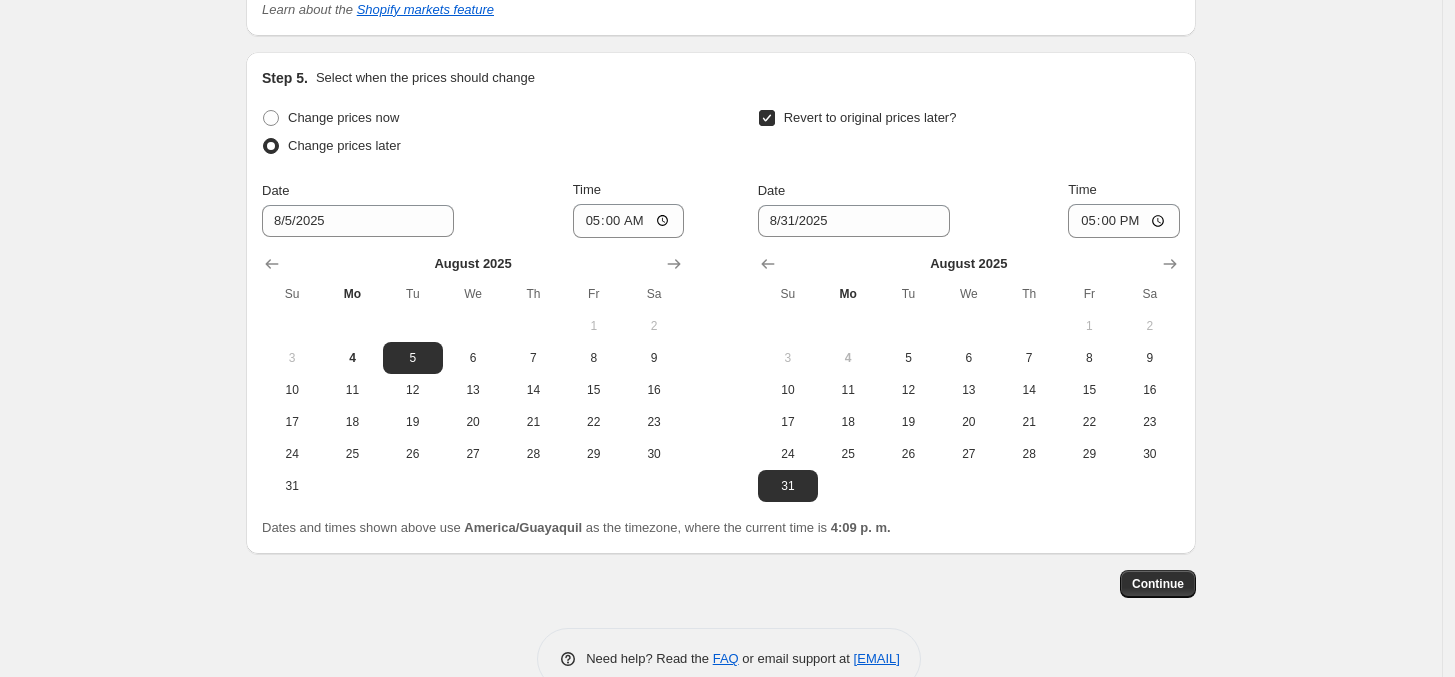 click at bounding box center [969, 486] 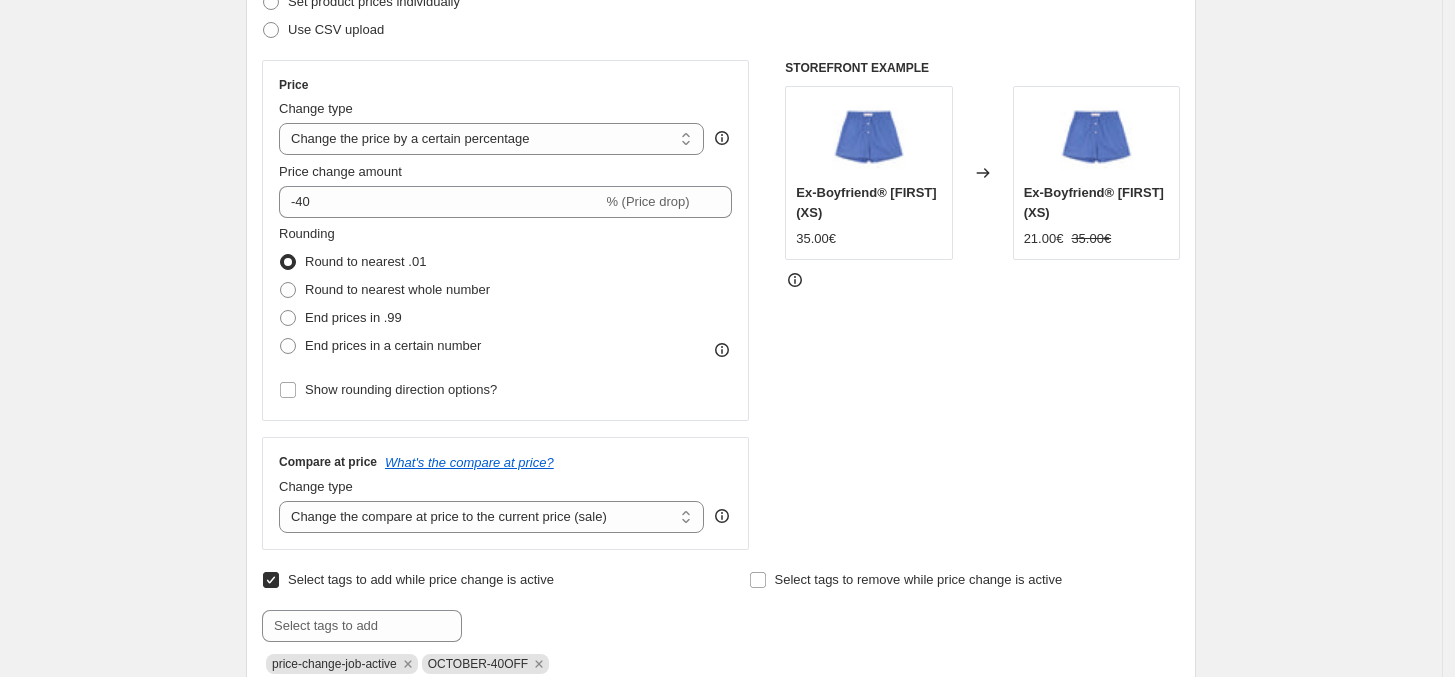 scroll, scrollTop: 310, scrollLeft: 0, axis: vertical 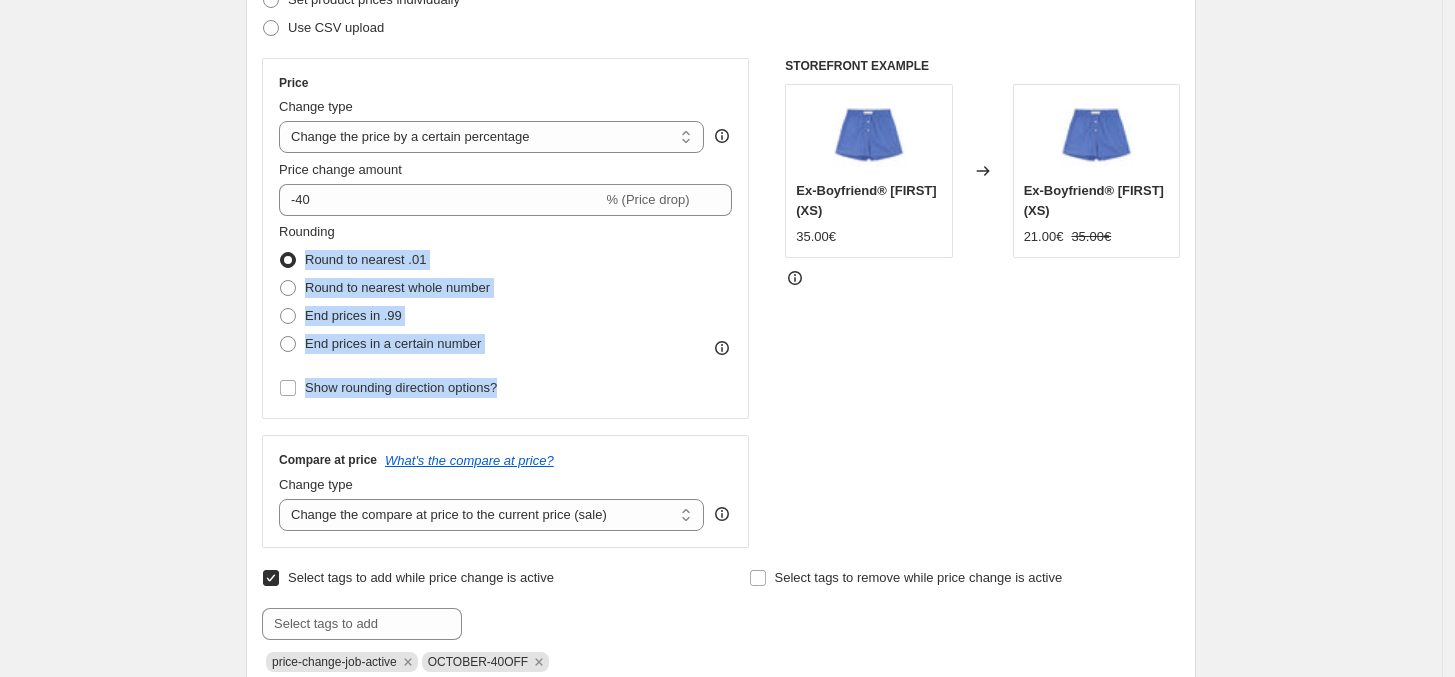 drag, startPoint x: 537, startPoint y: 386, endPoint x: 310, endPoint y: 256, distance: 261.5894 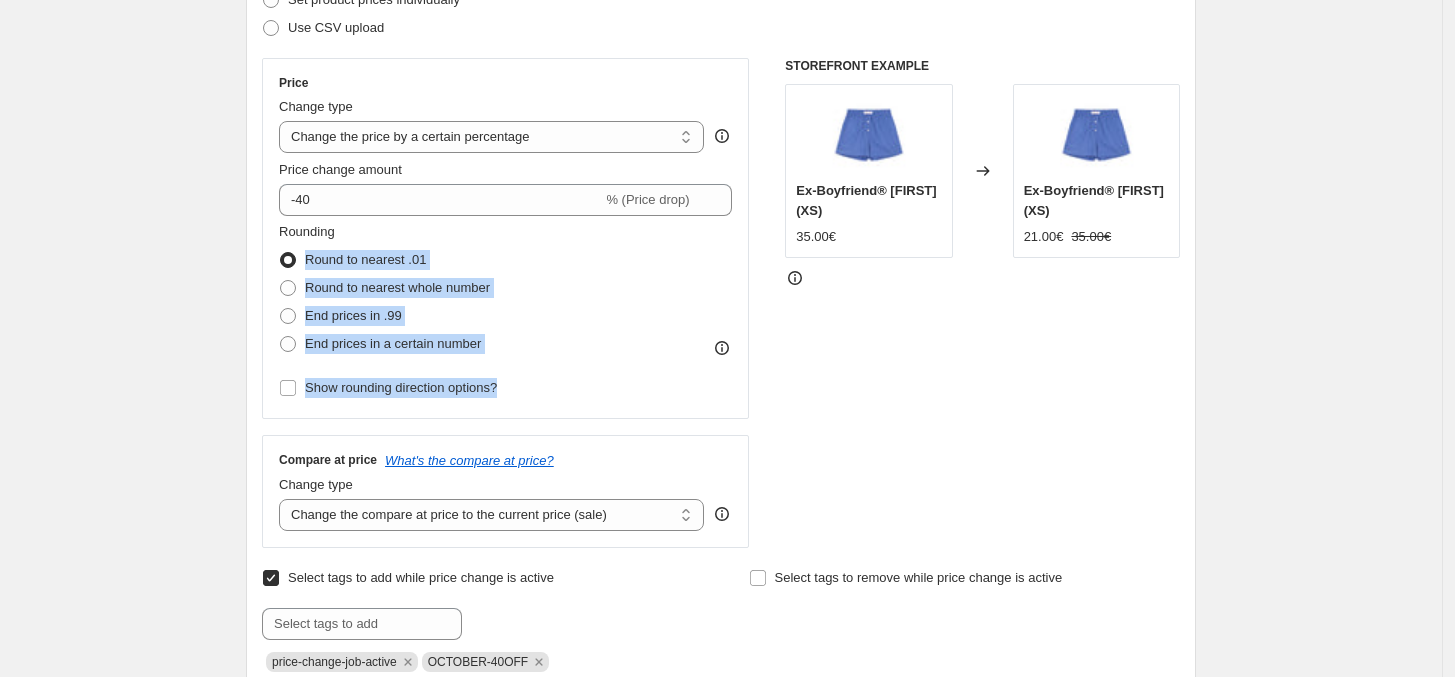 copy on "Round to nearest .01 Round to nearest whole number End prices in .99 End prices in a certain number Show rounding direction options?" 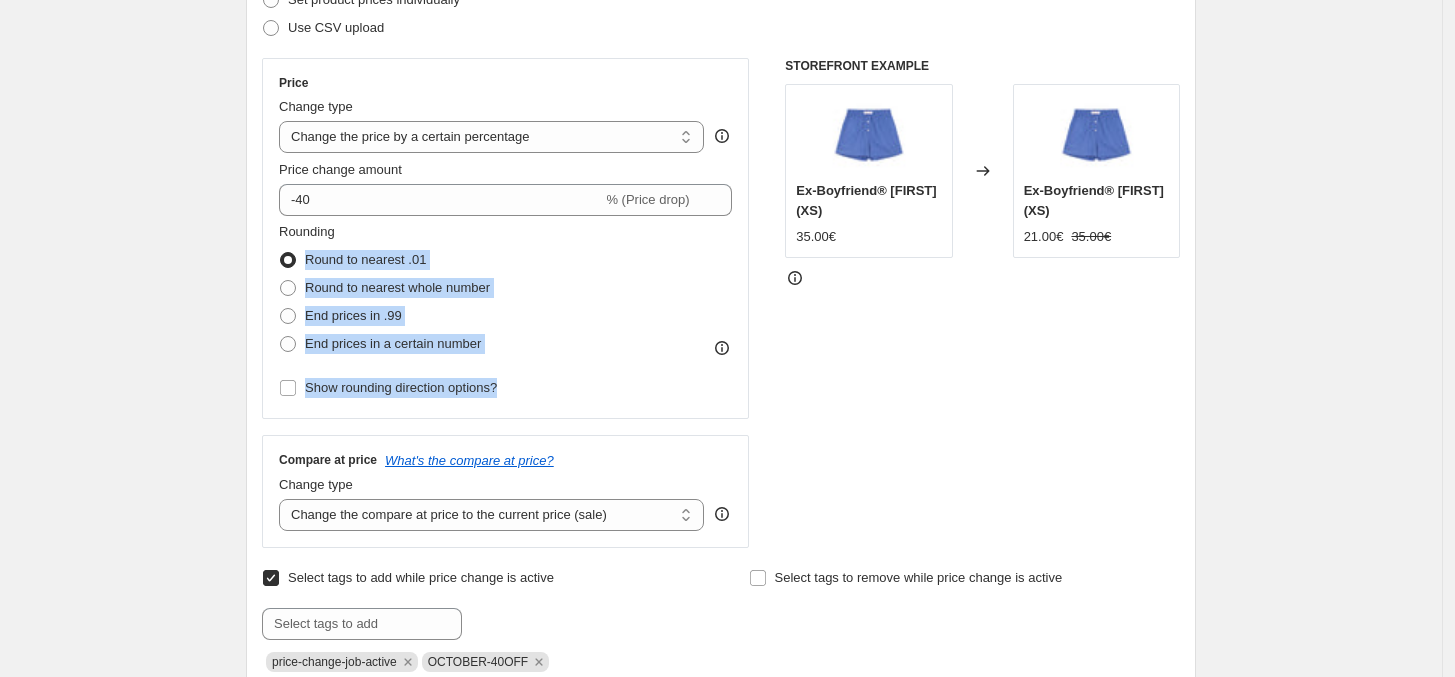 click on "Rounding Round to nearest .01 Round to nearest whole number End prices in .99 End prices in a certain number" at bounding box center (505, 290) 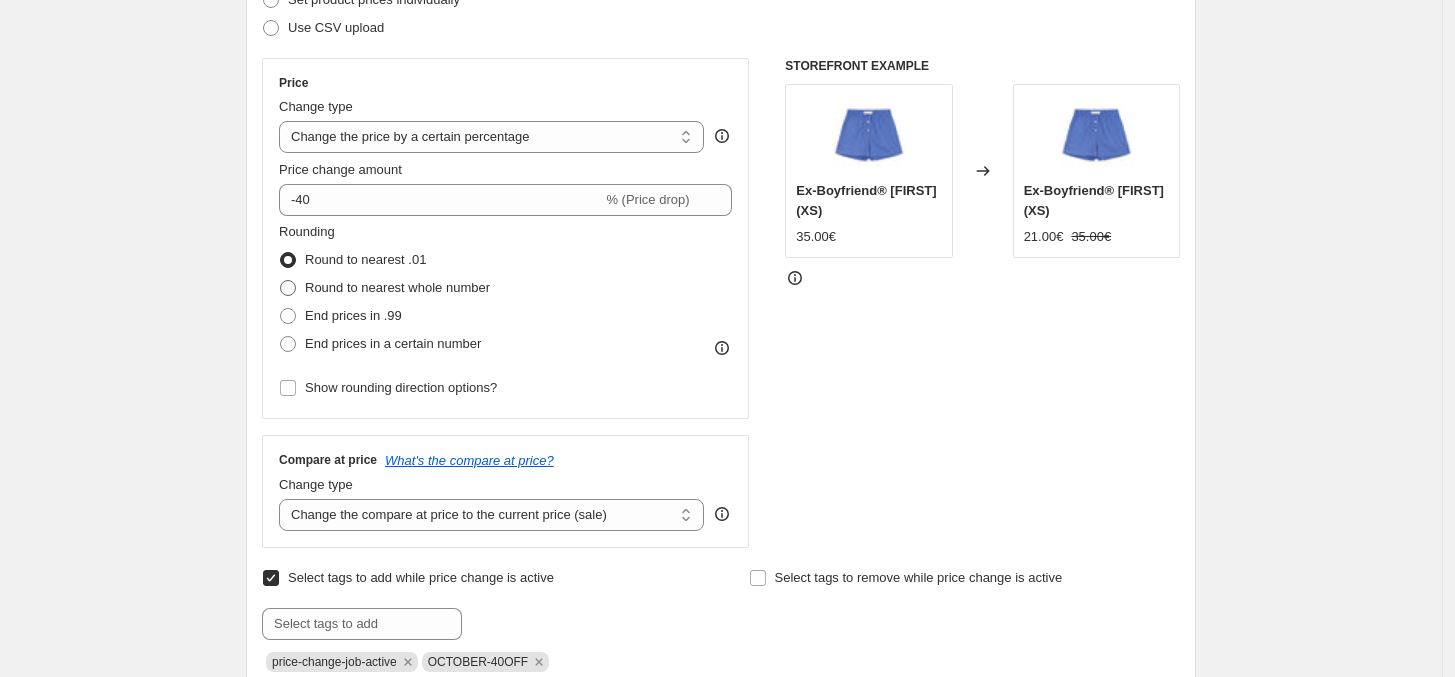 click on "Round to nearest whole number" at bounding box center [397, 287] 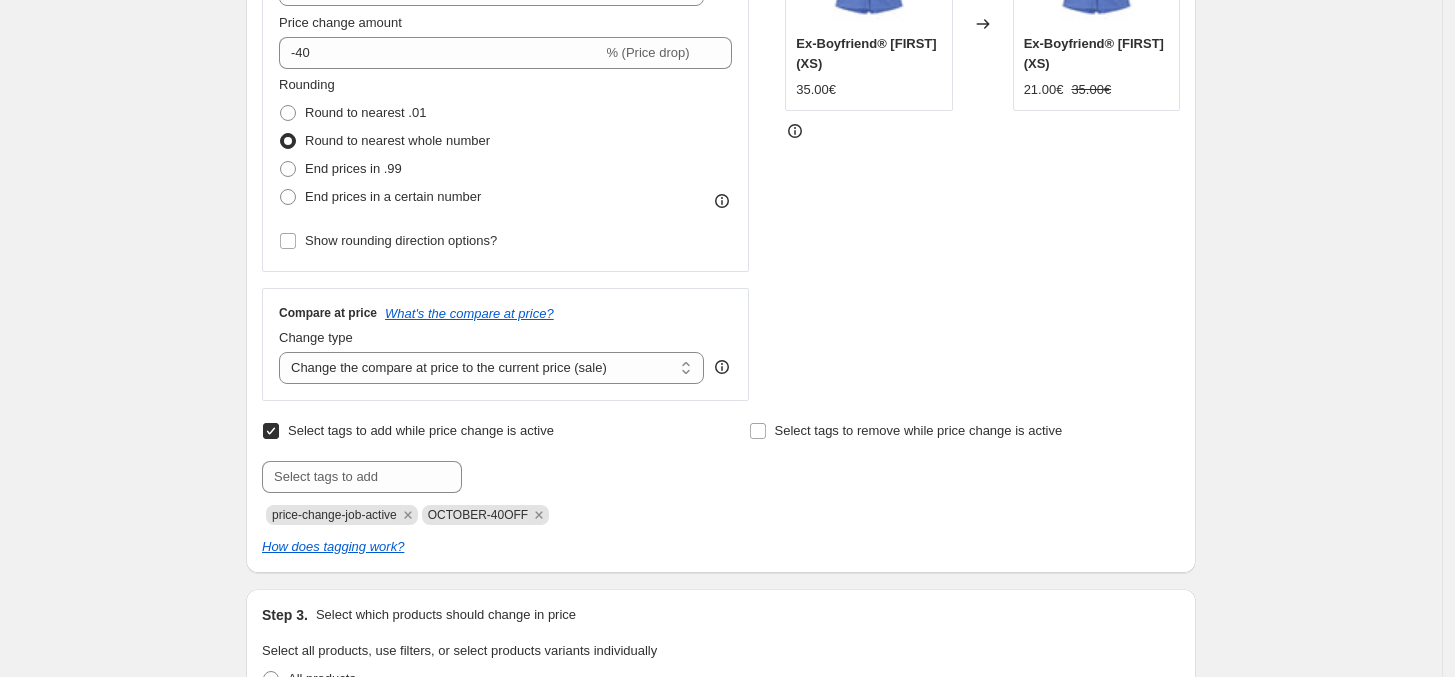 scroll, scrollTop: 500, scrollLeft: 0, axis: vertical 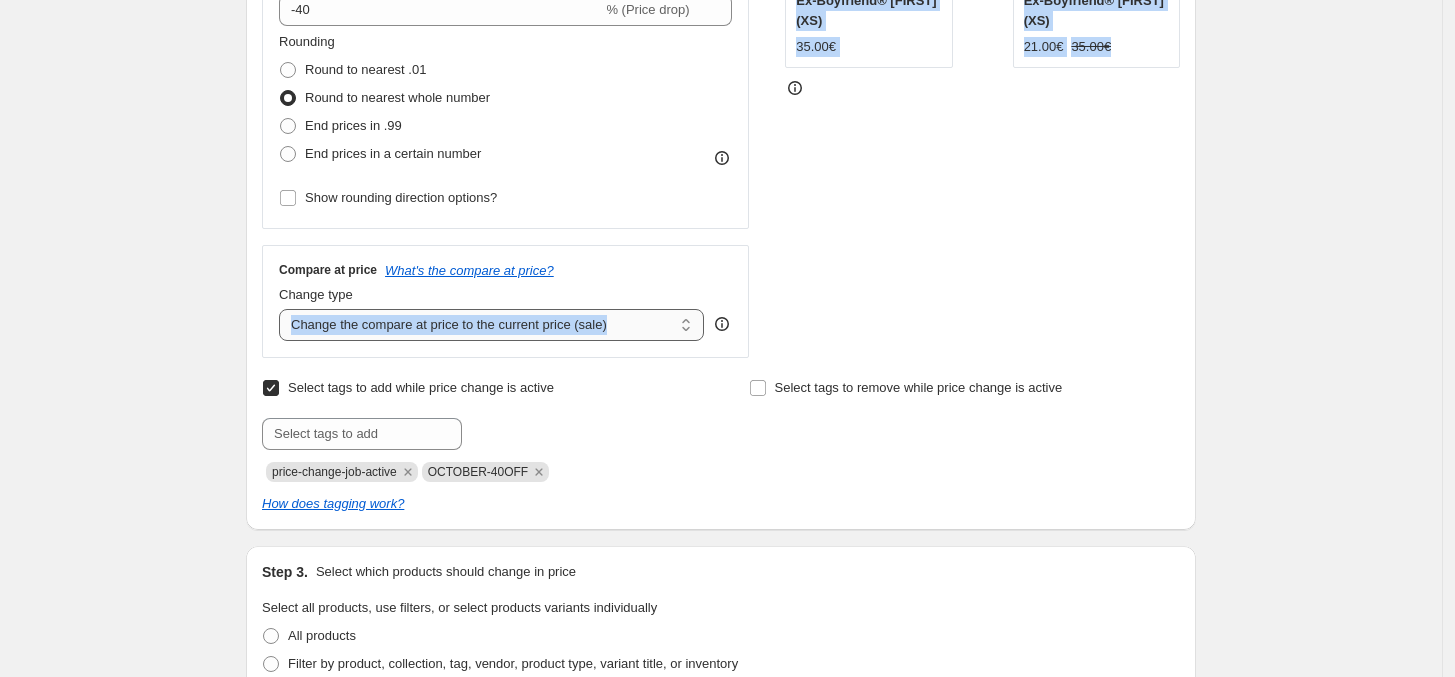 drag, startPoint x: 898, startPoint y: 320, endPoint x: 292, endPoint y: 322, distance: 606.0033 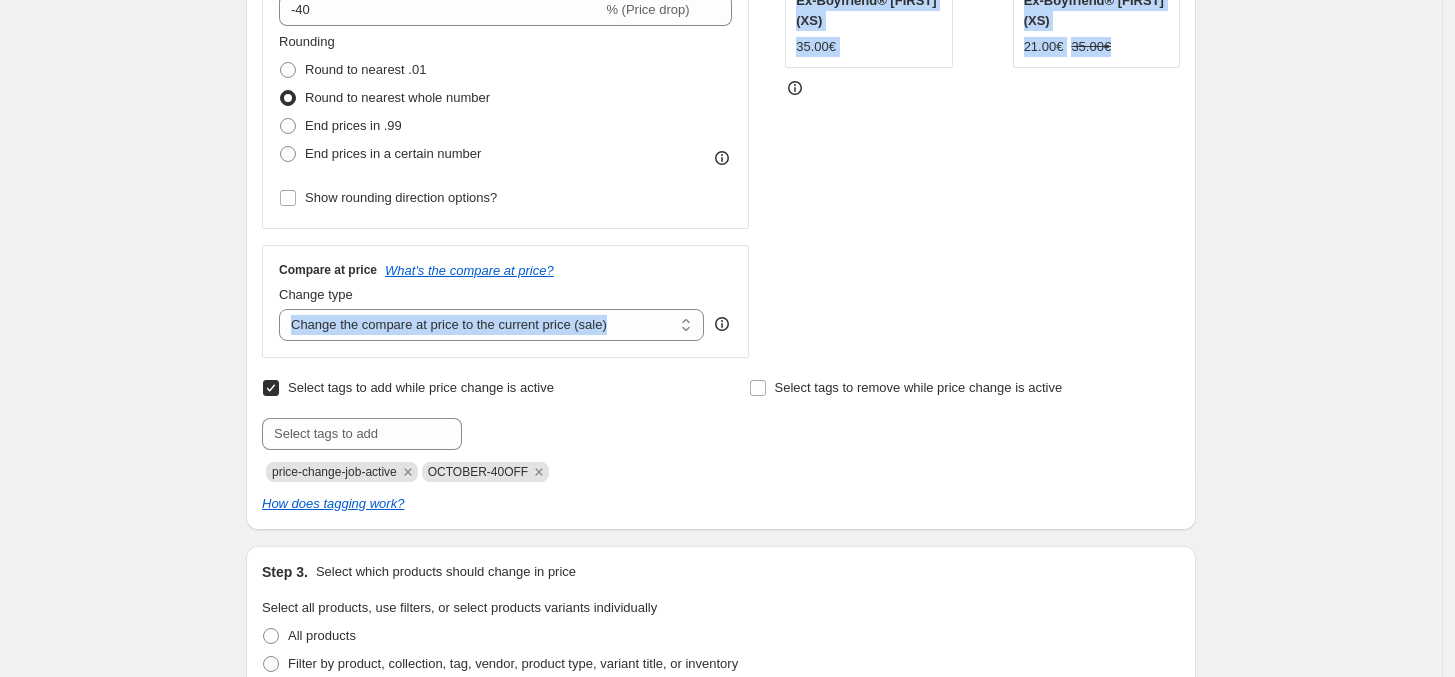 click on "STOREFRONT EXAMPLE Ex-Boyfriend® [FIRST] (XS) [PRICE] Changed to Ex-Boyfriend® [FIRST] (XS) [PRICE] [PRICE]" at bounding box center [982, 113] 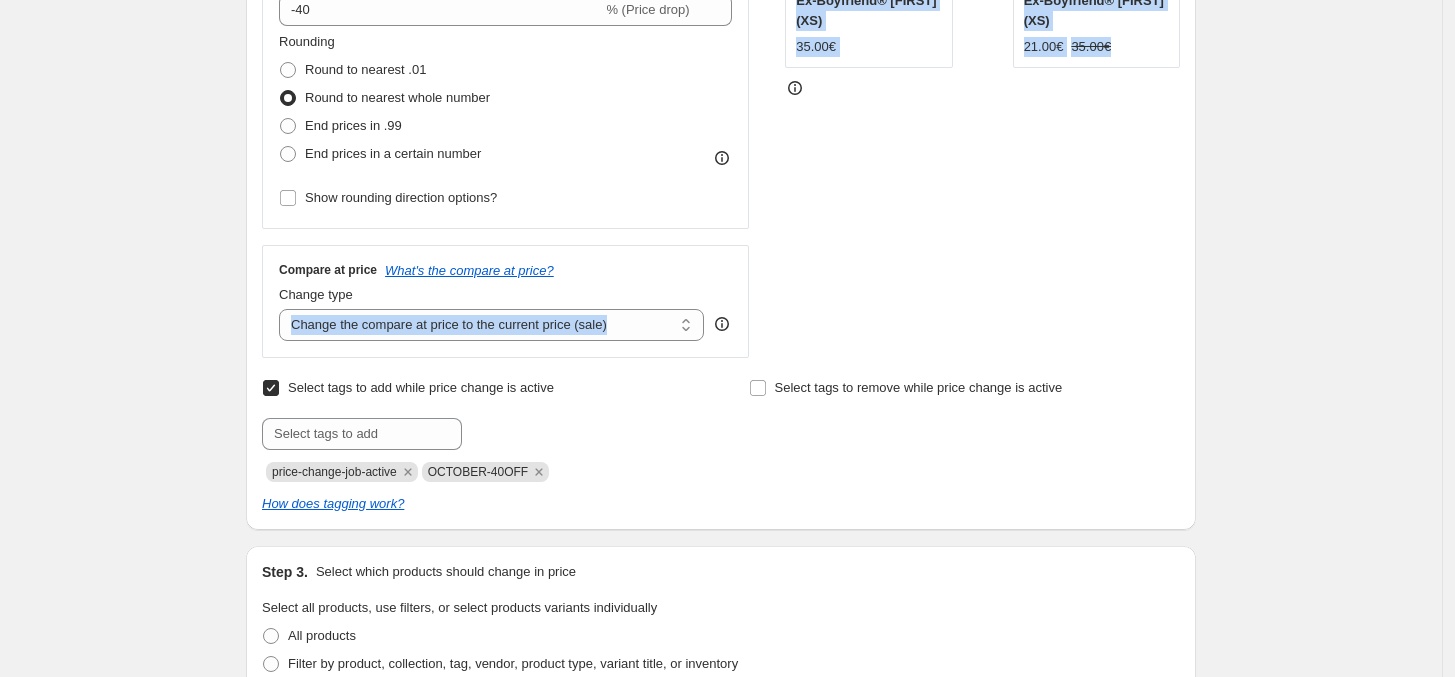 drag, startPoint x: 855, startPoint y: 329, endPoint x: 273, endPoint y: 341, distance: 582.1237 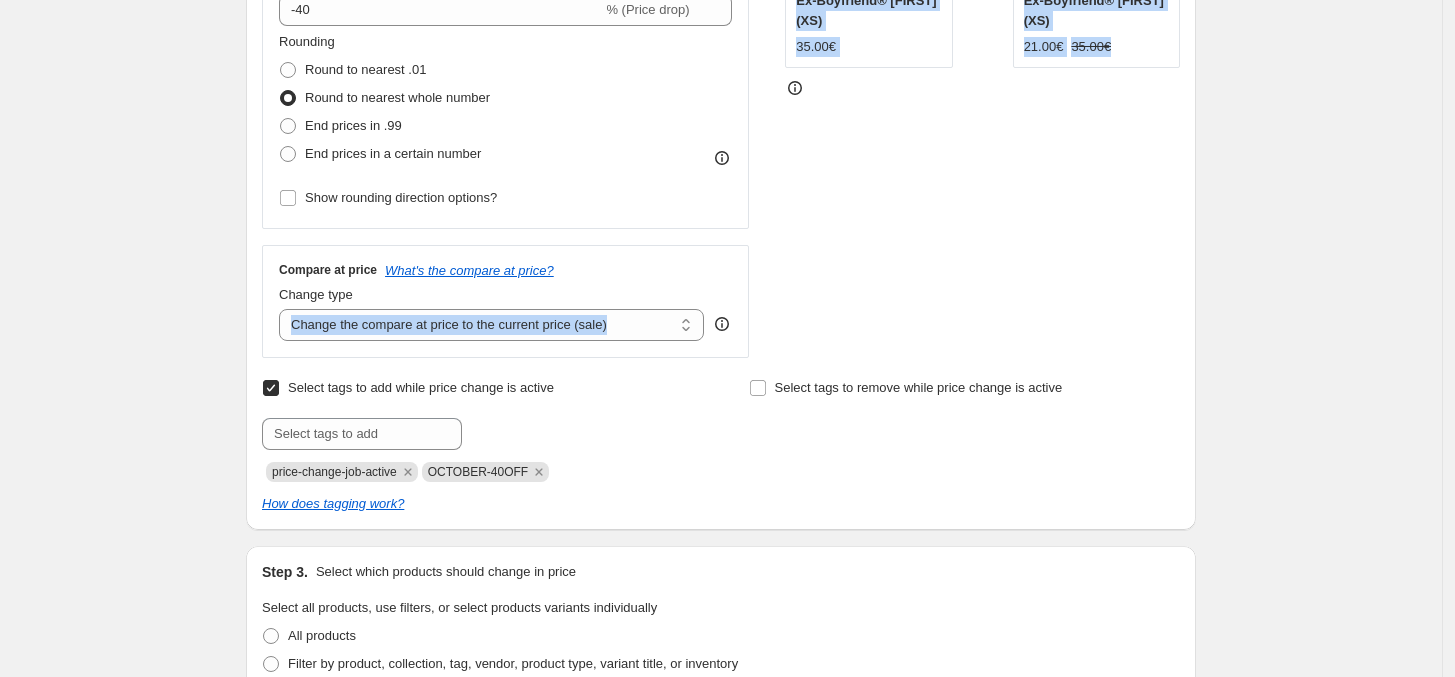 copy on "STOREFRONT EXAMPLE Ex-Boyfriend® [FIRST] (XS) [PRICE] Changed to Ex-Boyfriend® [FIRST] (XS) [PRICE] [PRICE]" 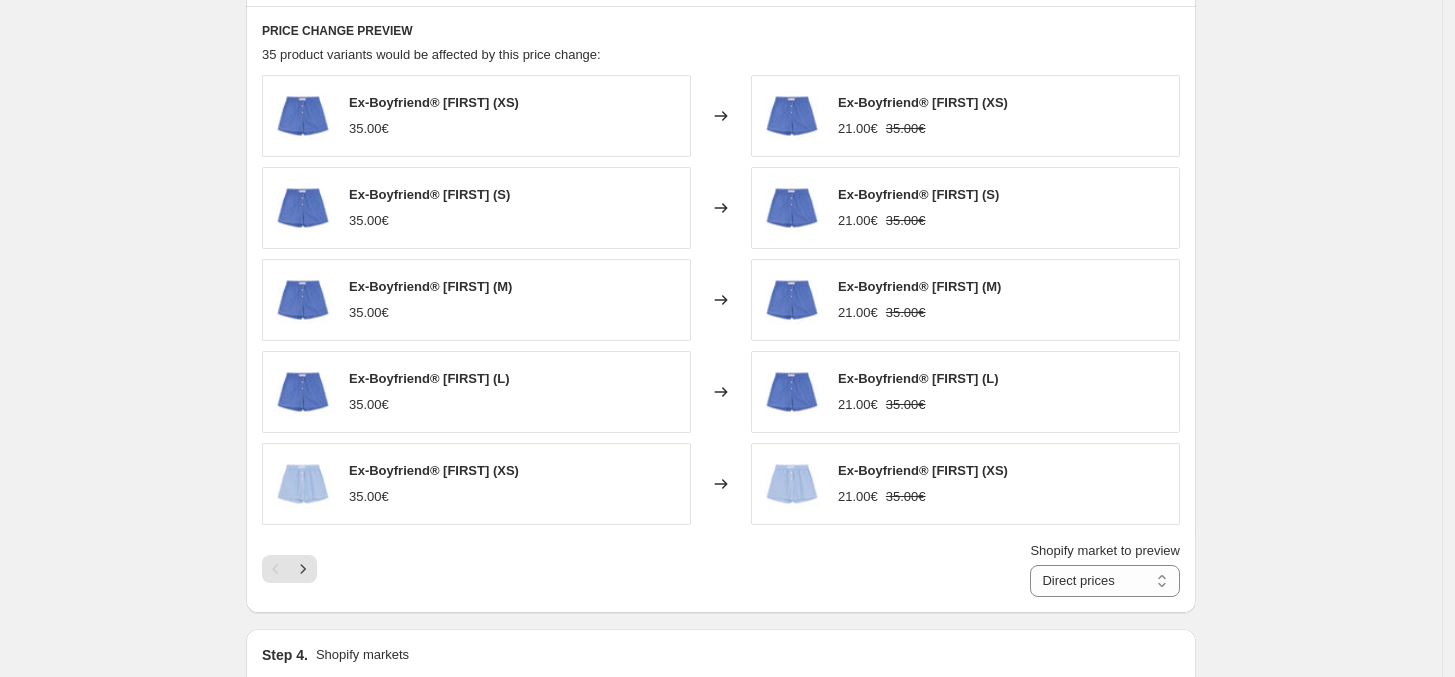 scroll, scrollTop: 1375, scrollLeft: 0, axis: vertical 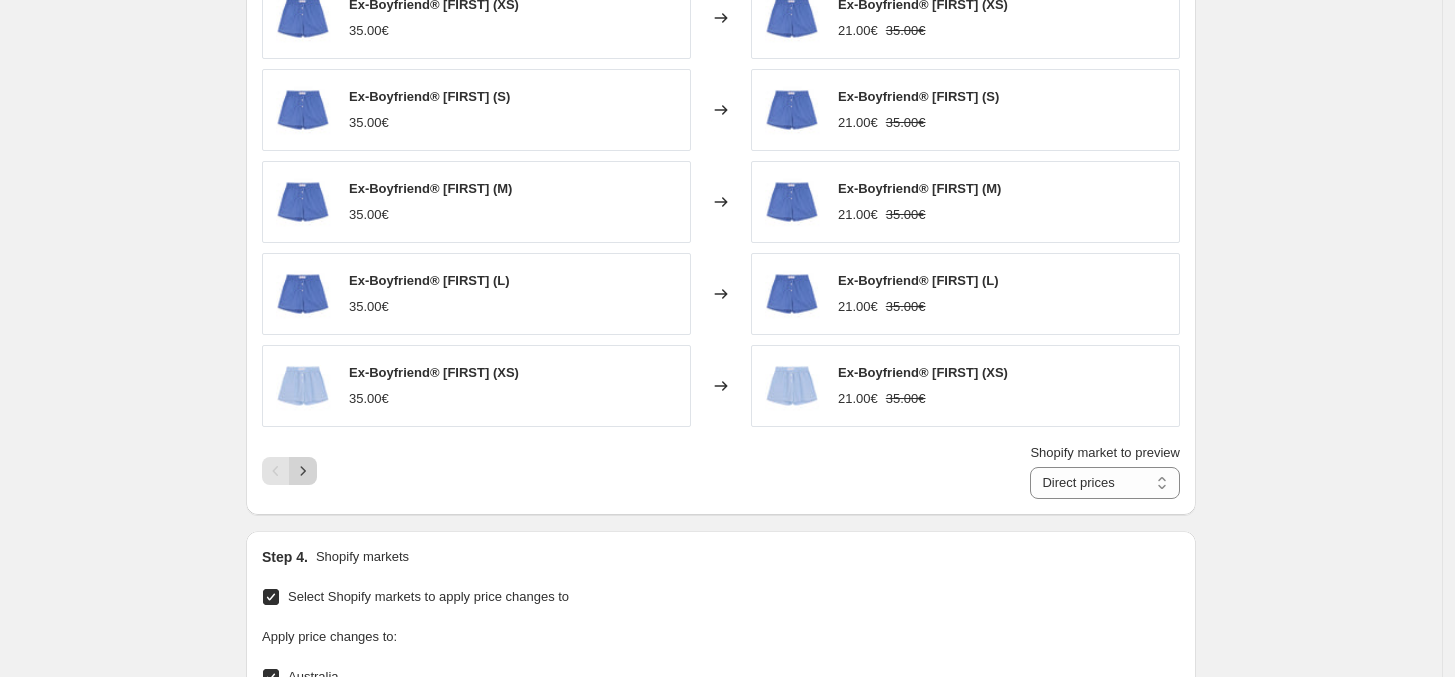click at bounding box center [303, 471] 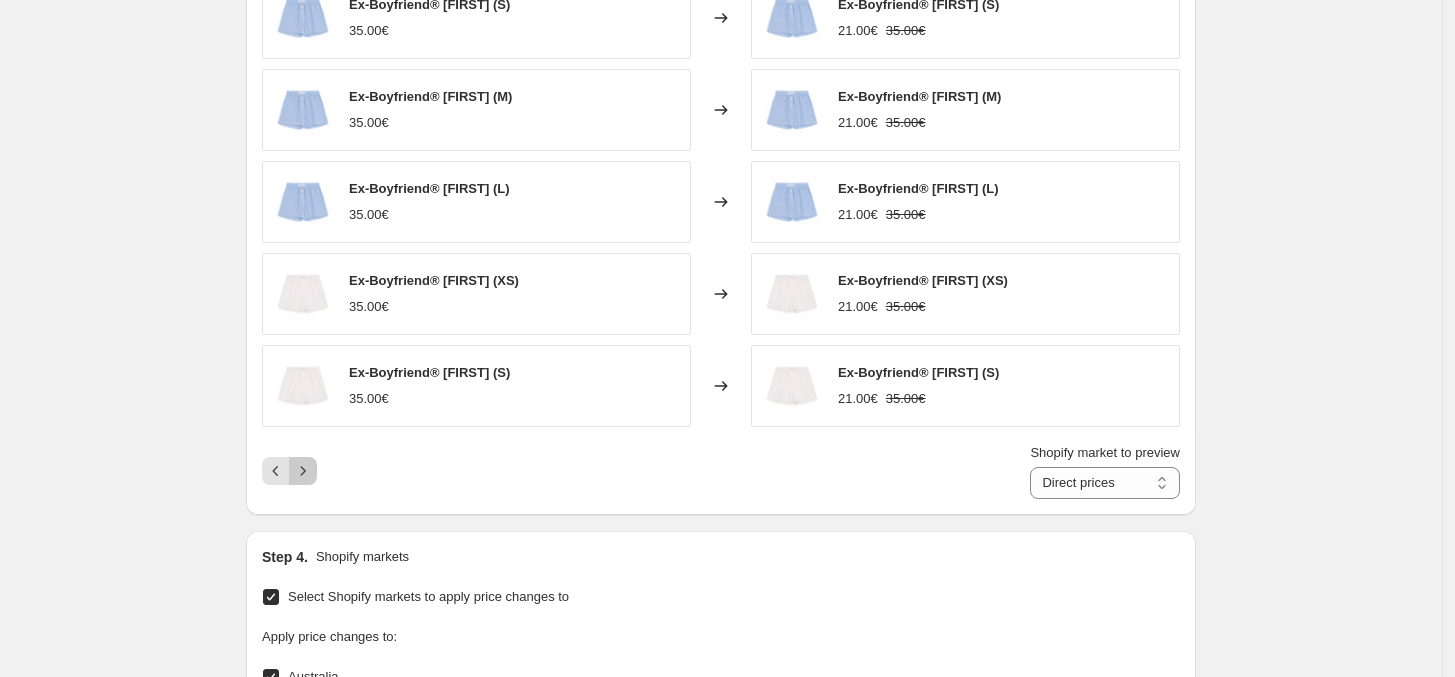 click at bounding box center [303, 471] 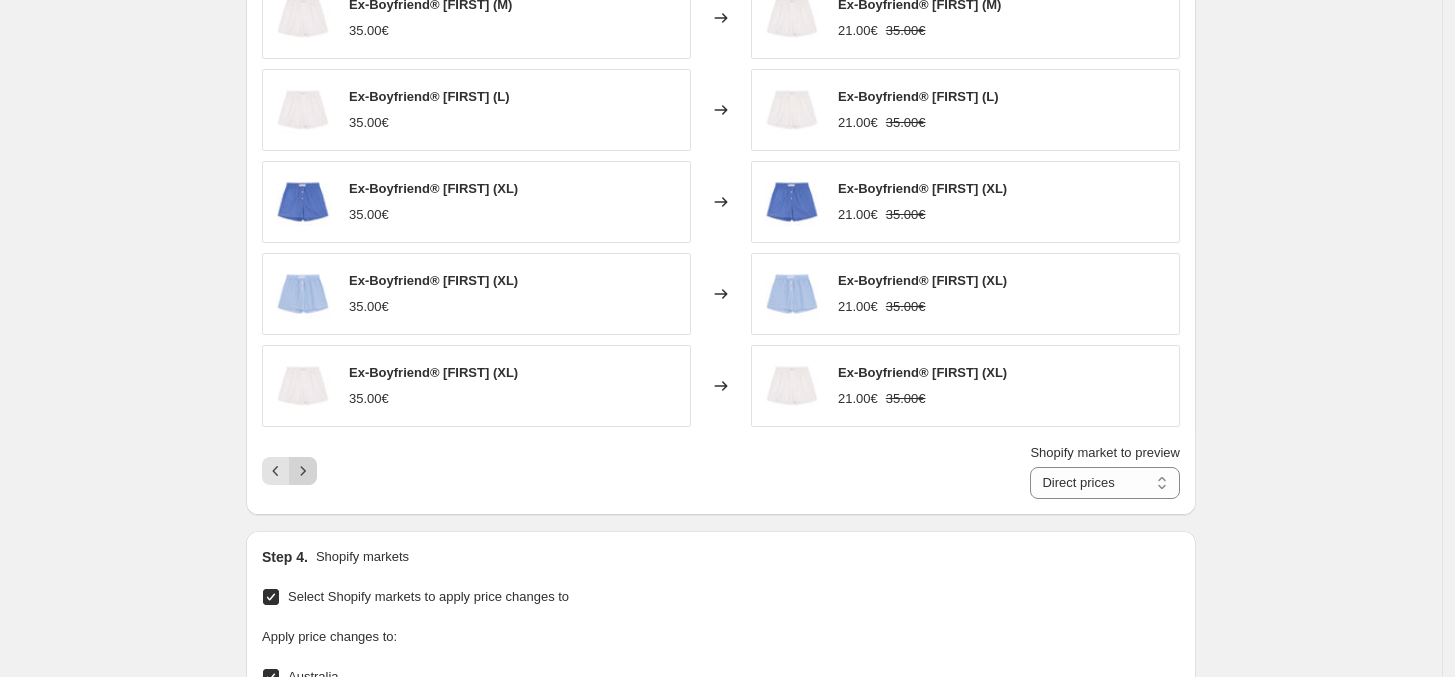 click at bounding box center (303, 471) 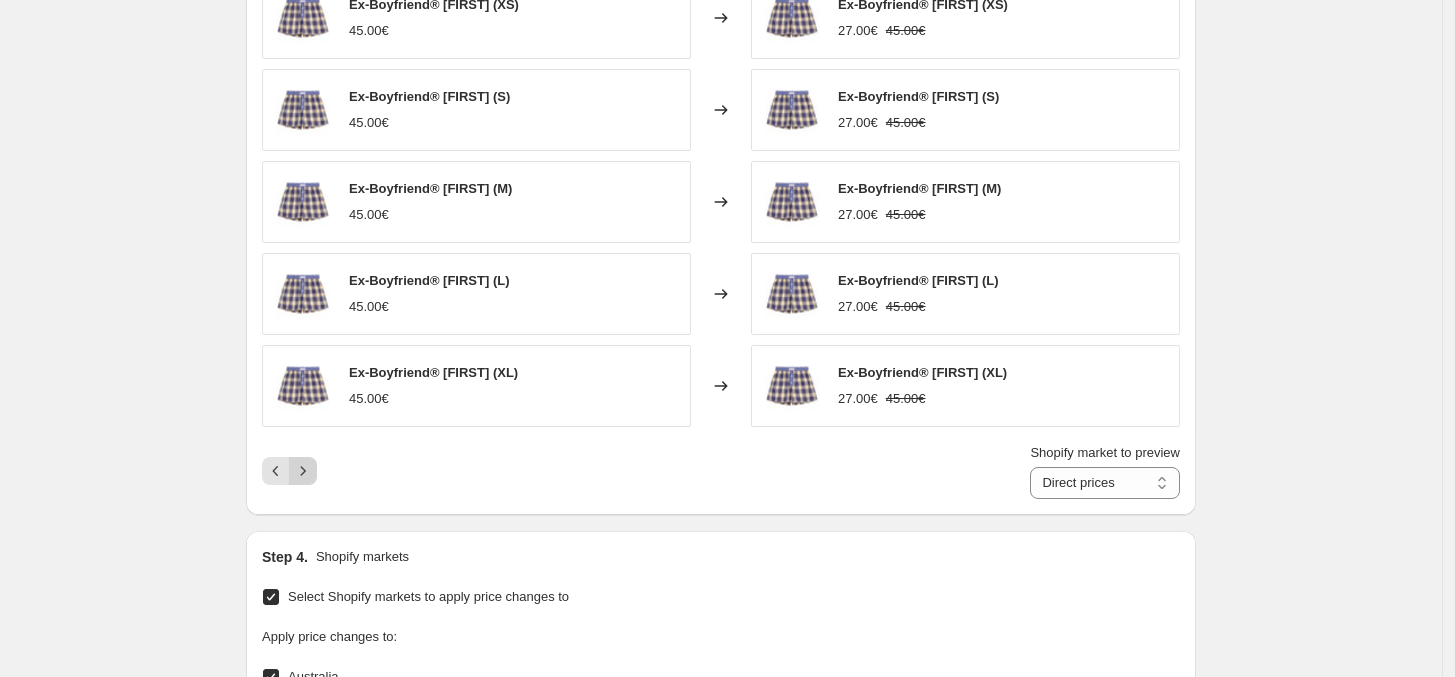 click at bounding box center (303, 471) 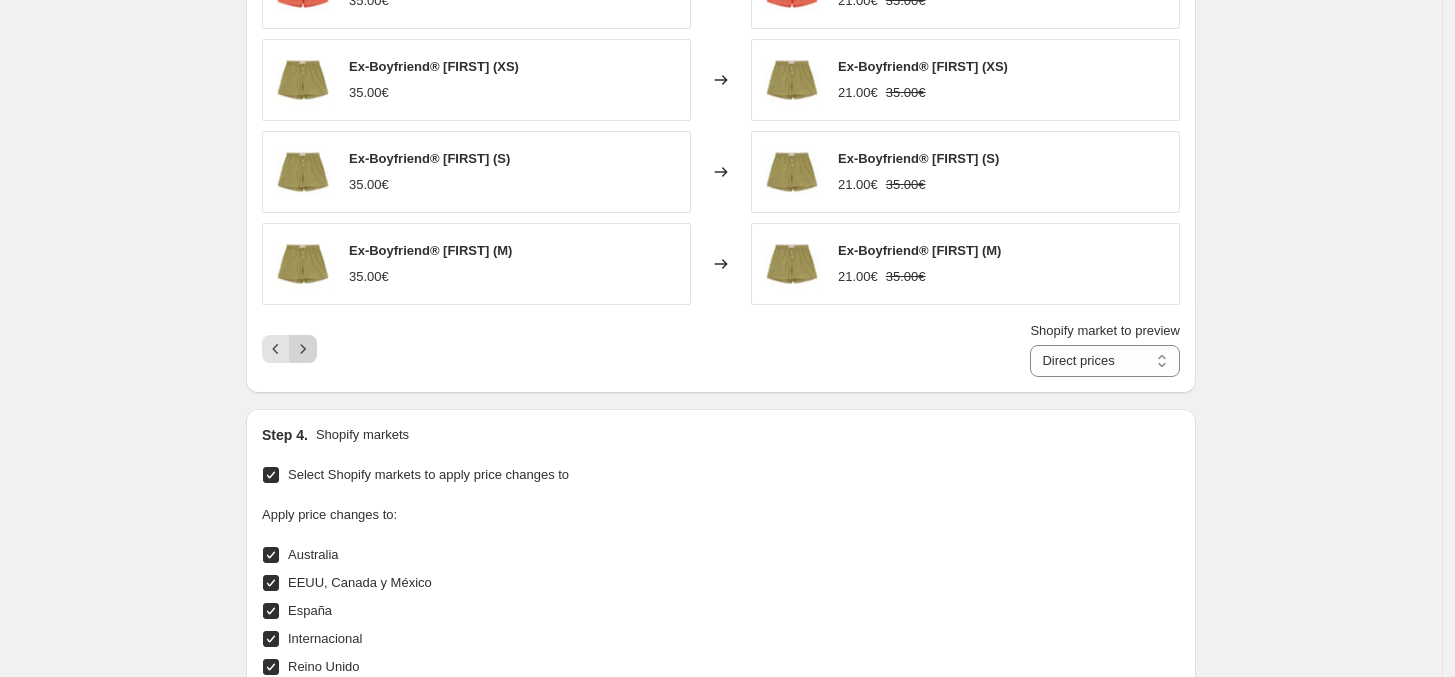 scroll, scrollTop: 1500, scrollLeft: 0, axis: vertical 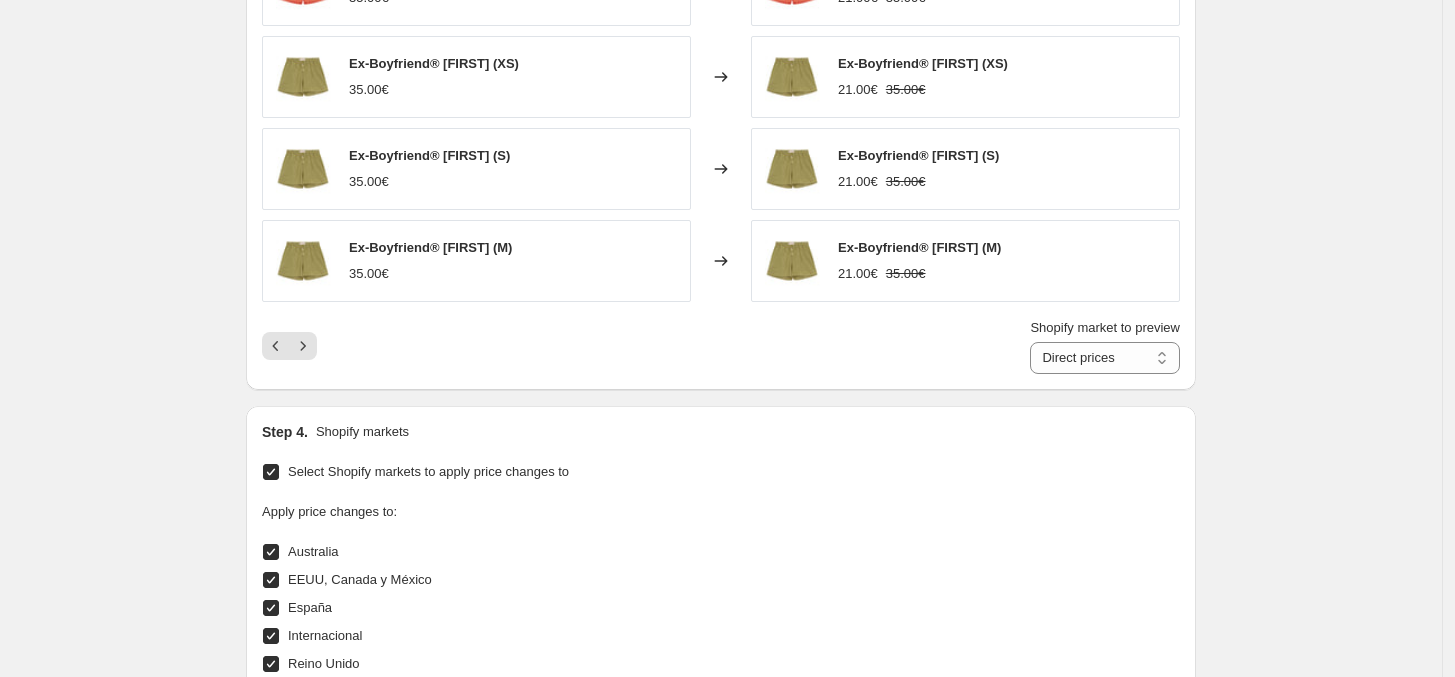 click on "Shopify market to preview Direct prices Australia EEUU, Canada y México España Internacional Reino Unido Unión Europea Direct prices" at bounding box center (721, 346) 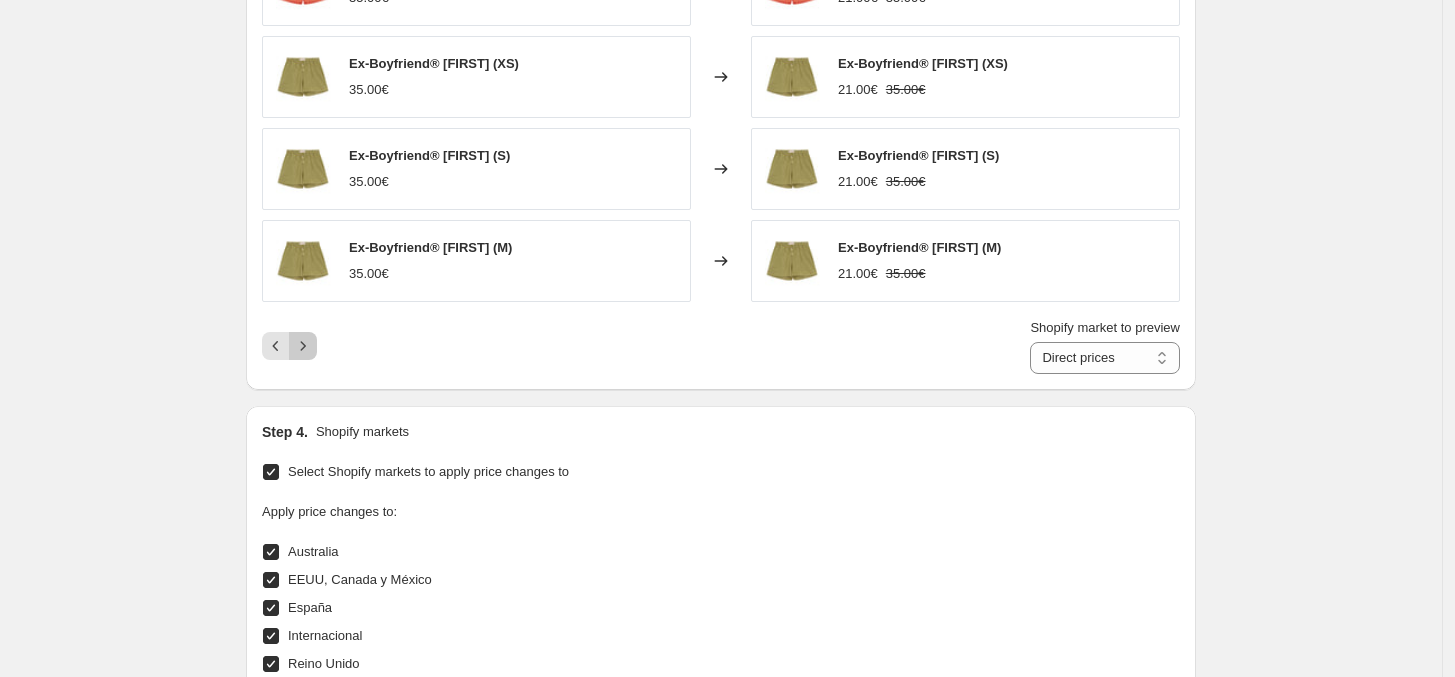 click 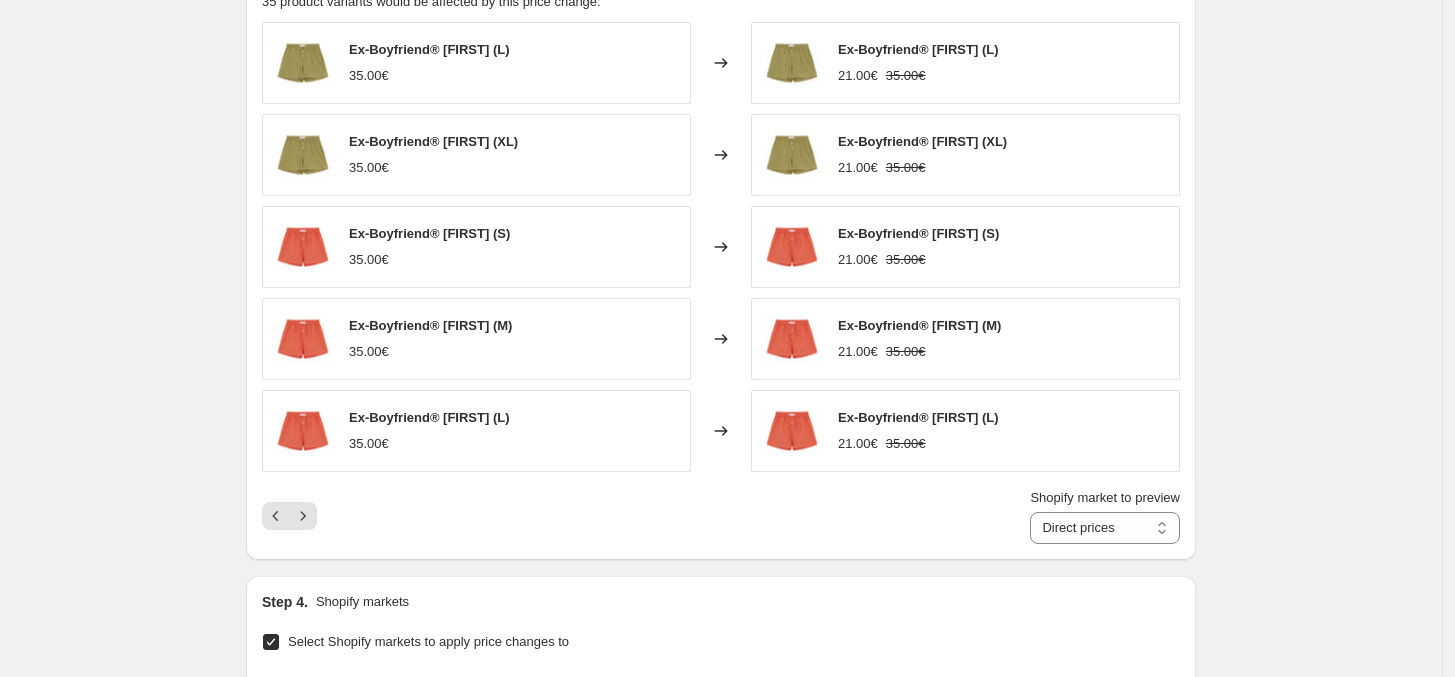 scroll, scrollTop: 1000, scrollLeft: 0, axis: vertical 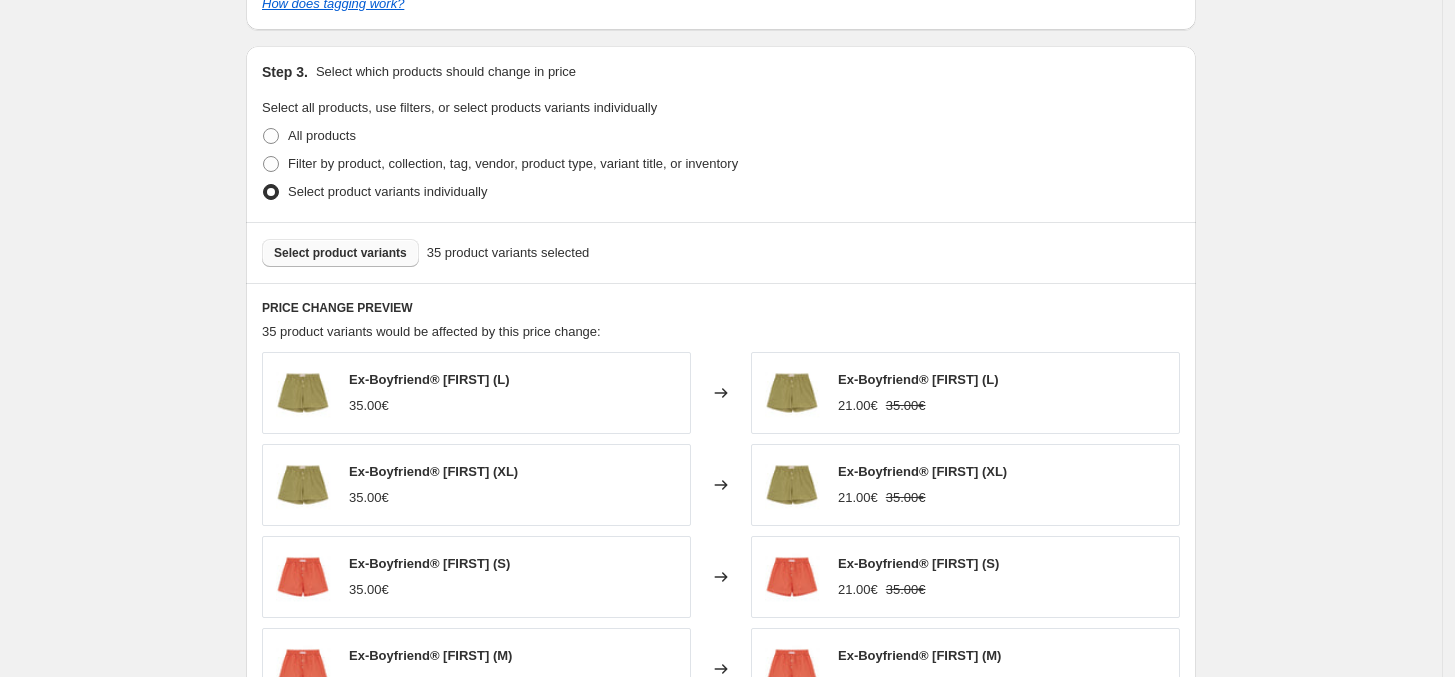 click on "Select product variants" at bounding box center [340, 253] 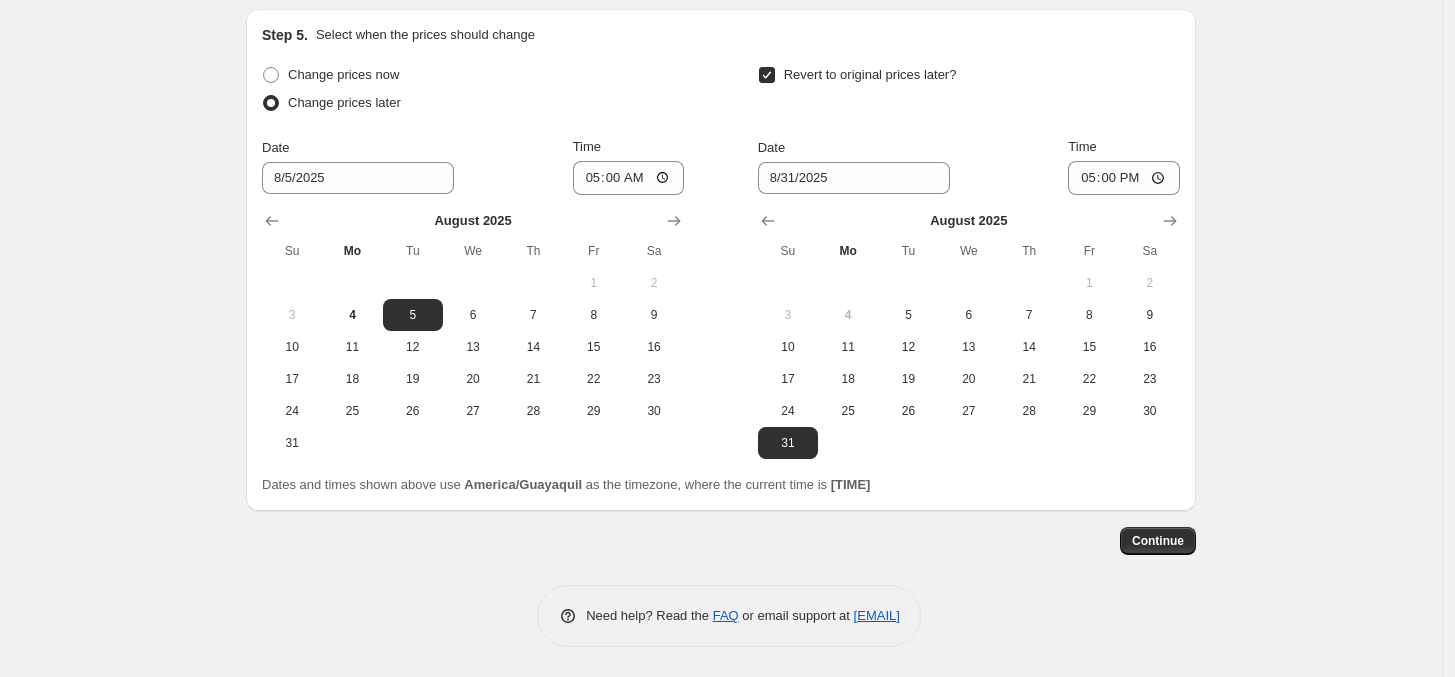 scroll, scrollTop: 2297, scrollLeft: 0, axis: vertical 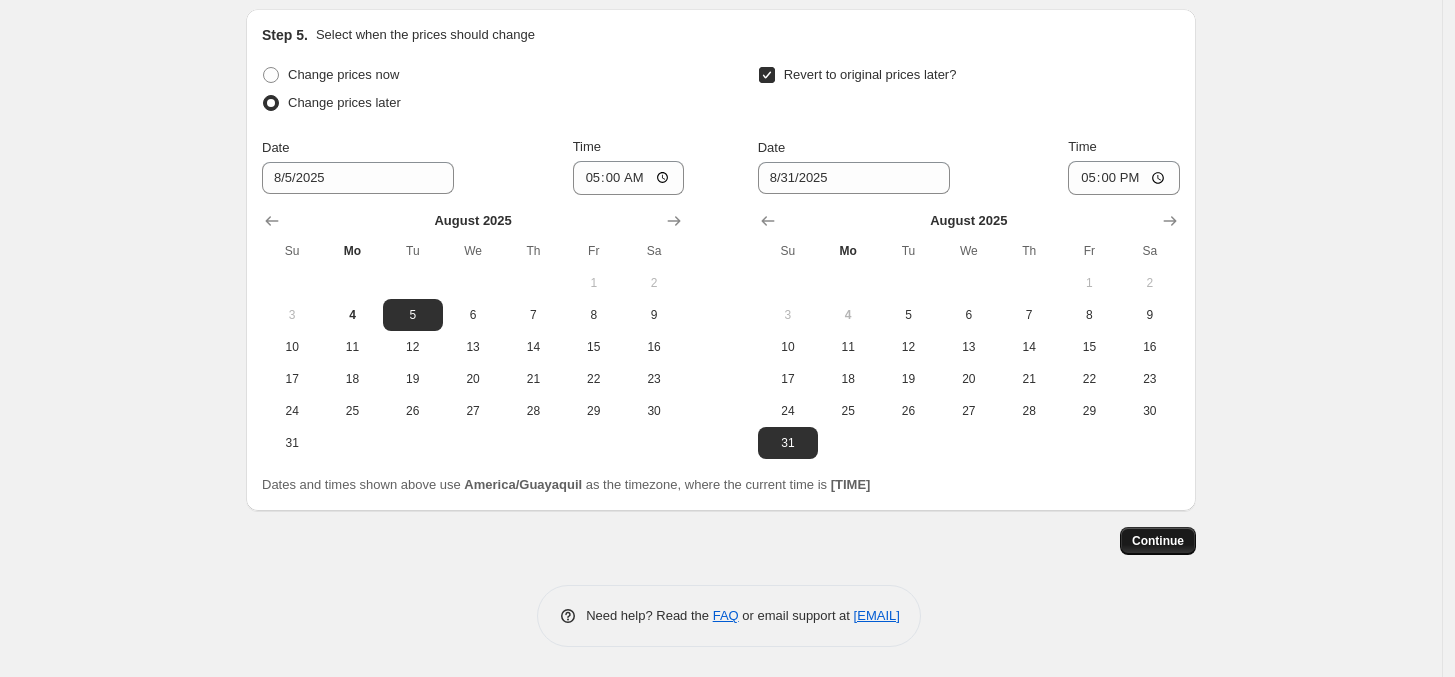 click on "Continue" at bounding box center [1158, 541] 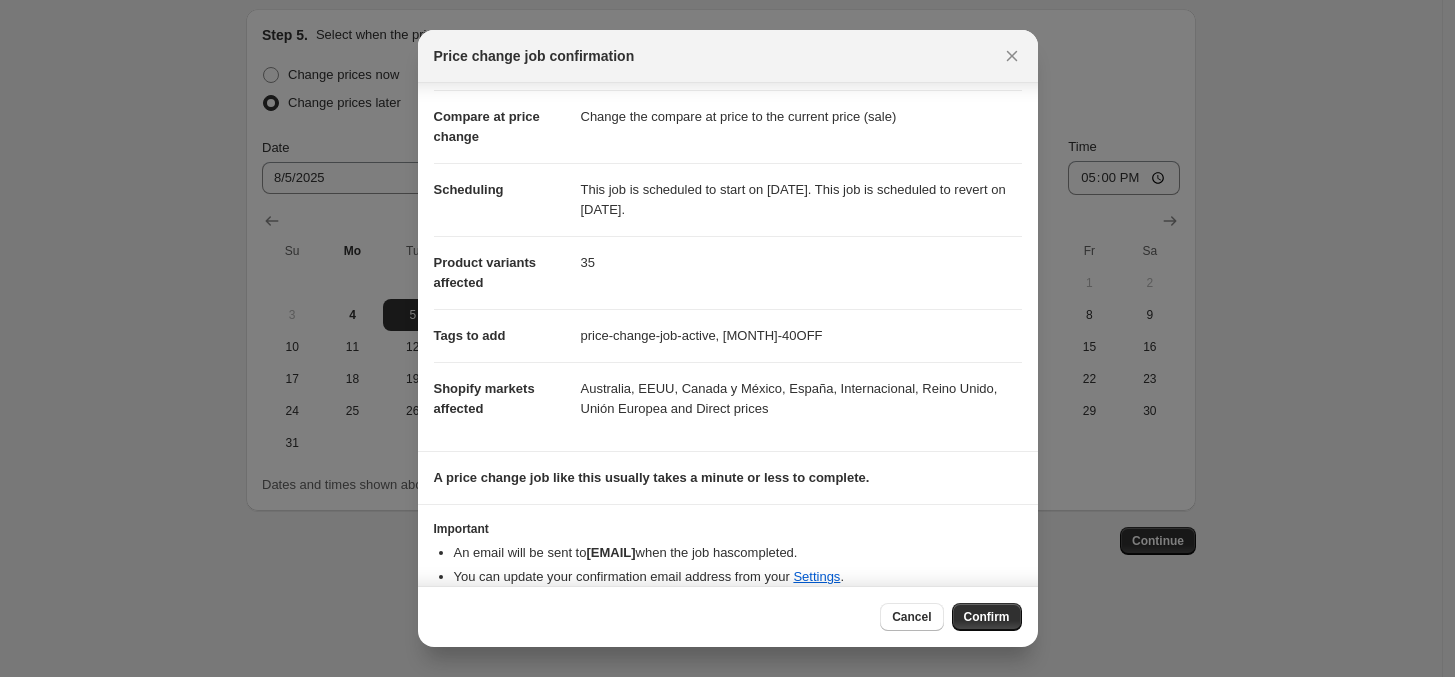 scroll, scrollTop: 103, scrollLeft: 0, axis: vertical 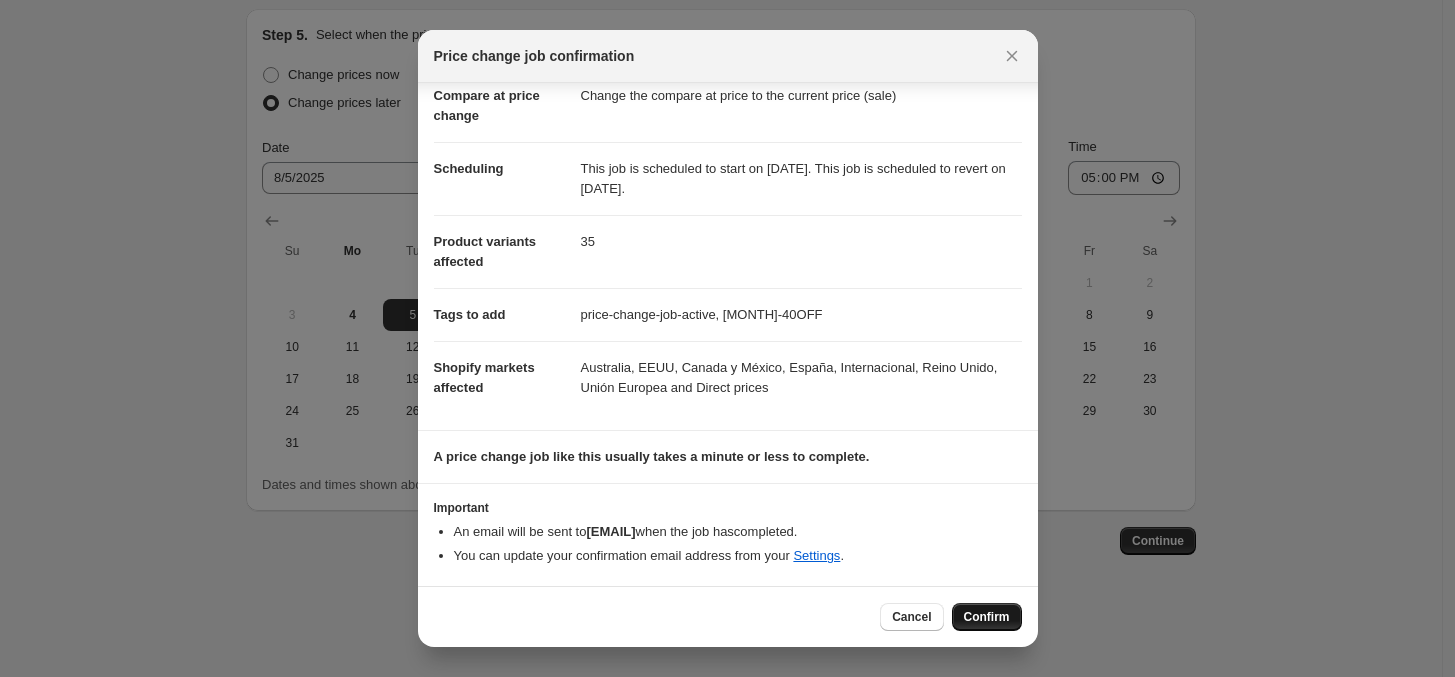 click on "Confirm" at bounding box center (987, 617) 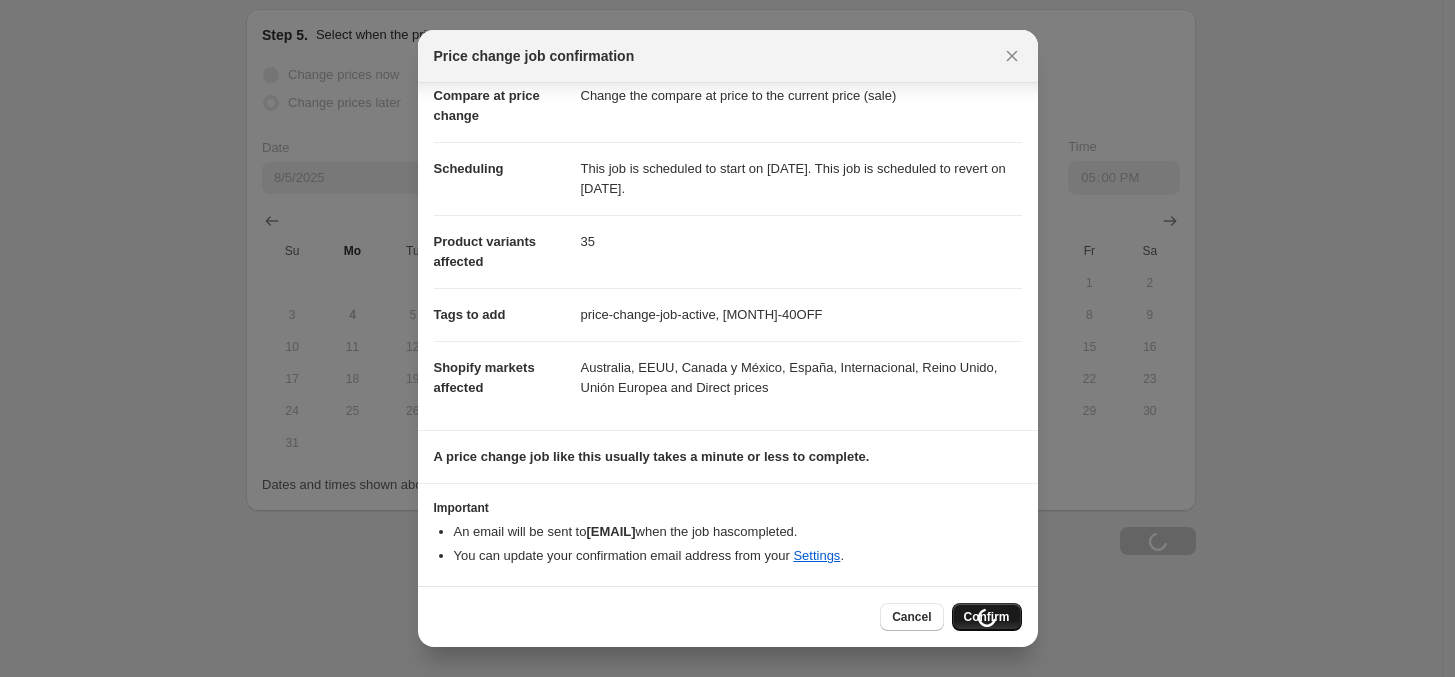 type on "Boxers - 40OFF" 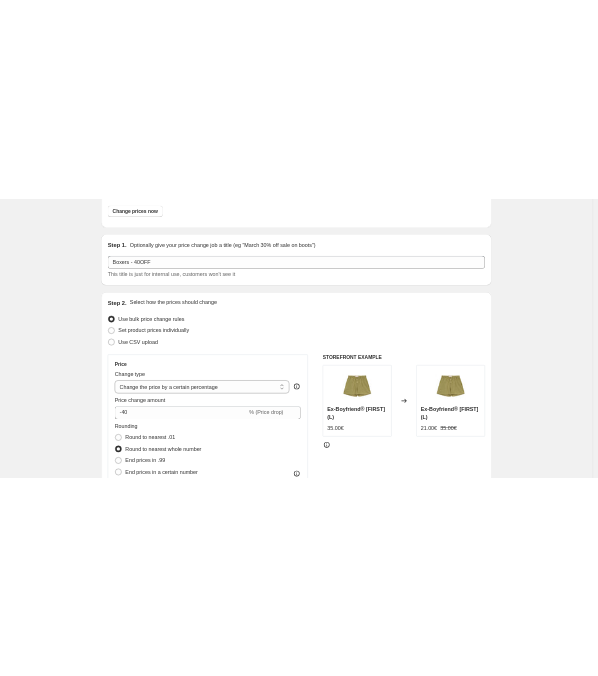 scroll, scrollTop: 0, scrollLeft: 0, axis: both 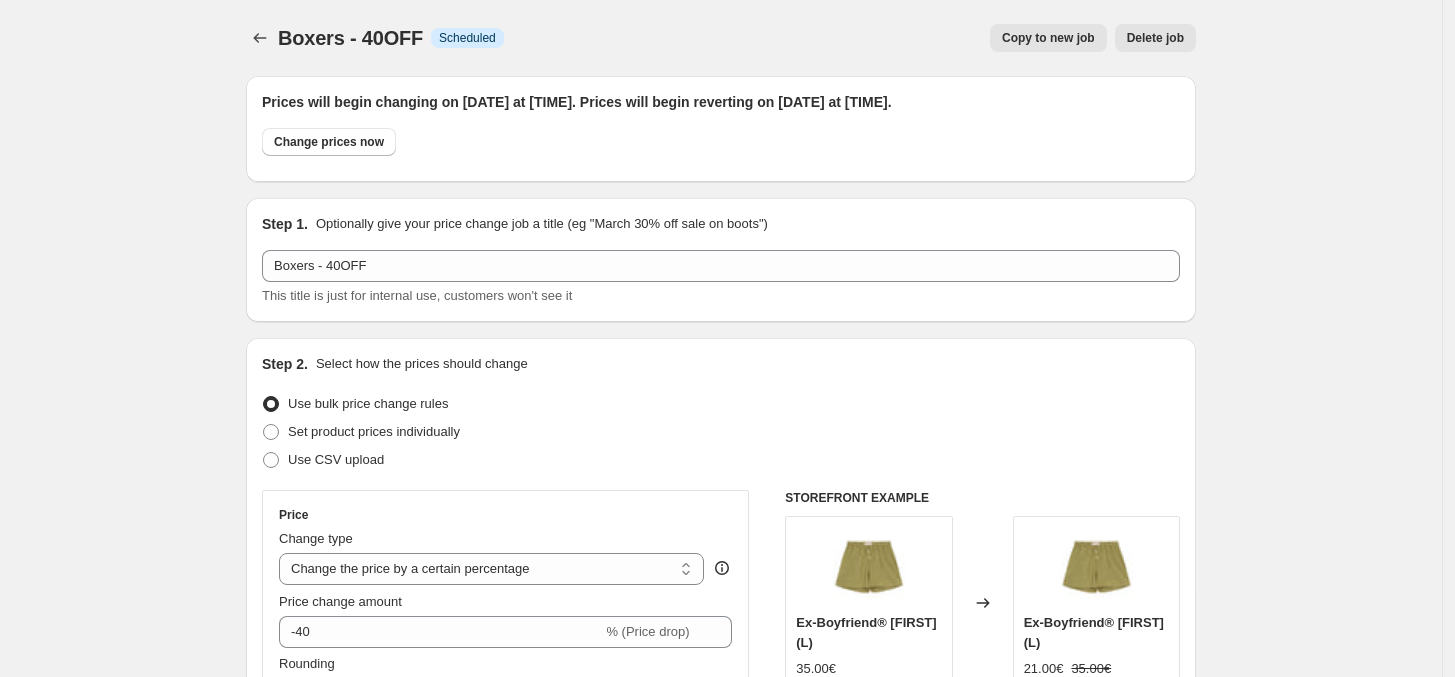click on "Copy to new job" at bounding box center (1048, 38) 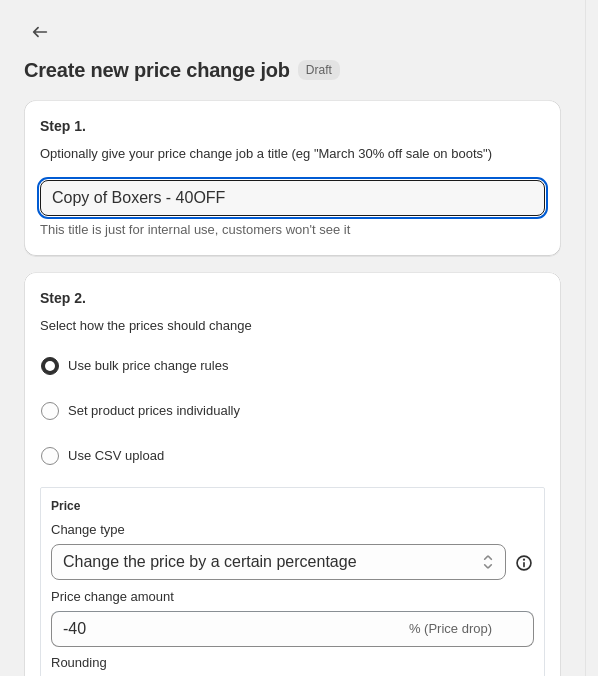 drag, startPoint x: 158, startPoint y: 196, endPoint x: -20, endPoint y: 196, distance: 178 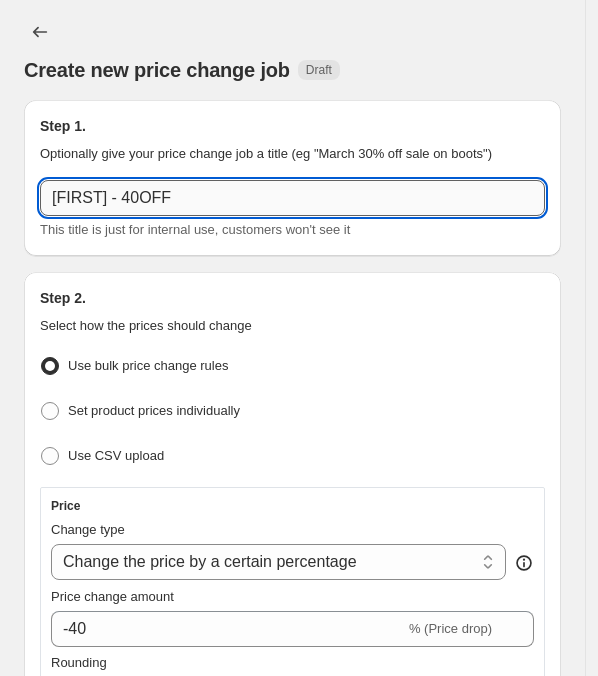 click on "[FIRST] - 40OFF" at bounding box center (292, 198) 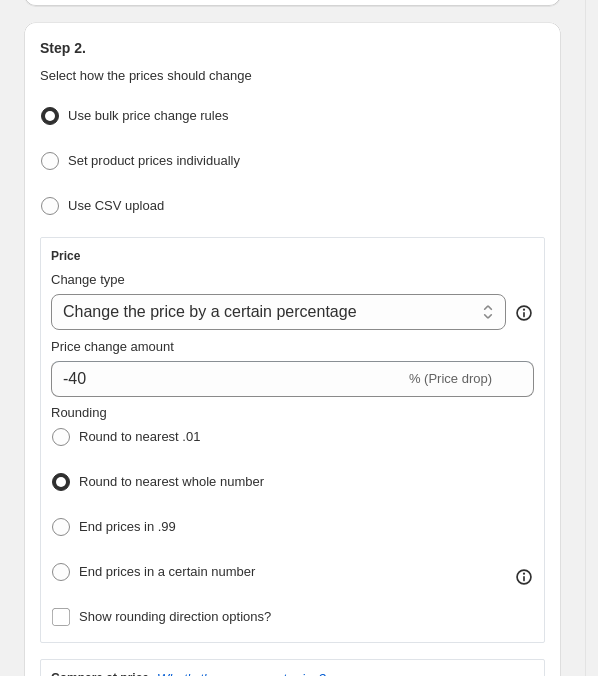 scroll, scrollTop: 375, scrollLeft: 0, axis: vertical 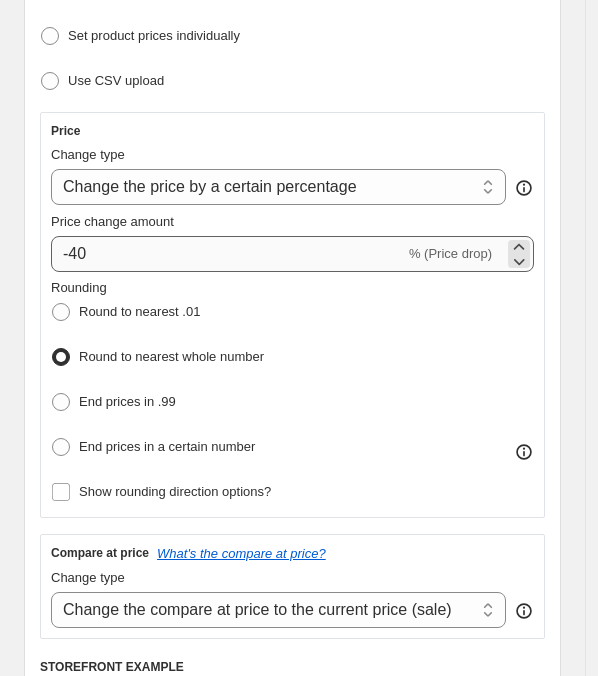 type on "[FIRST] - 20OFF" 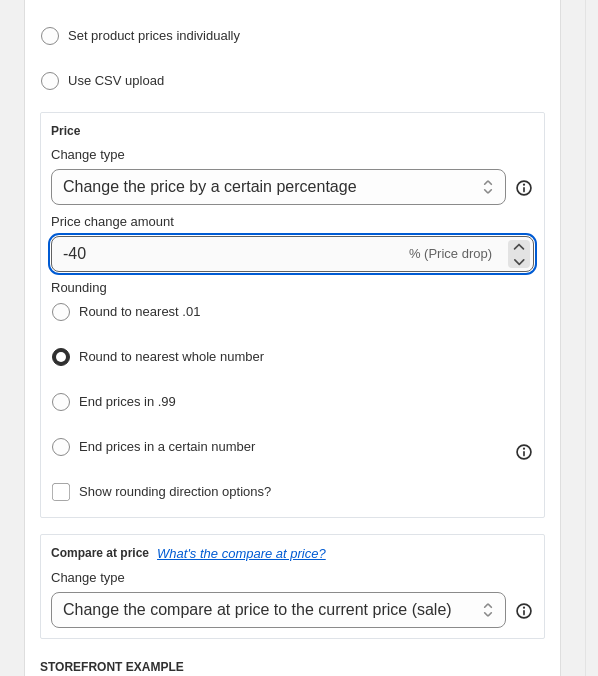 click on "-40" at bounding box center [228, 254] 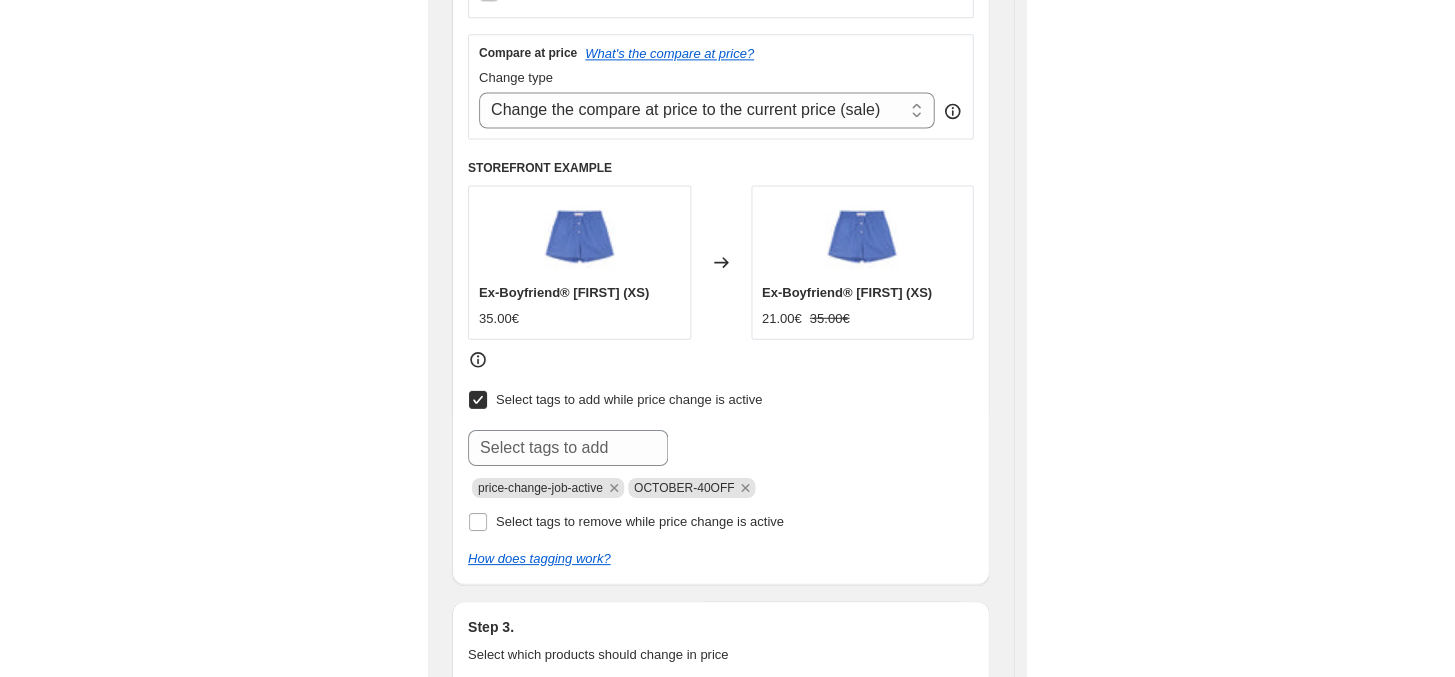 scroll, scrollTop: 1125, scrollLeft: 0, axis: vertical 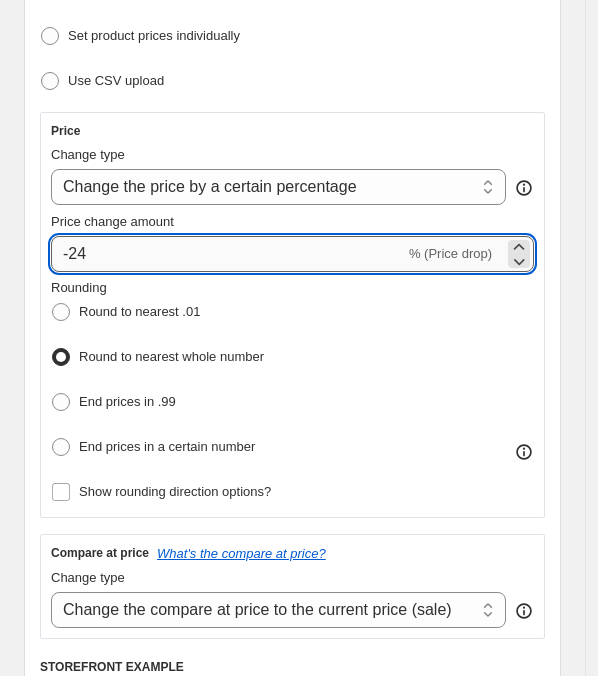 click on "-24" at bounding box center (228, 254) 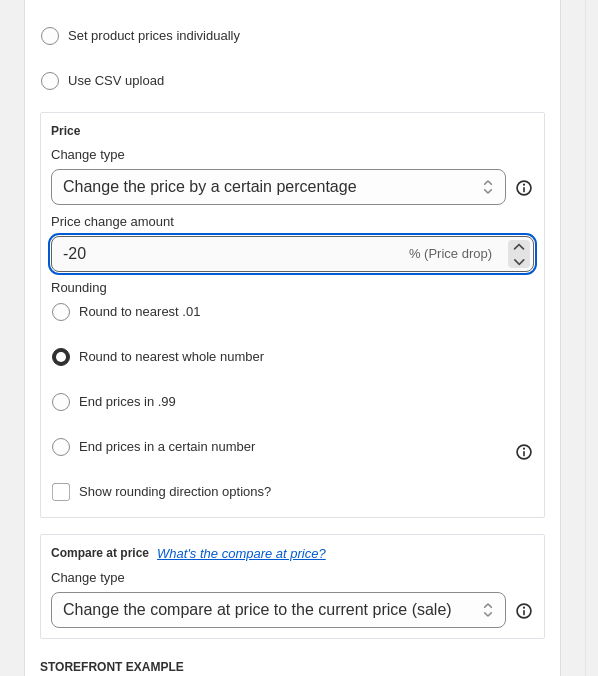 type on "-20" 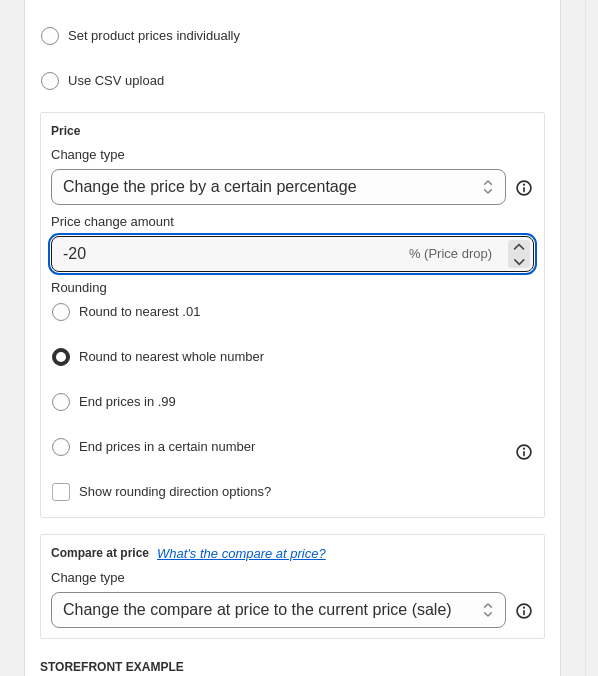 click on "Rounding Round to nearest .01 Round to nearest whole number End prices in .99 End prices in a certain number" at bounding box center (292, 370) 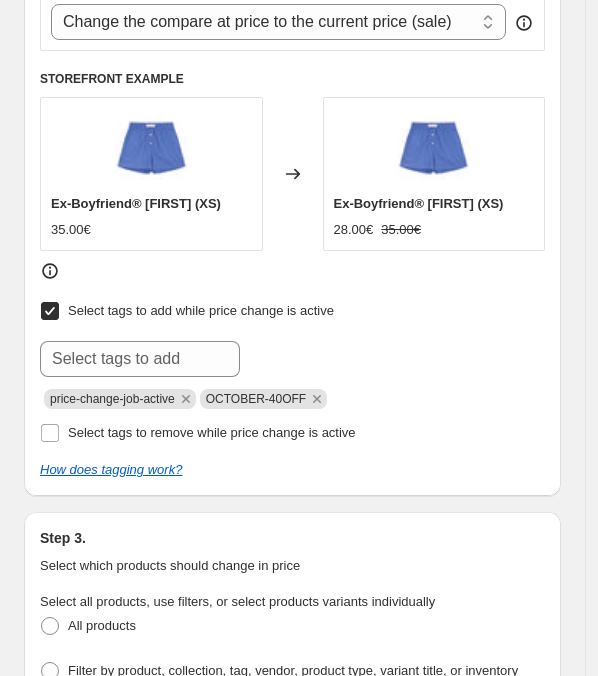 scroll, scrollTop: 1000, scrollLeft: 0, axis: vertical 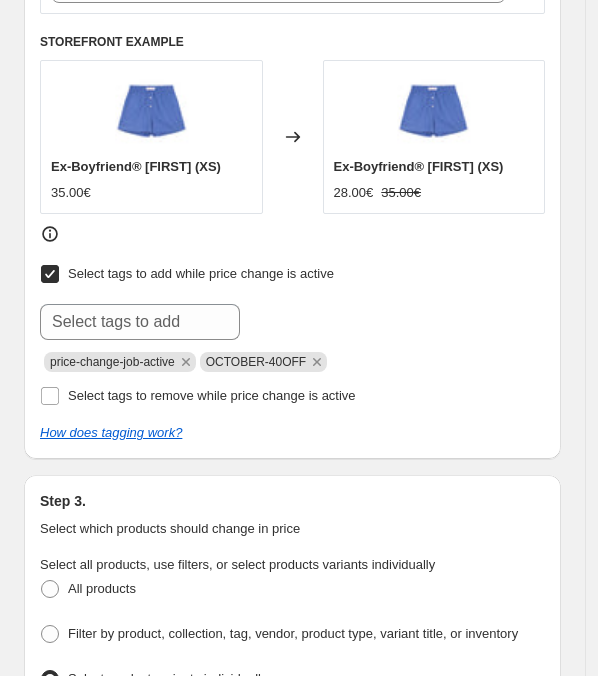 click on "price-change-job-active [MONTH]-40OFF" at bounding box center (292, 335) 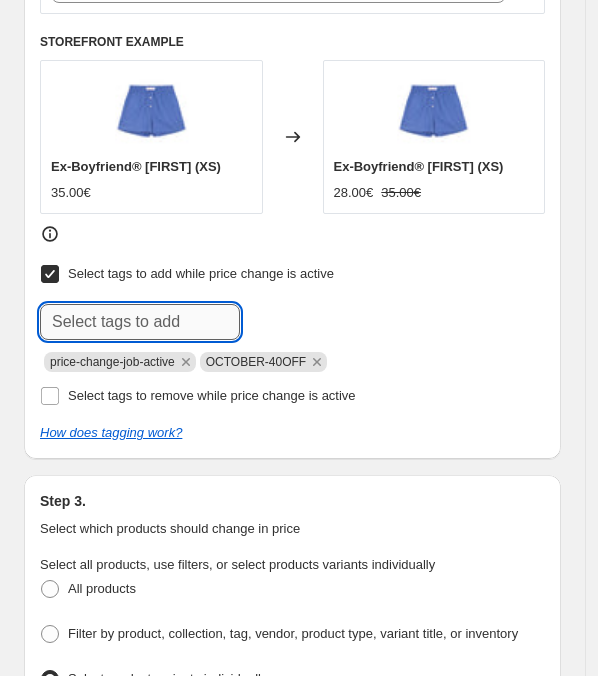 click at bounding box center [140, 322] 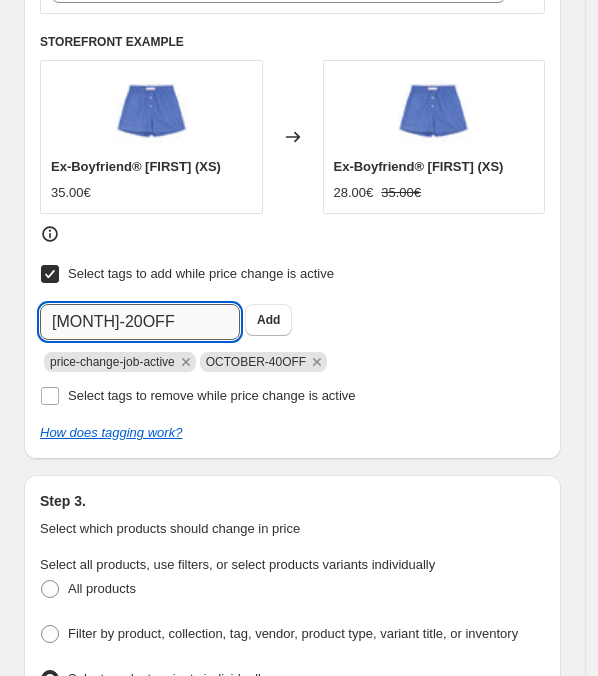 type on "[MONTH]-20OFF" 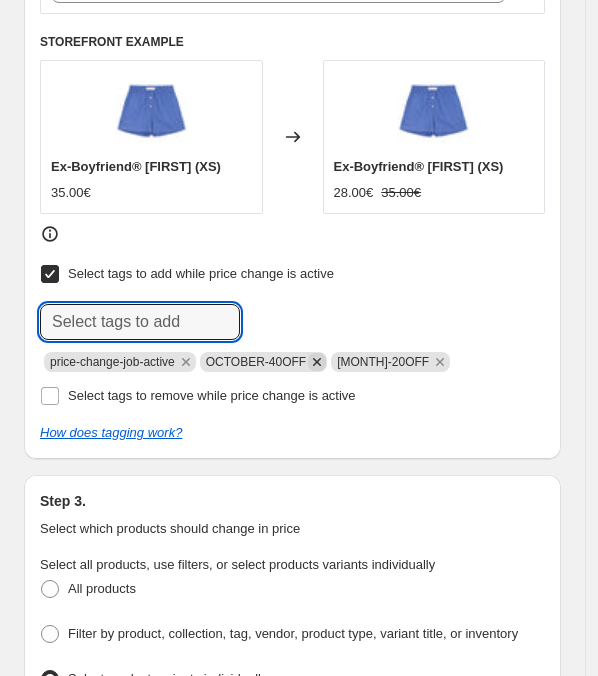 click 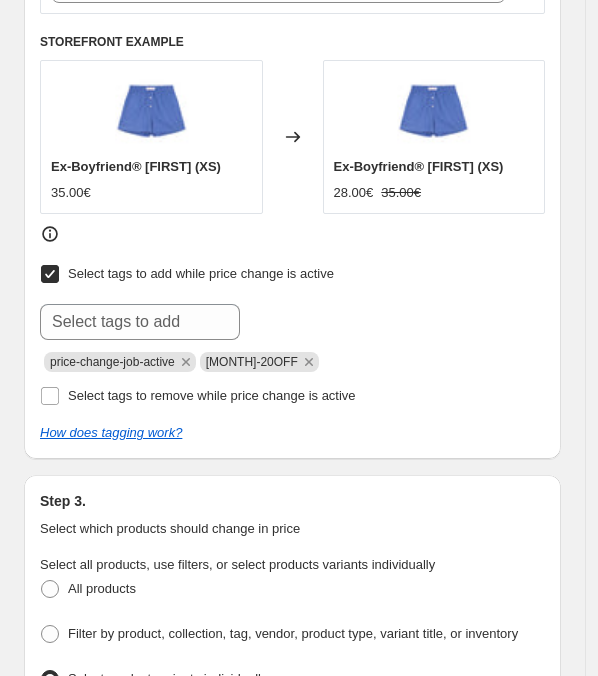scroll, scrollTop: 1125, scrollLeft: 0, axis: vertical 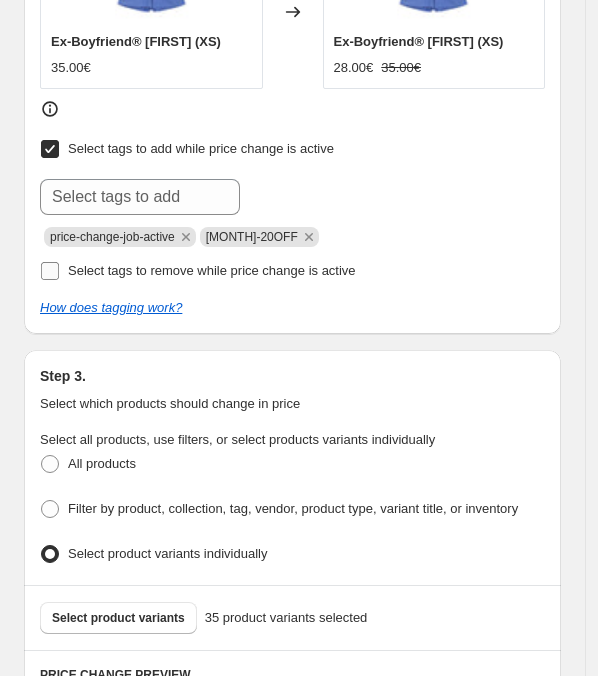 click on "Select tags to remove while price change is active" at bounding box center [212, 270] 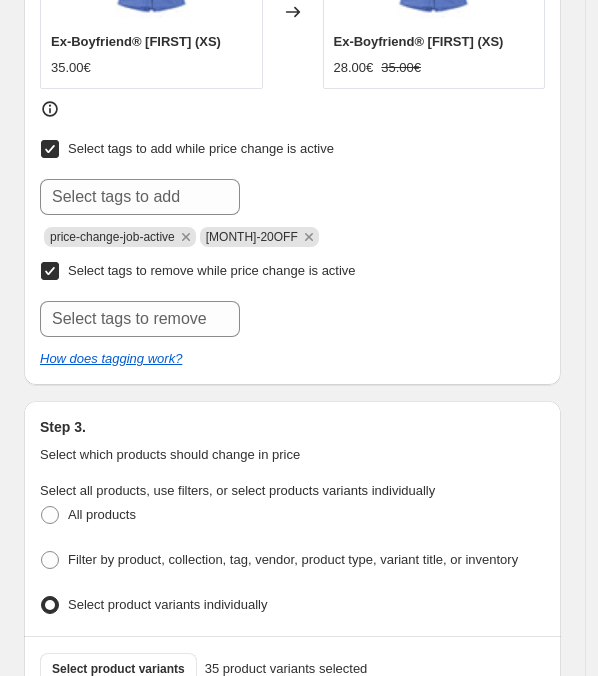 click on "Select tags to remove while price change is active" at bounding box center (212, 270) 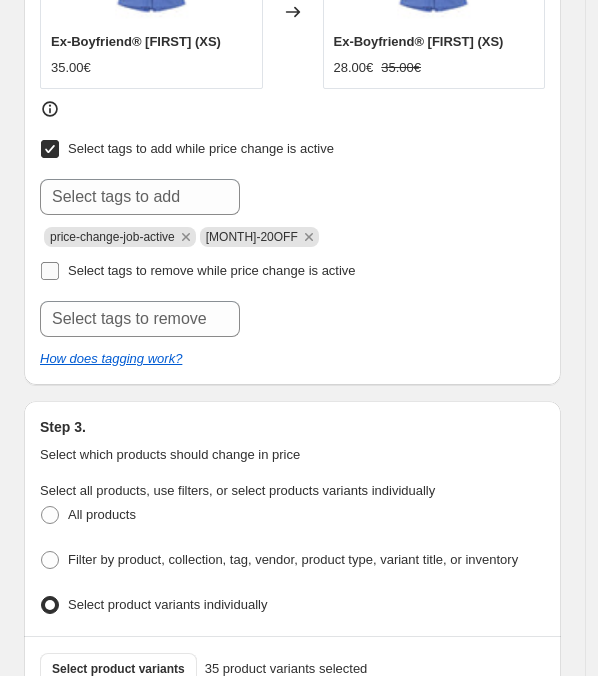 checkbox on "false" 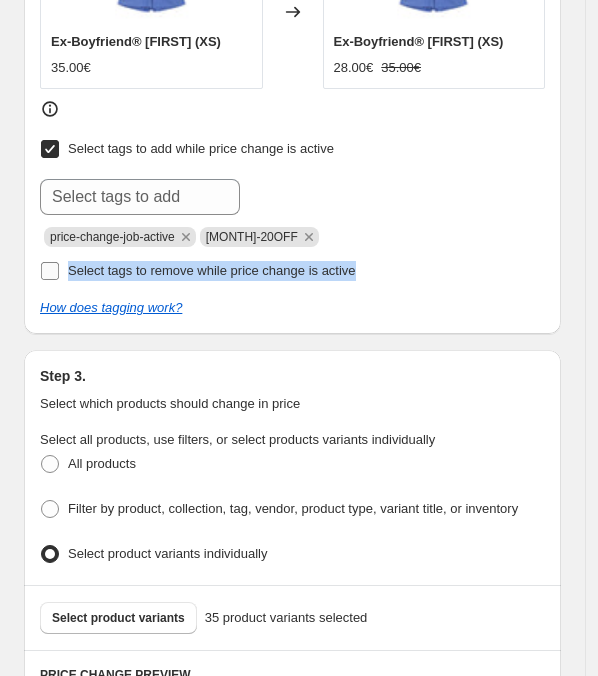 drag, startPoint x: 373, startPoint y: 260, endPoint x: 63, endPoint y: 252, distance: 310.1032 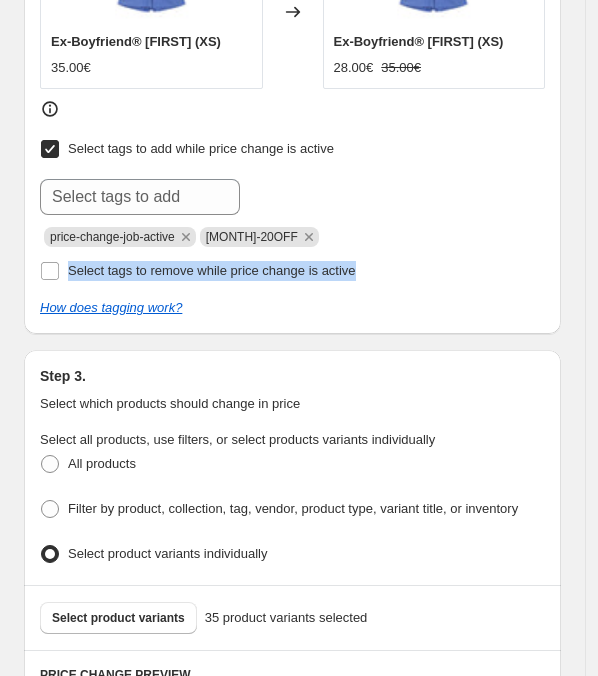 copy on "Select tags to remove while price change is active" 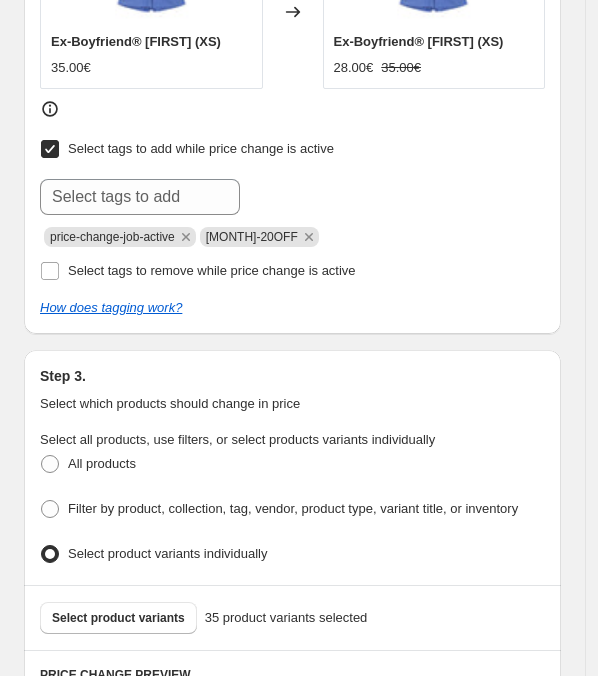 click at bounding box center [292, 197] 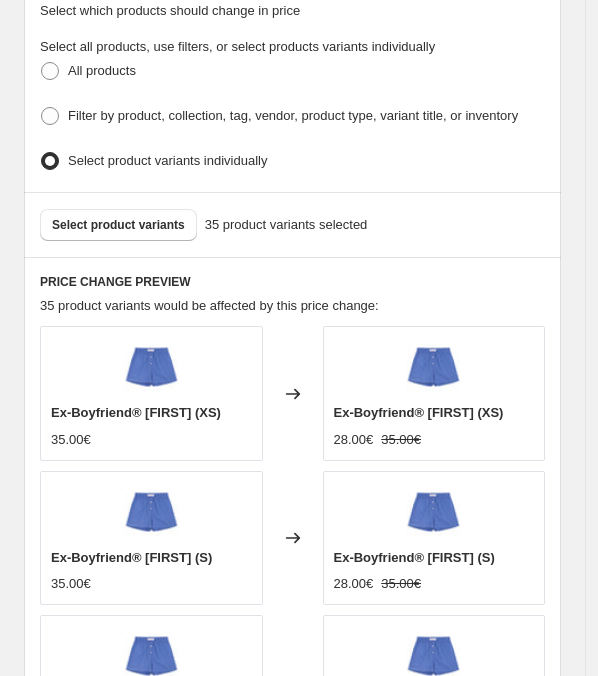 scroll, scrollTop: 1500, scrollLeft: 0, axis: vertical 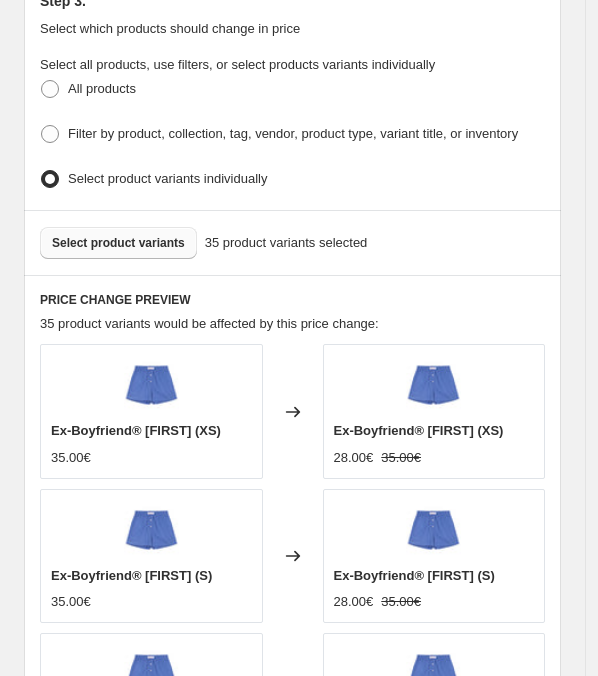 click on "Select product variants" at bounding box center [118, 243] 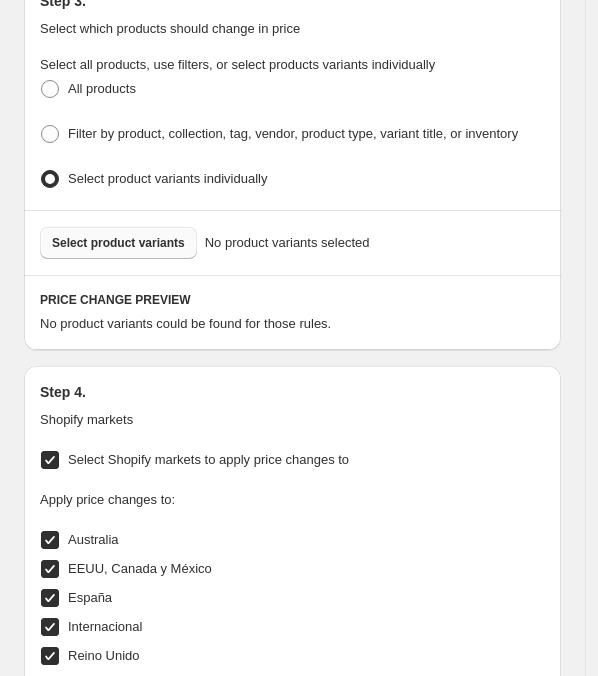 click on "Select product variants" at bounding box center [118, 243] 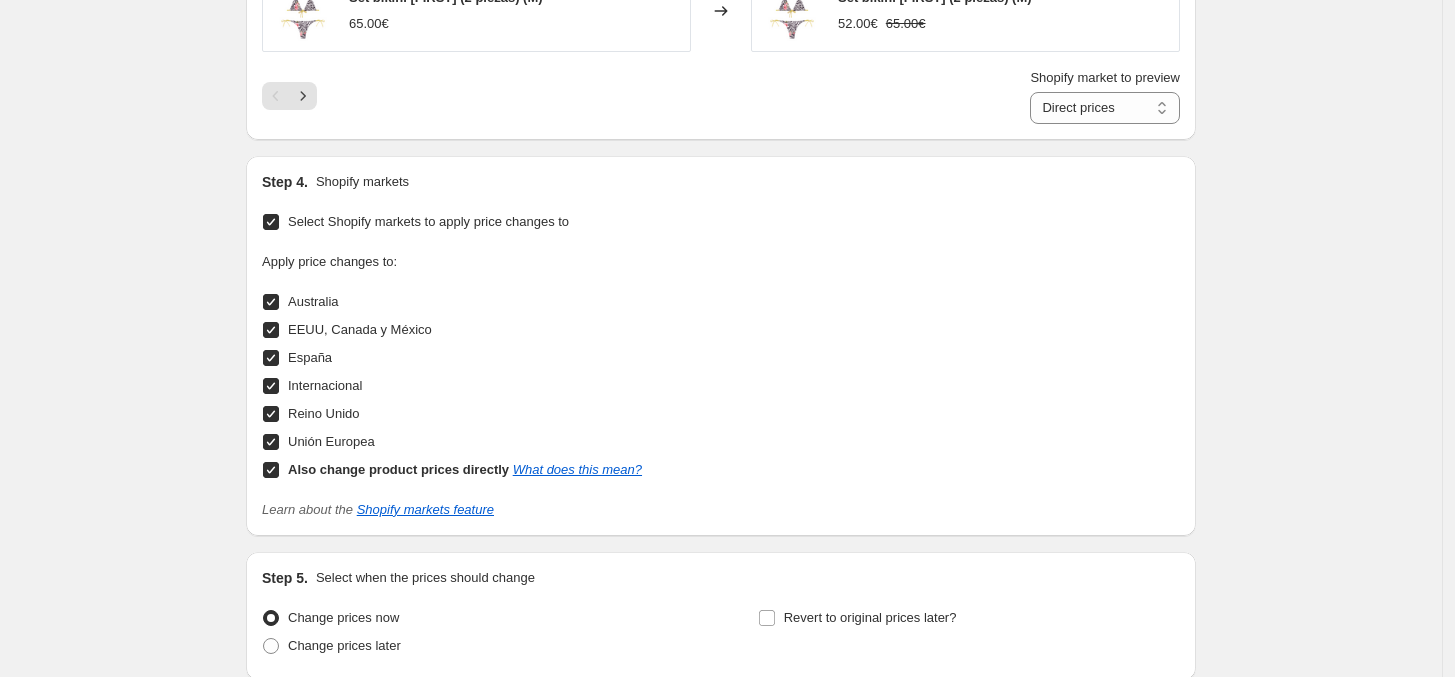 scroll, scrollTop: 1875, scrollLeft: 0, axis: vertical 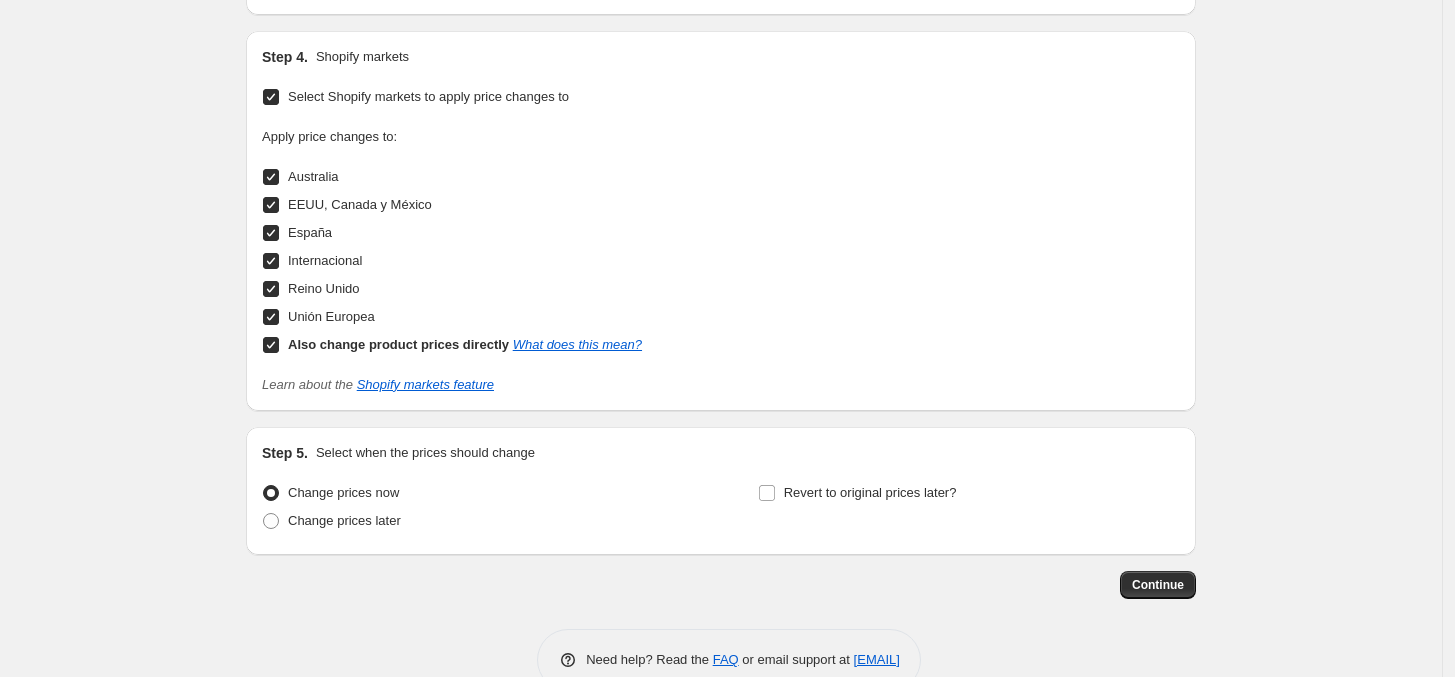 click on "Change prices now Change prices later" at bounding box center [473, 509] 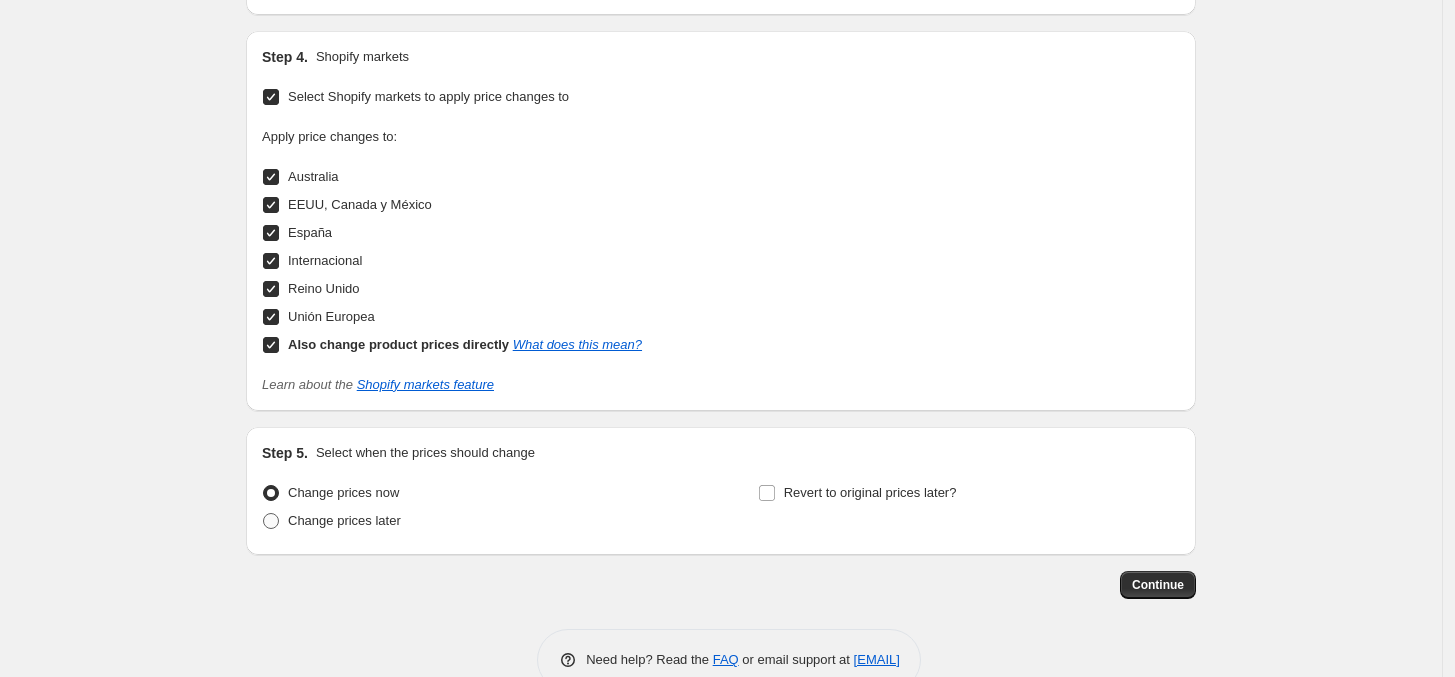 click on "Change prices later" at bounding box center (344, 520) 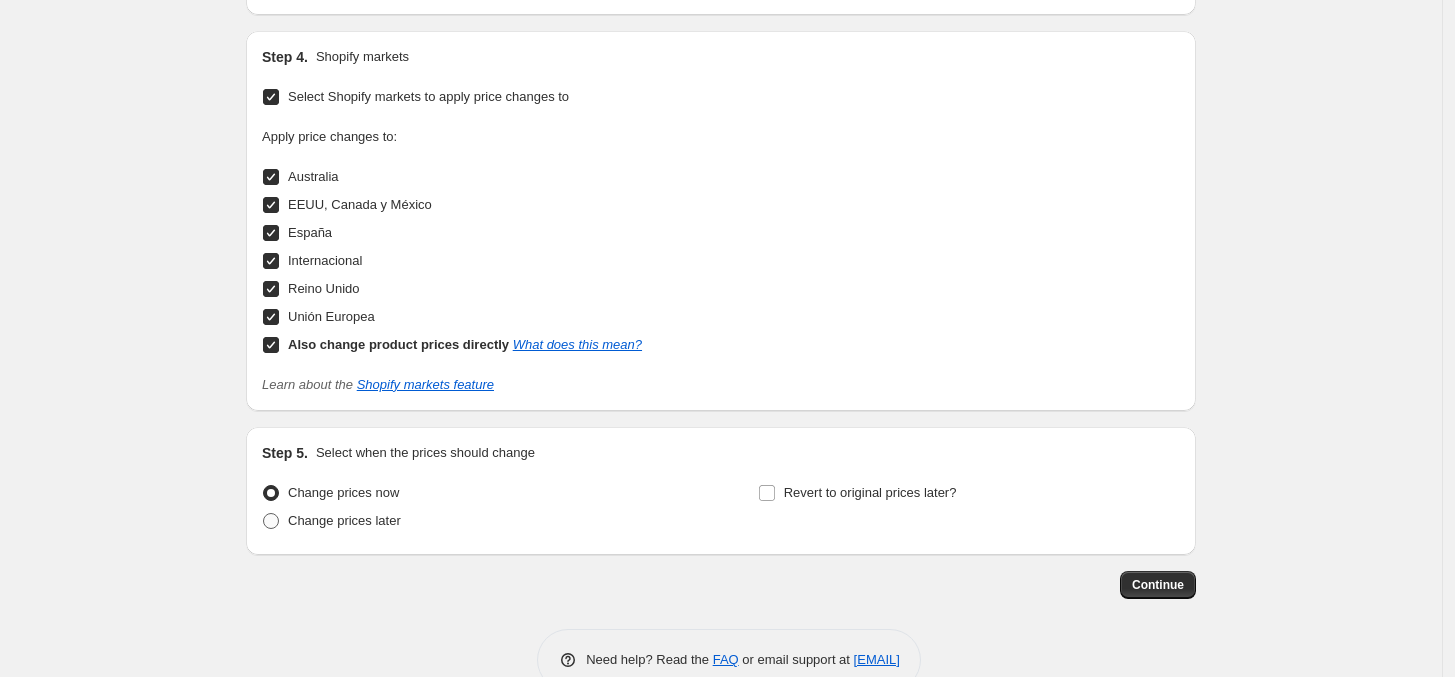 radio on "true" 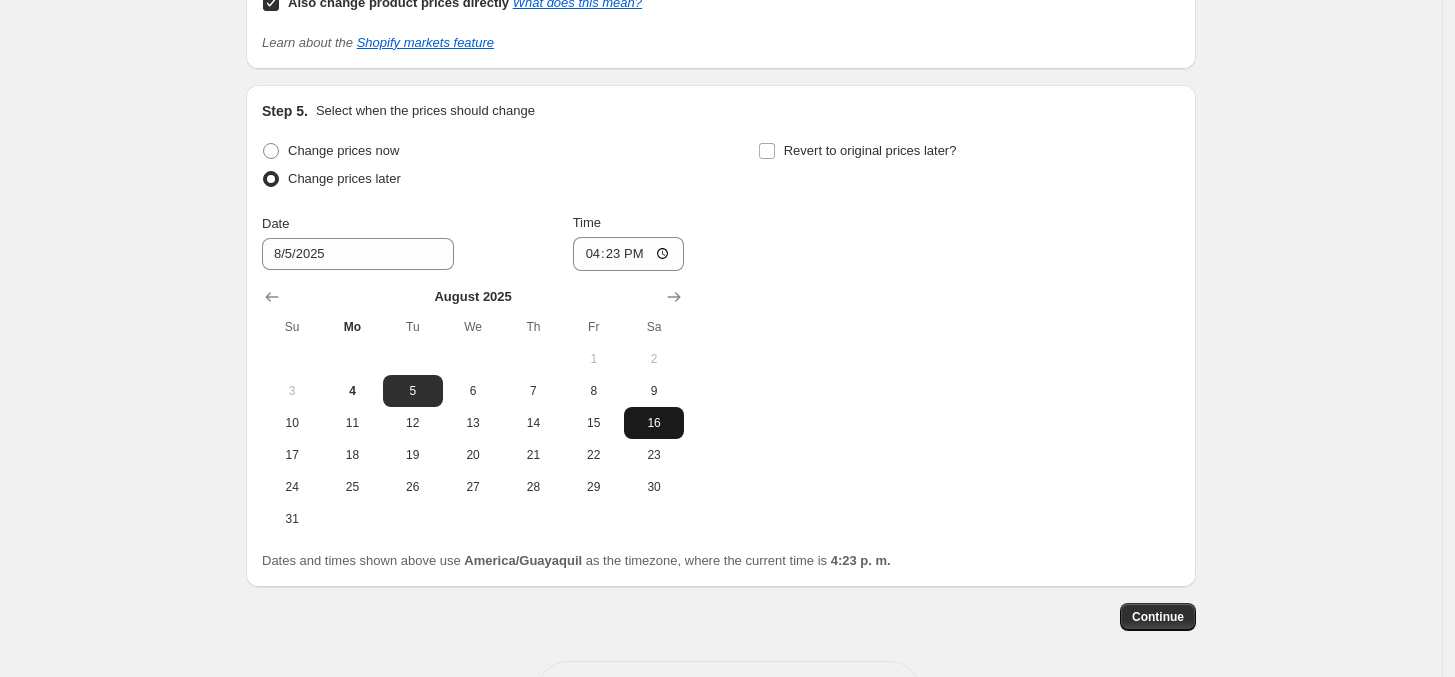 scroll, scrollTop: 2250, scrollLeft: 0, axis: vertical 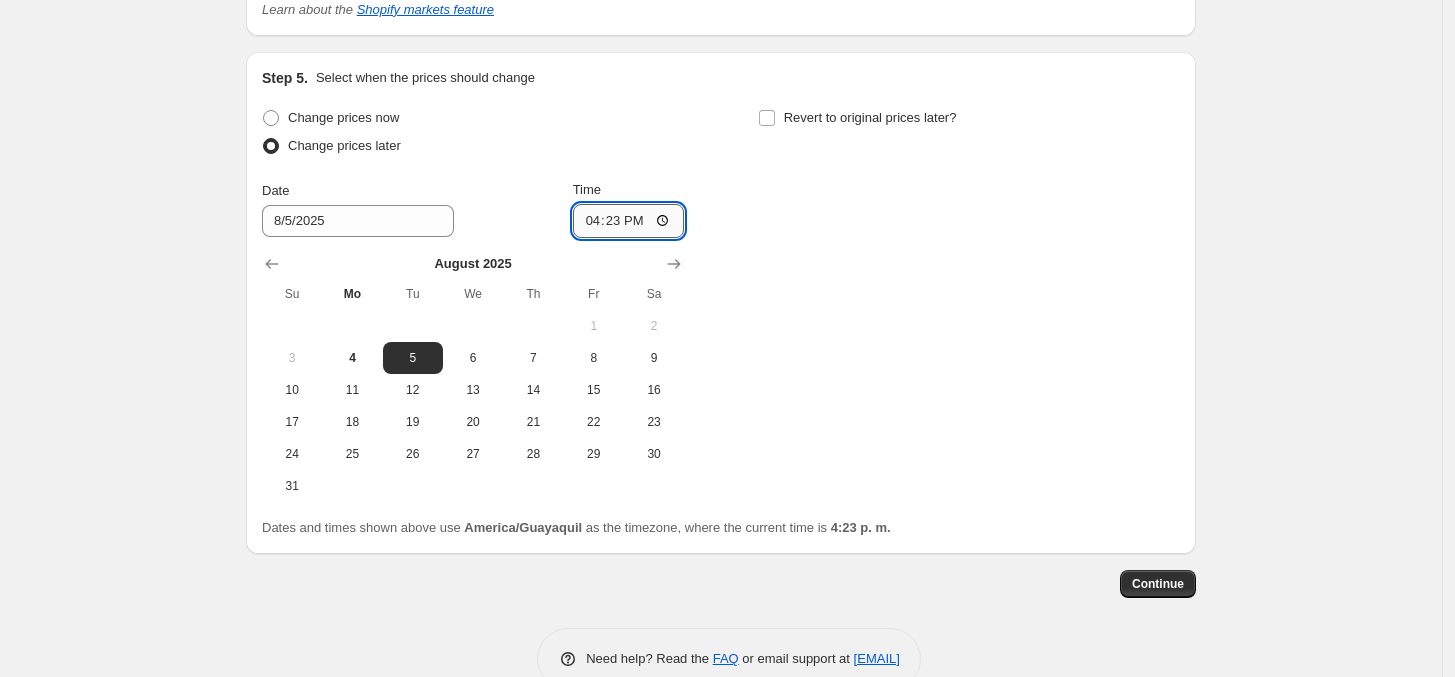 click on "16:23" at bounding box center (629, 221) 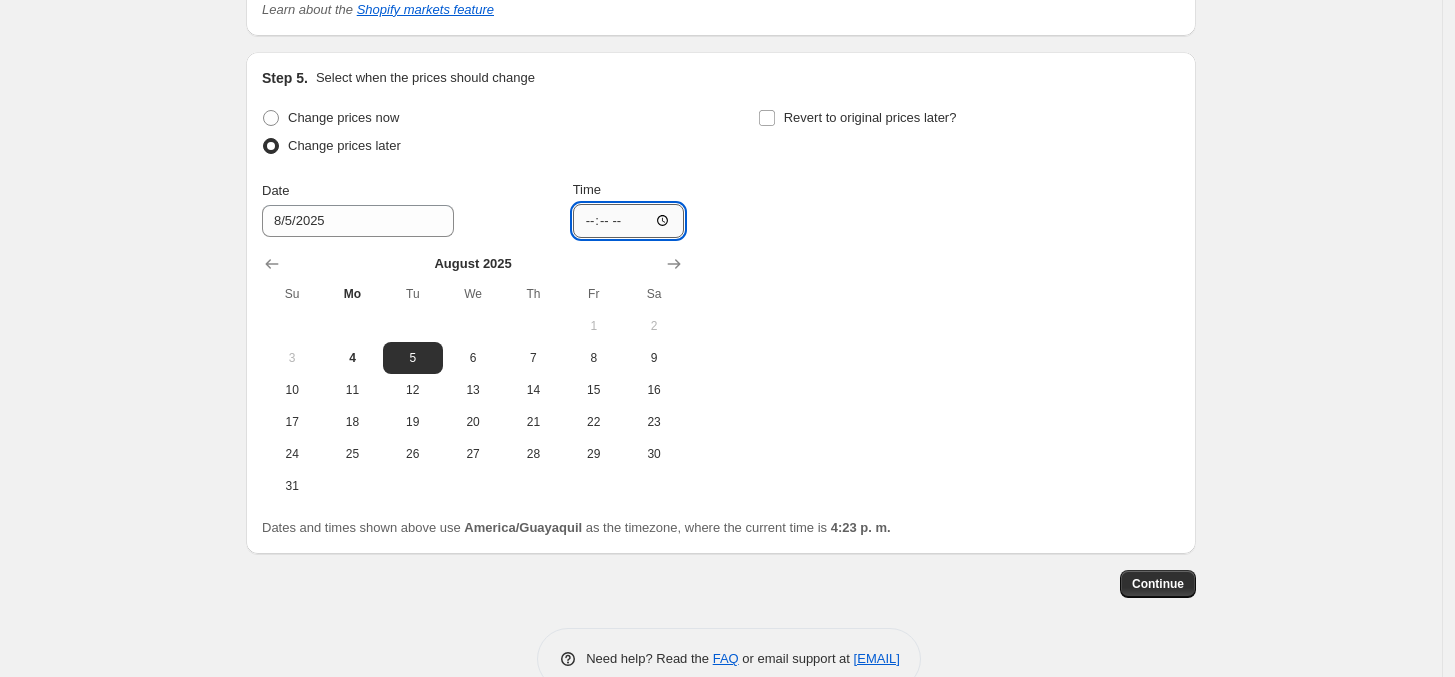 type on "05:00" 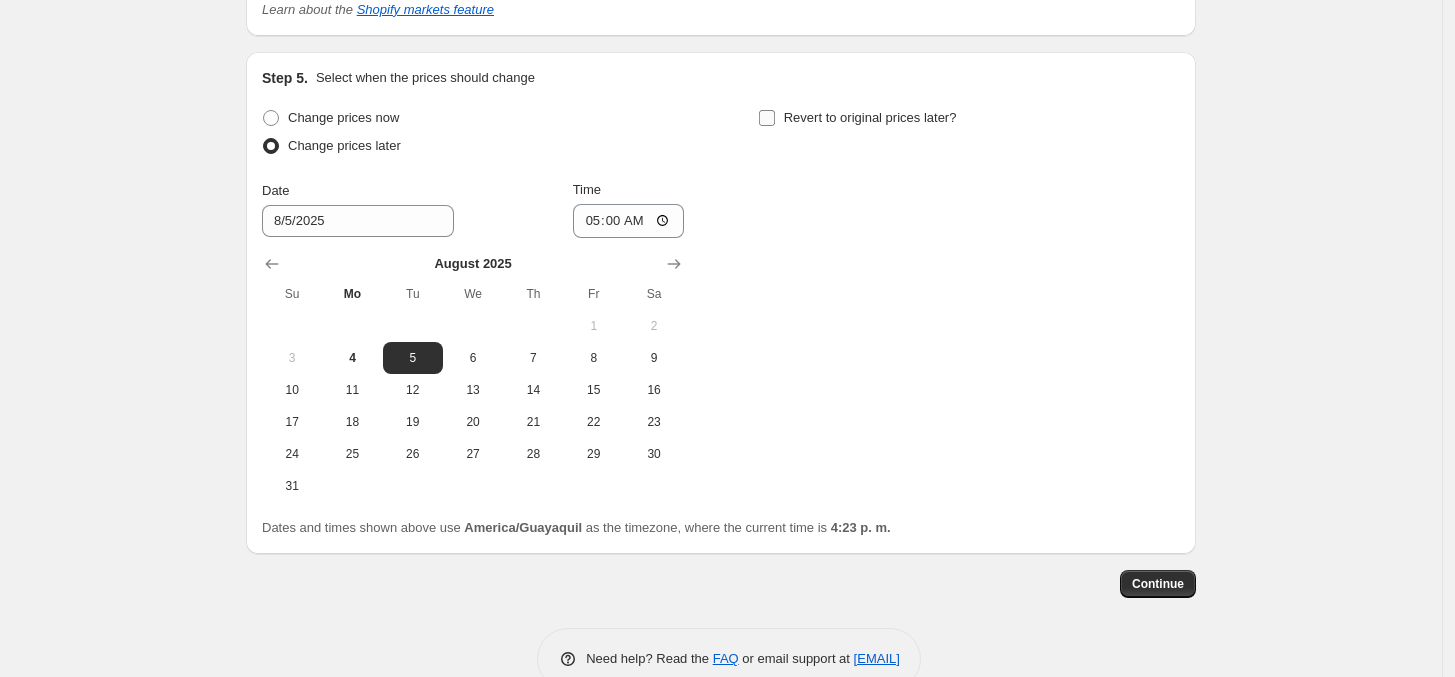 click on "Revert to original prices later?" at bounding box center [870, 117] 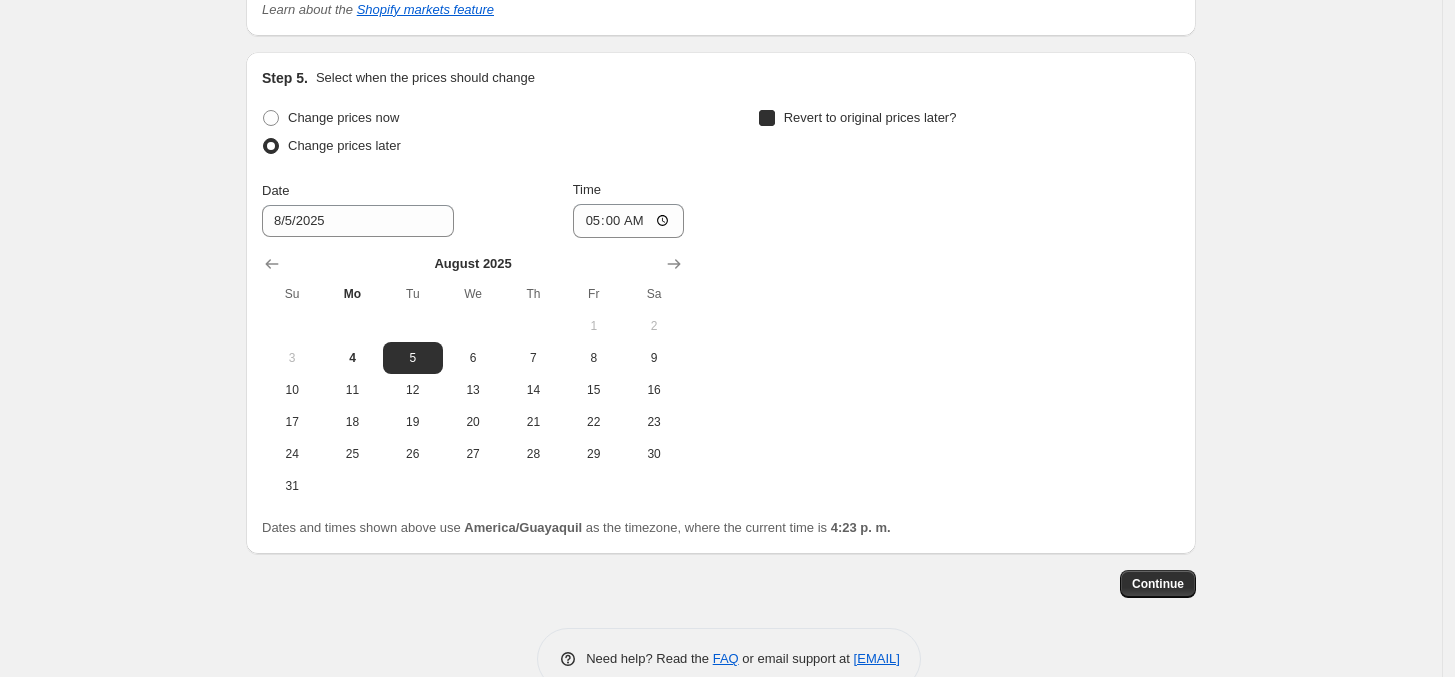 checkbox on "true" 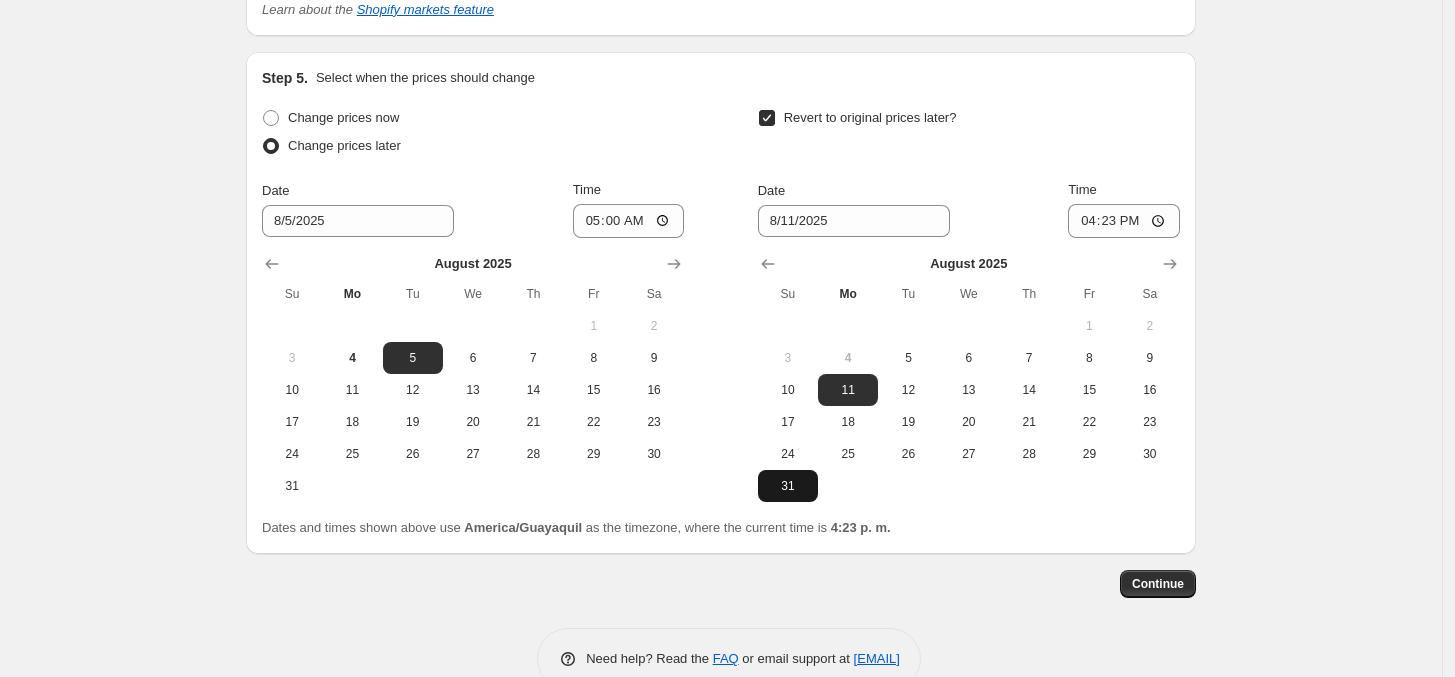 click on "31" at bounding box center (788, 486) 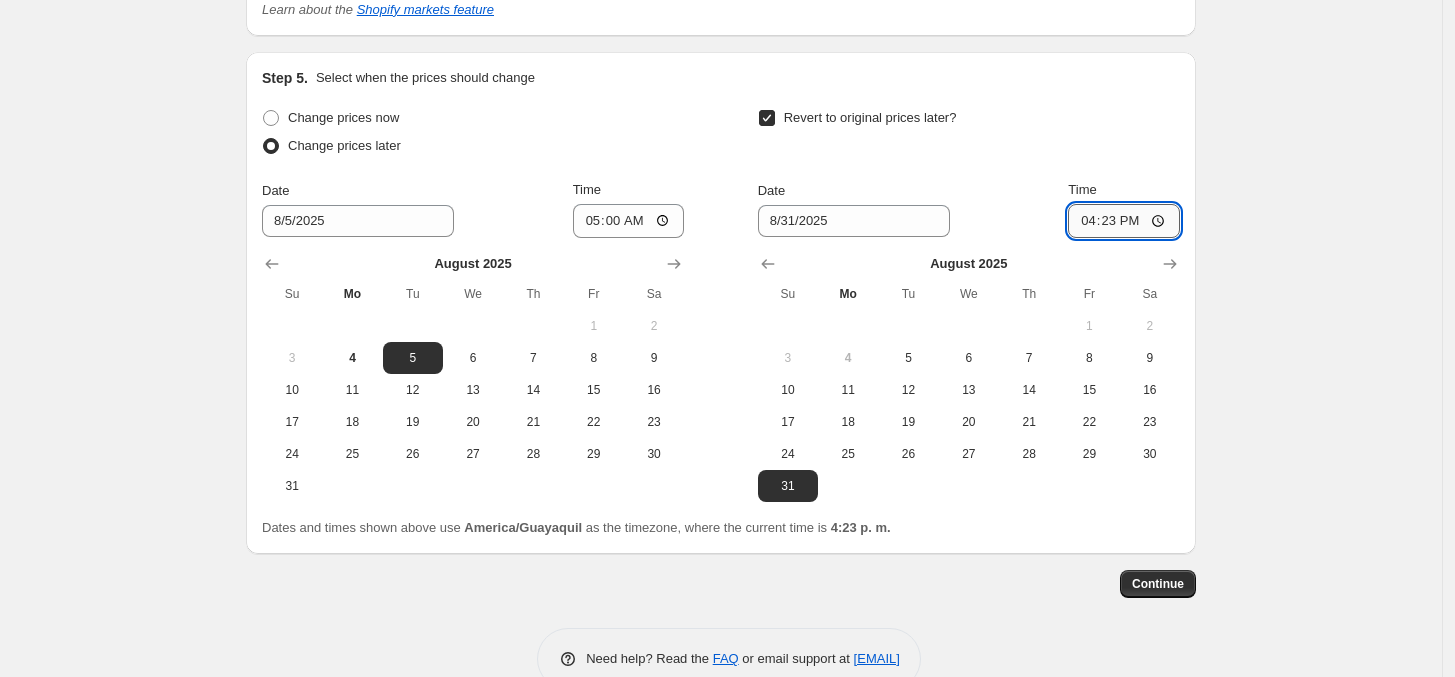 click on "16:23" at bounding box center (1124, 221) 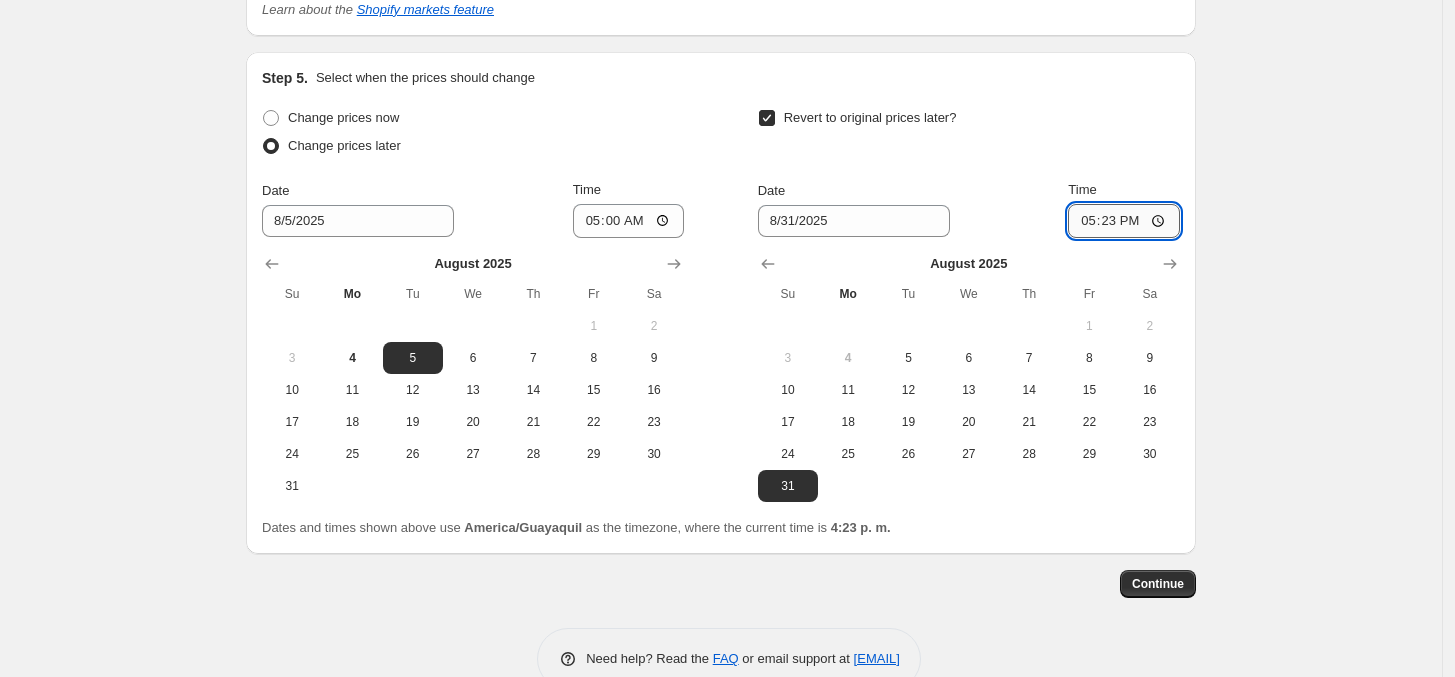 type on "17:00" 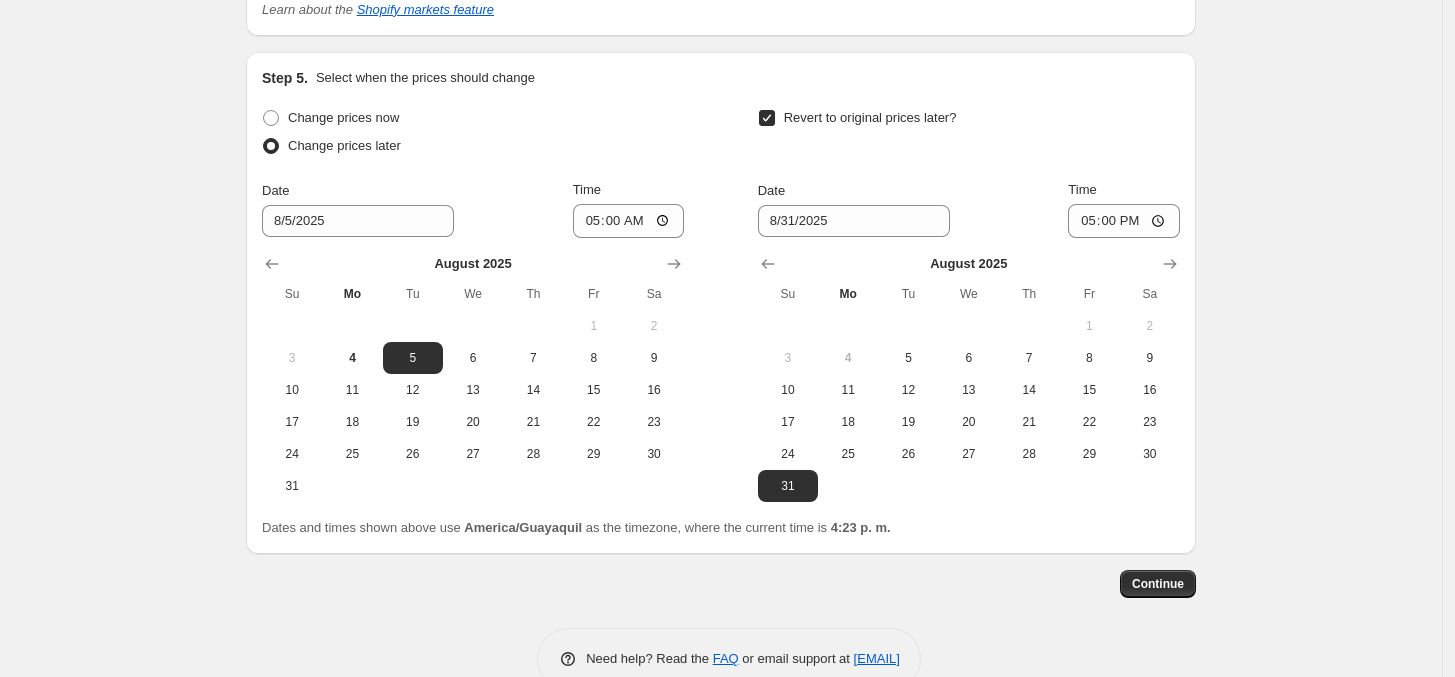 click on "Date [DATE] Time [TIME]" at bounding box center [969, 209] 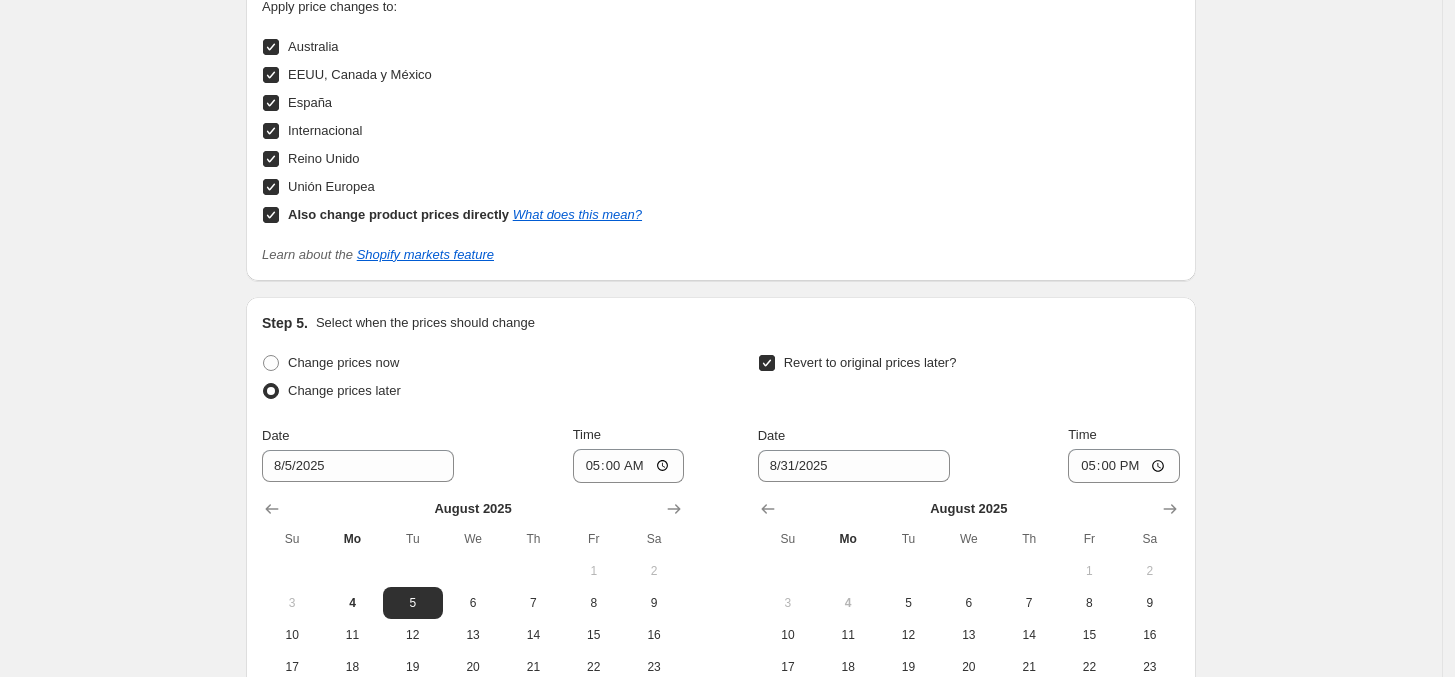 scroll, scrollTop: 2297, scrollLeft: 0, axis: vertical 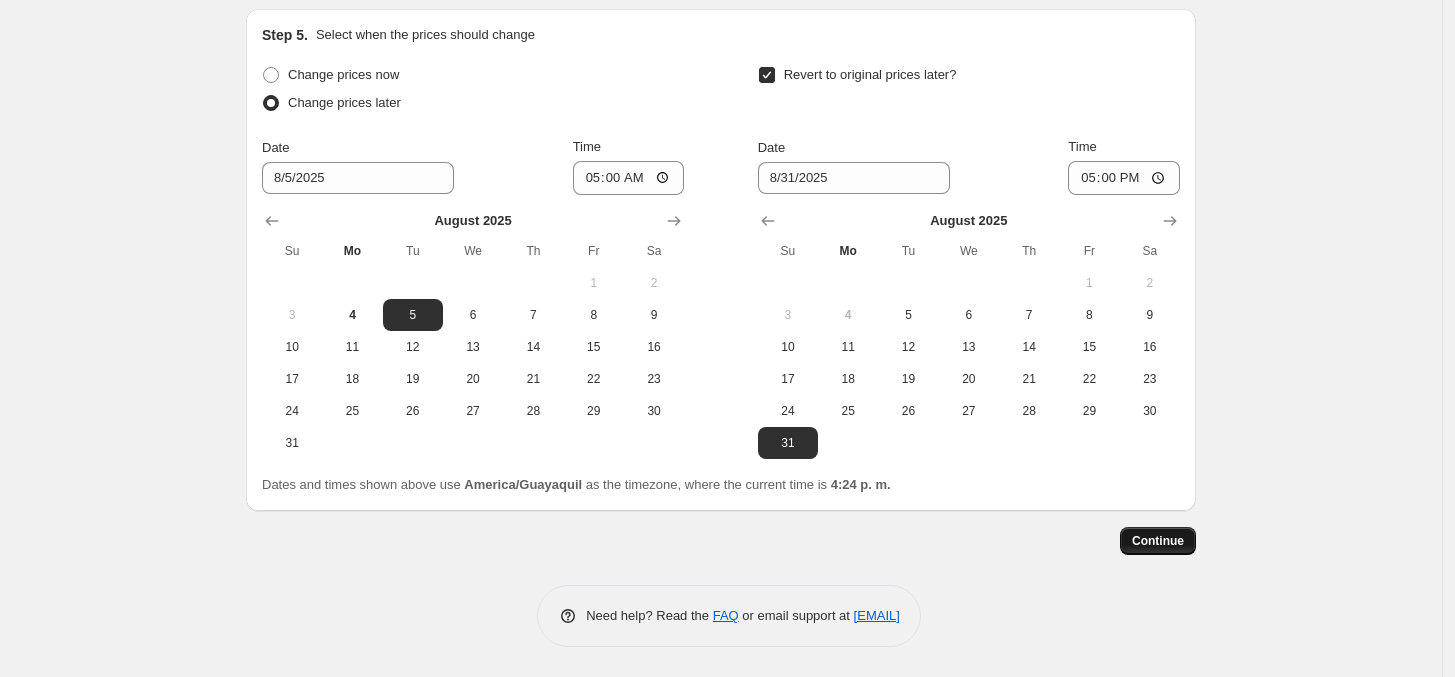 click on "Continue" at bounding box center [1158, 541] 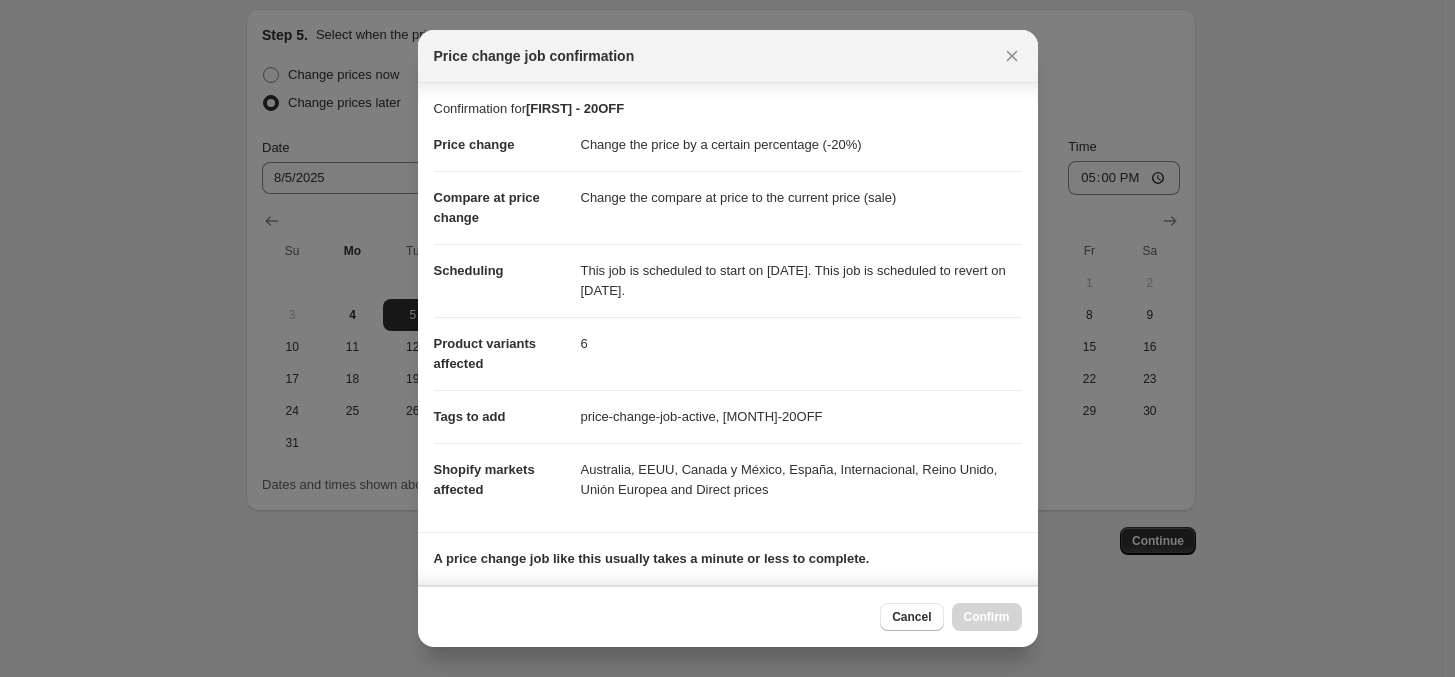 scroll, scrollTop: 288, scrollLeft: 0, axis: vertical 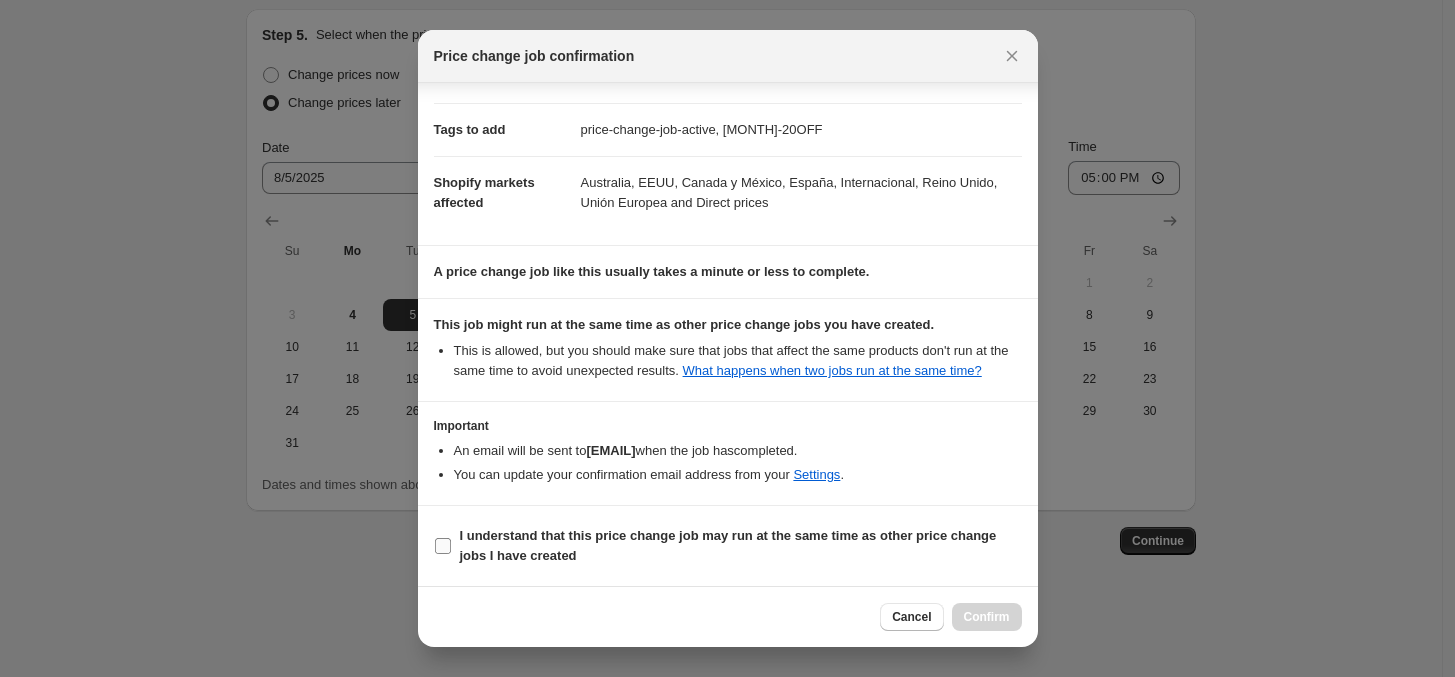 click on "I understand that this price change job may run at the same time as other price change jobs I have created" at bounding box center [443, 546] 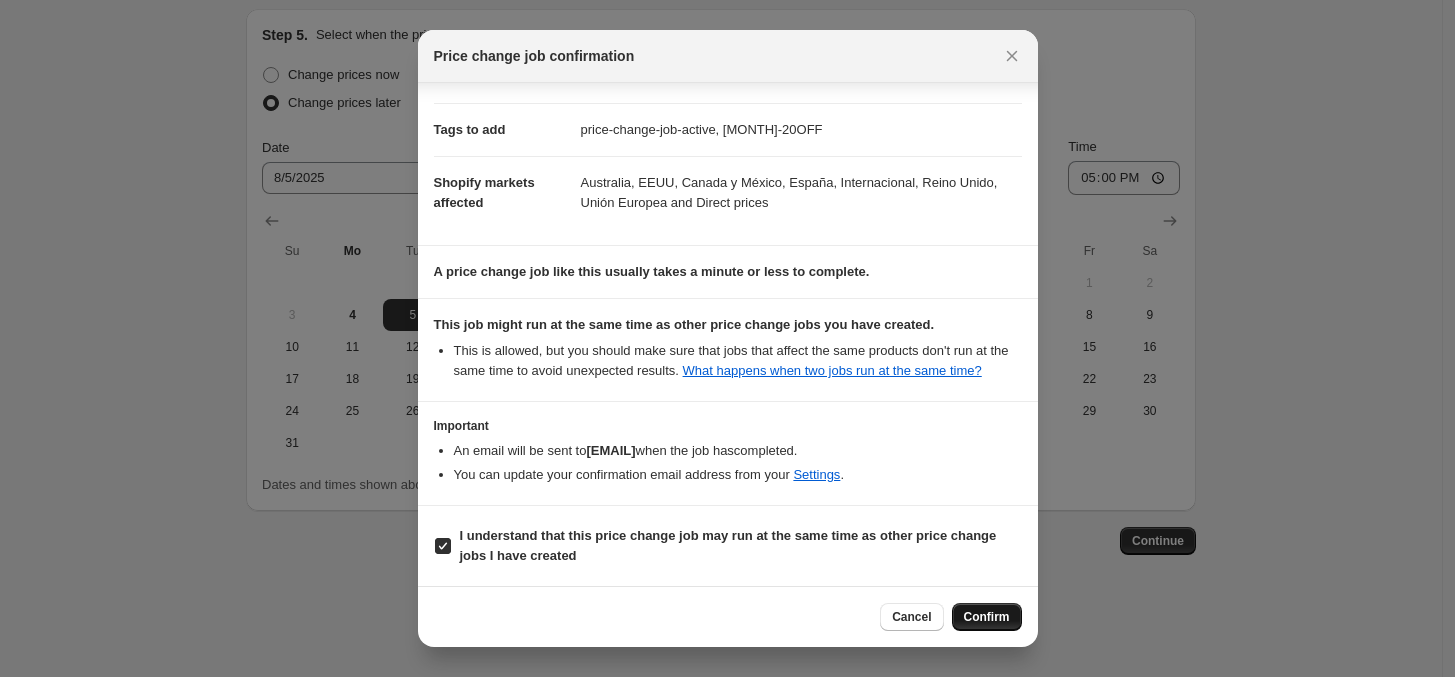 click on "Confirm" at bounding box center [987, 617] 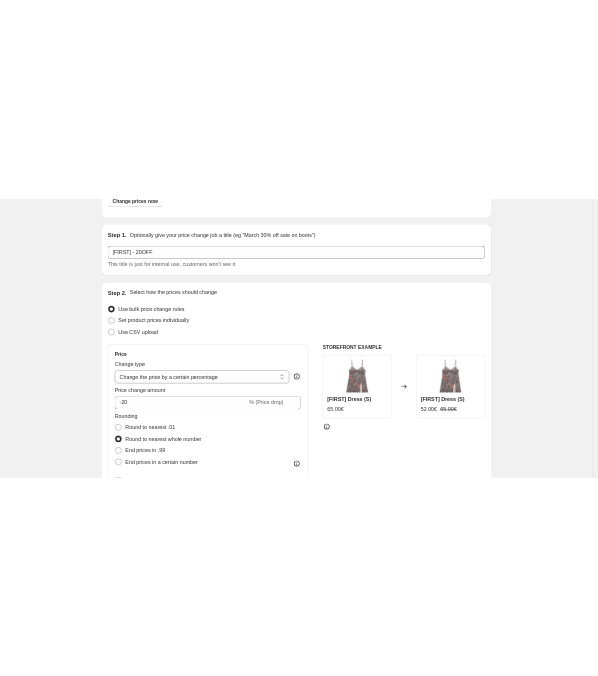 scroll, scrollTop: 0, scrollLeft: 0, axis: both 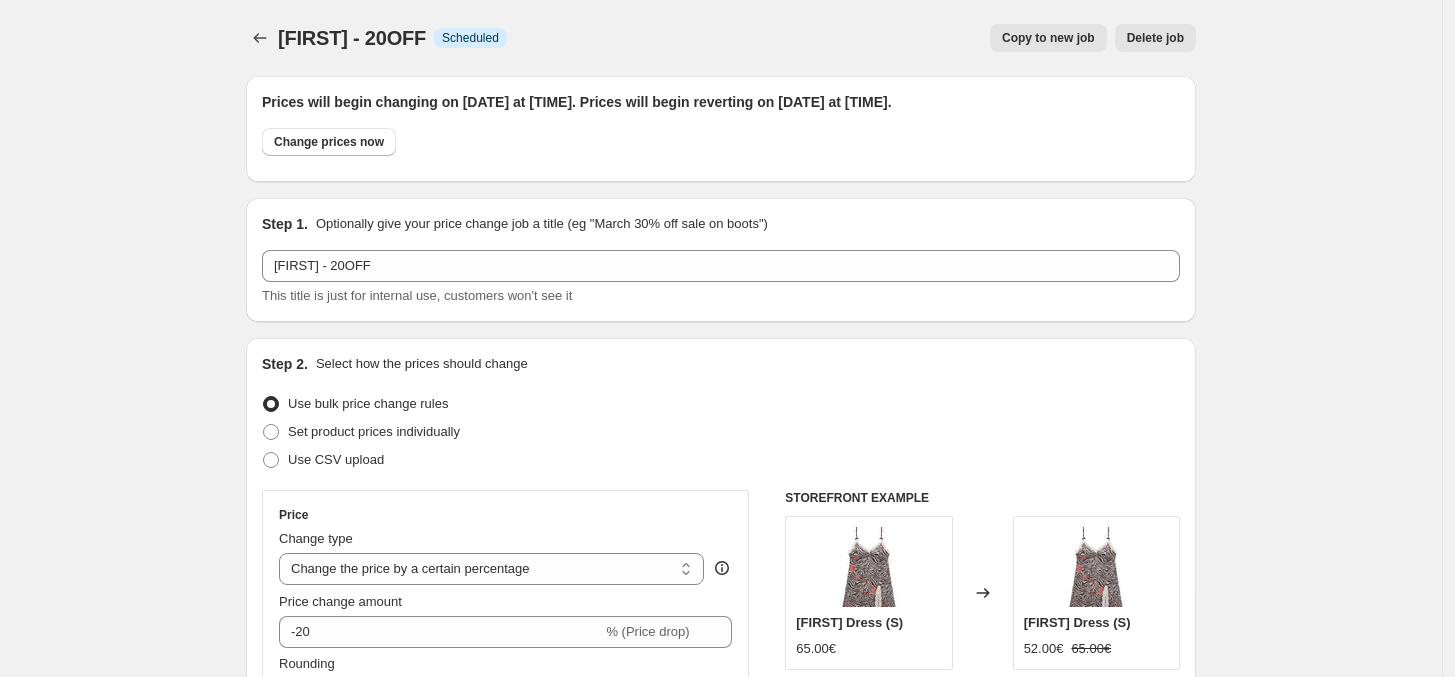 click on "Copy to new job" at bounding box center [1048, 38] 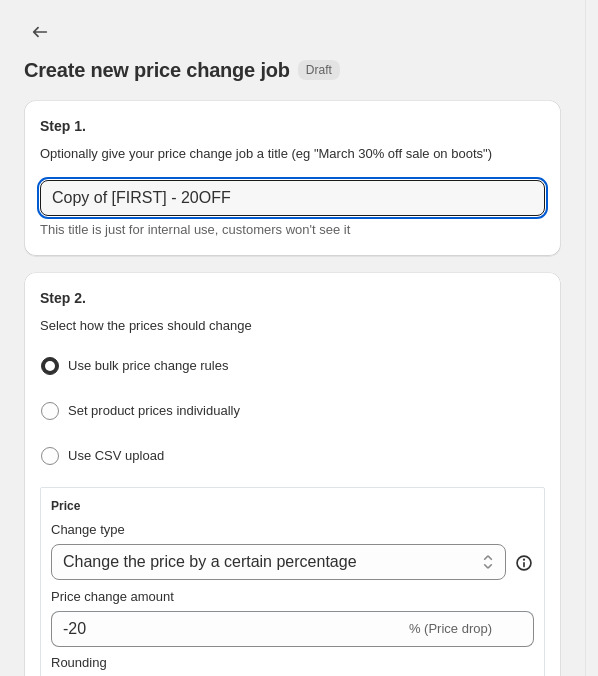 drag, startPoint x: 172, startPoint y: 198, endPoint x: -77, endPoint y: 170, distance: 250.56935 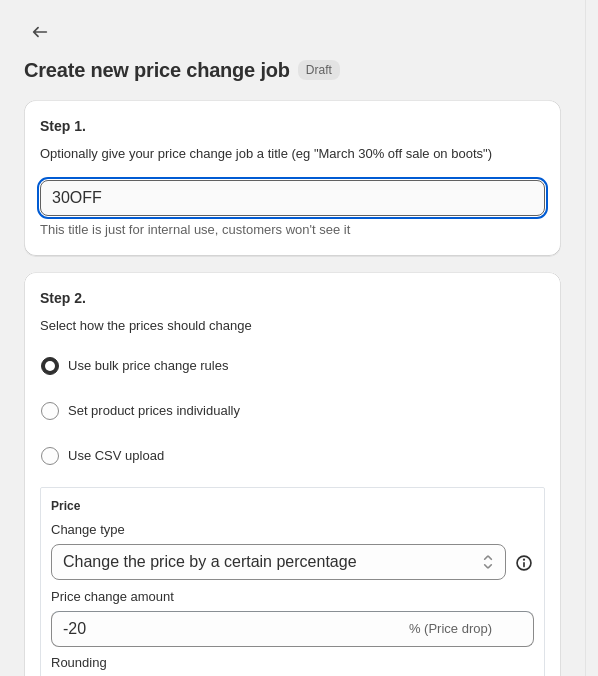 click on "30OFF" at bounding box center (292, 198) 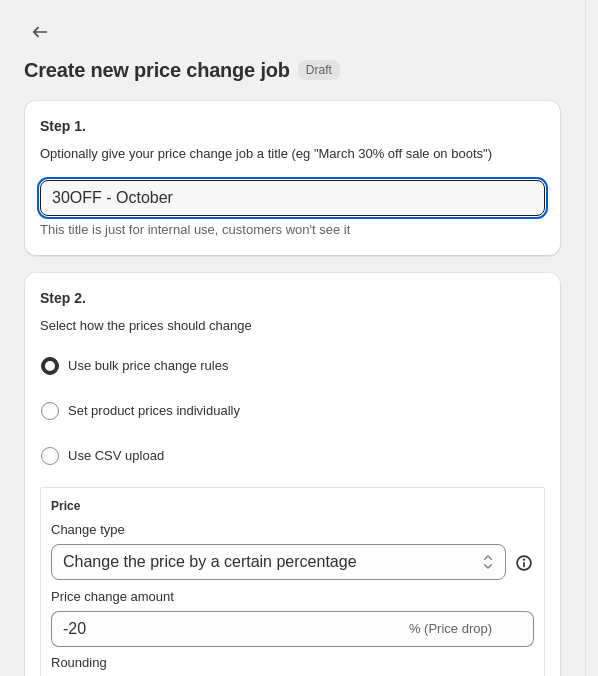 type on "30OFF - October" 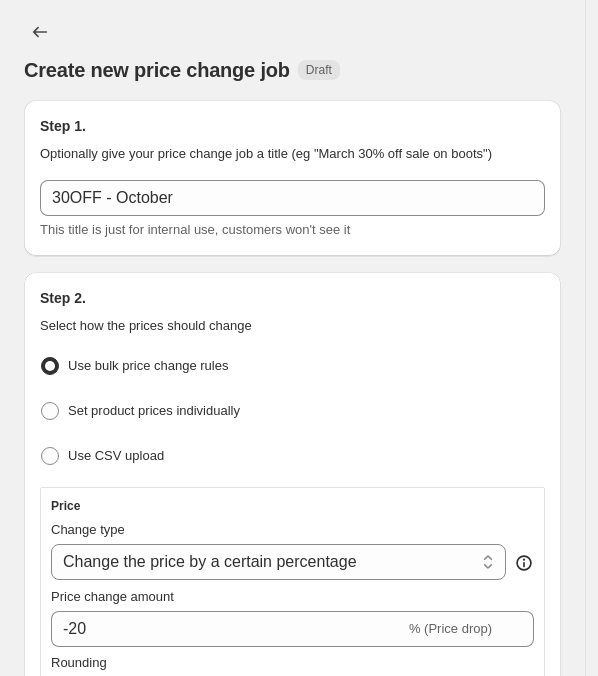 click on "Use bulk price change rules" at bounding box center [292, 366] 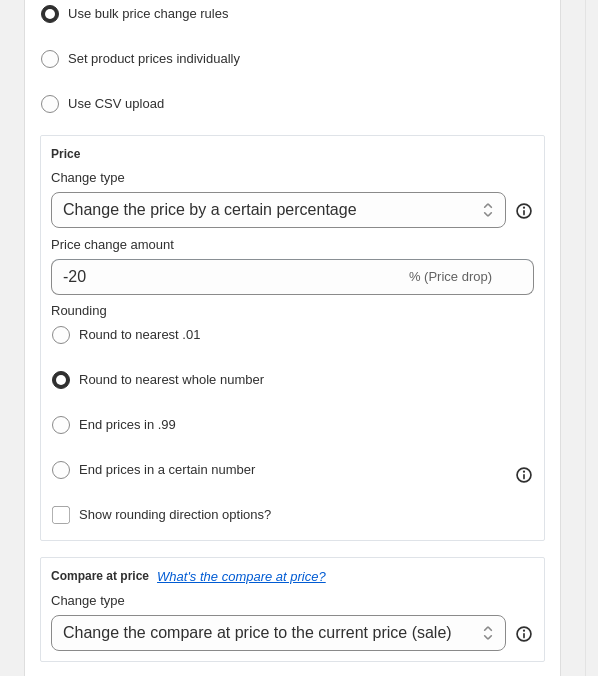 scroll, scrollTop: 375, scrollLeft: 0, axis: vertical 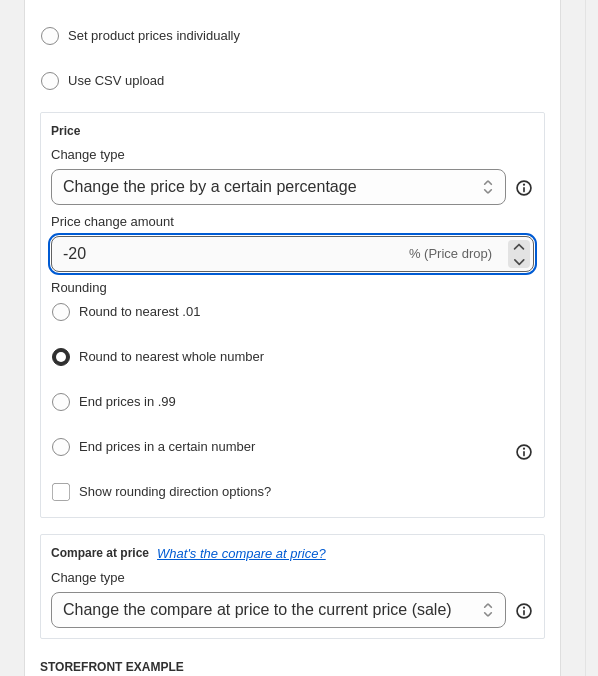 click on "-20" at bounding box center [228, 254] 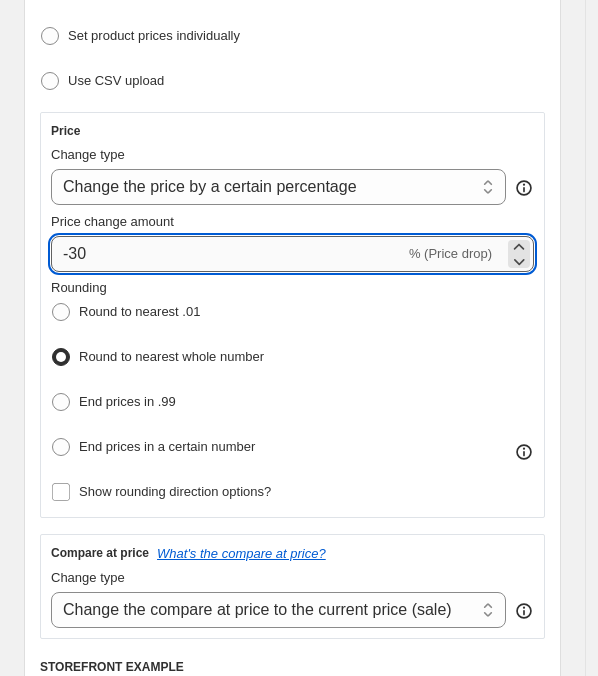 type on "-30" 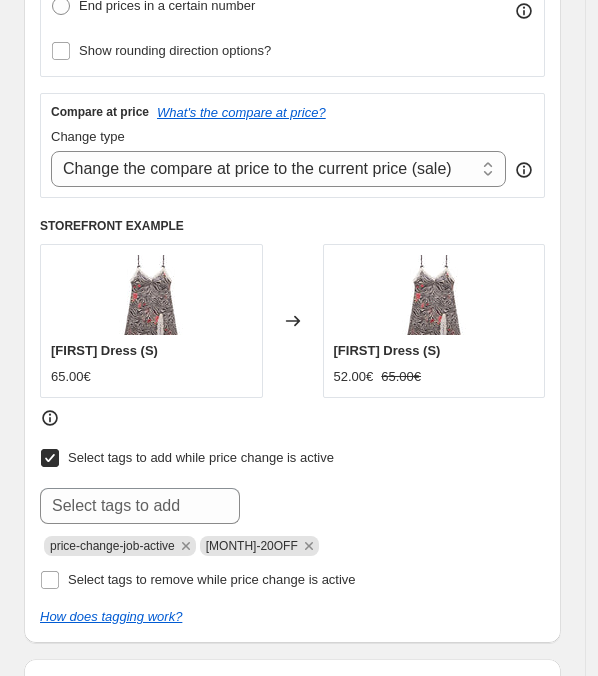 scroll, scrollTop: 875, scrollLeft: 0, axis: vertical 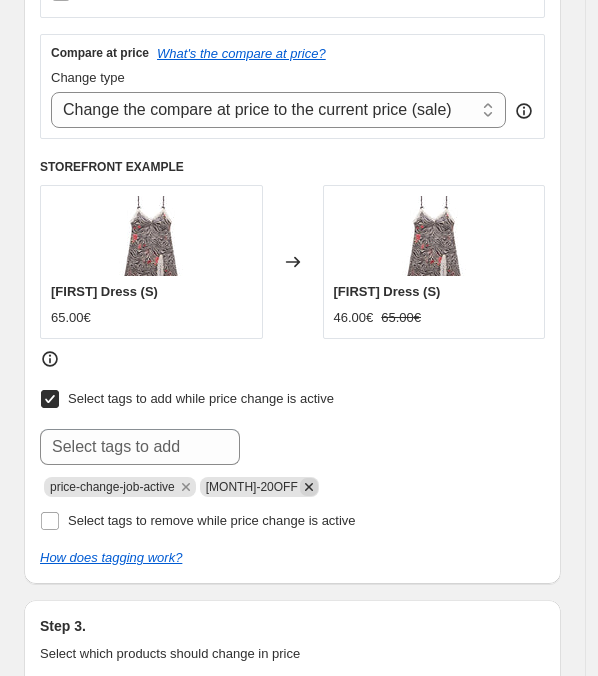click 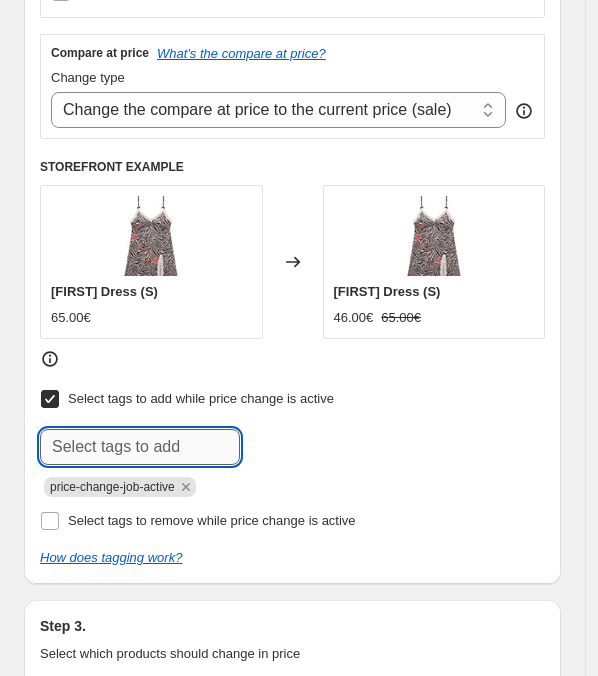 click at bounding box center (140, 447) 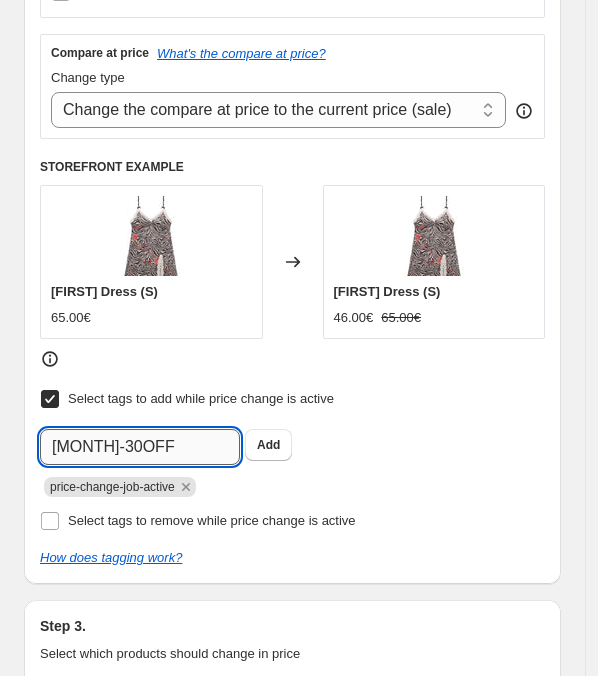 type on "[MONTH]-30OFF" 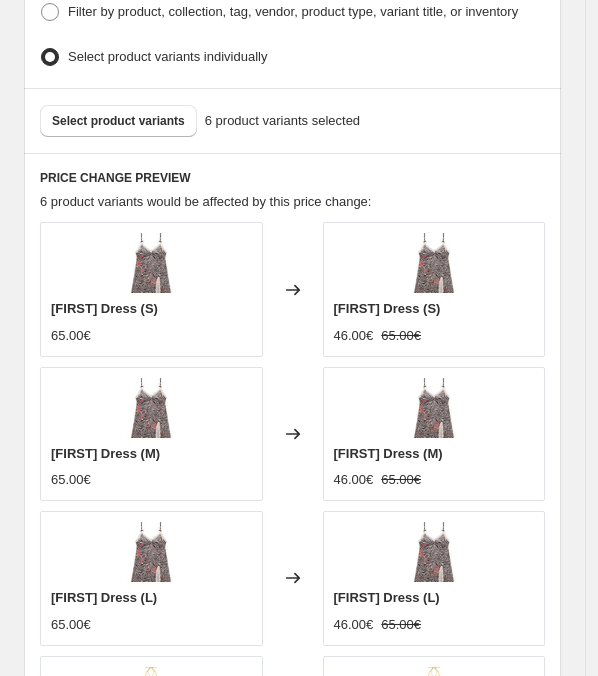 scroll, scrollTop: 1625, scrollLeft: 0, axis: vertical 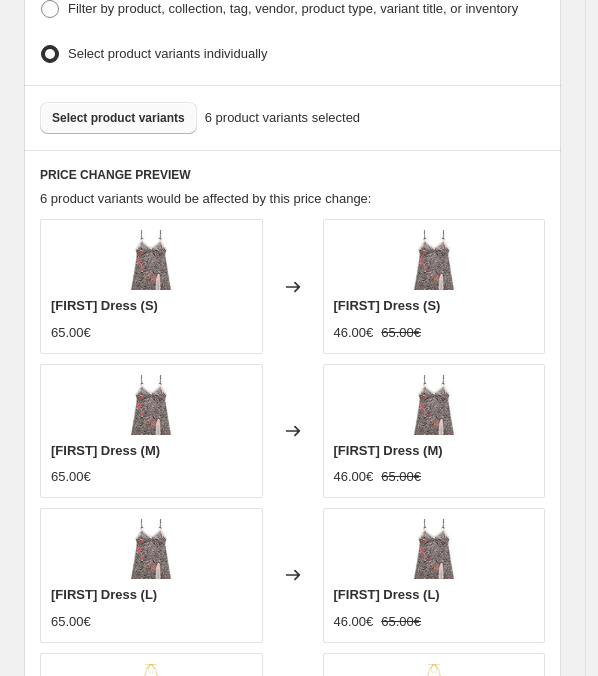 click on "Select product variants" at bounding box center (118, 118) 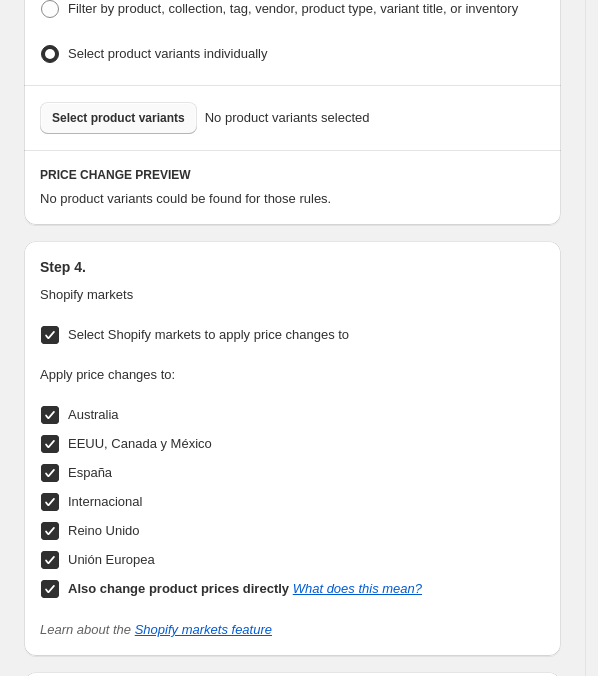 click on "Select product variants" at bounding box center (118, 118) 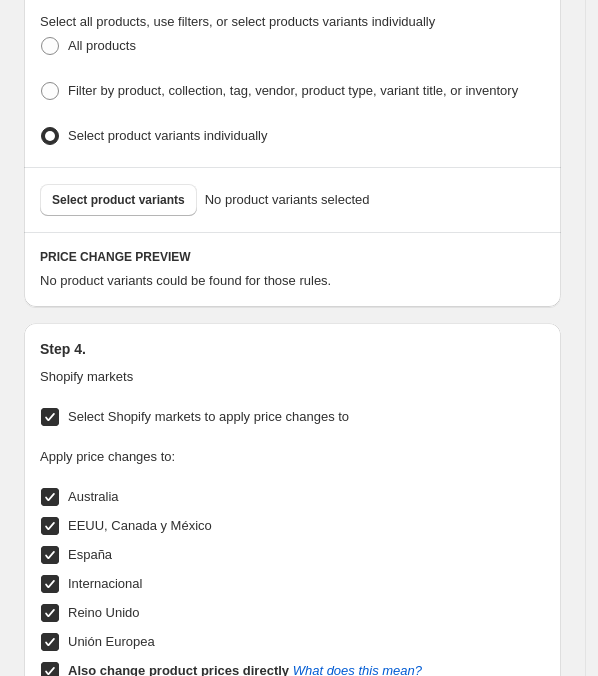 scroll, scrollTop: 1500, scrollLeft: 0, axis: vertical 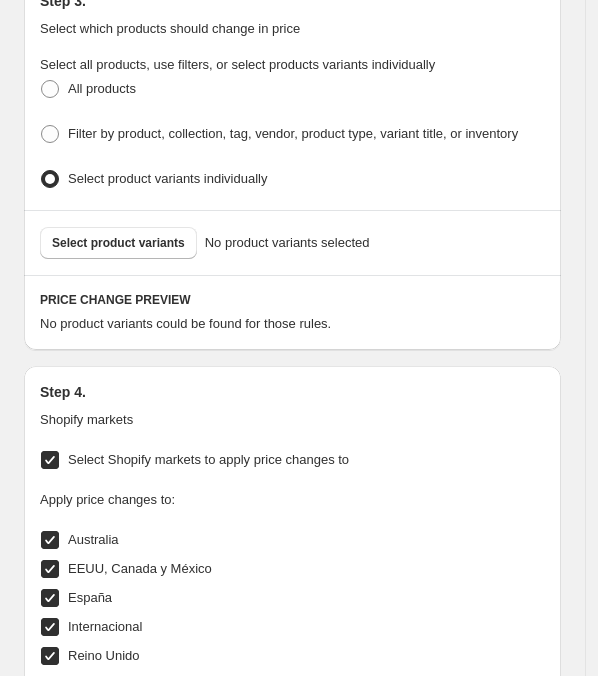 click on "Select product variants No   product variants selected" at bounding box center (292, 242) 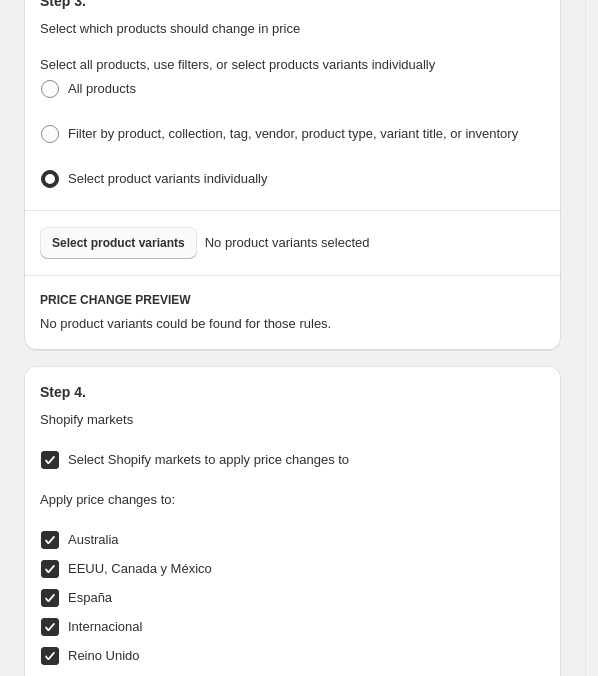 click on "Select product variants" at bounding box center (118, 243) 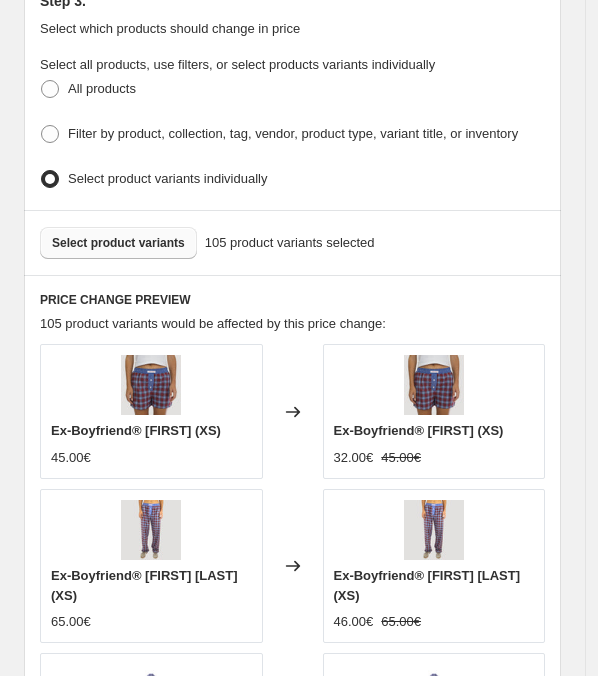 click on "Select product variants" at bounding box center (118, 243) 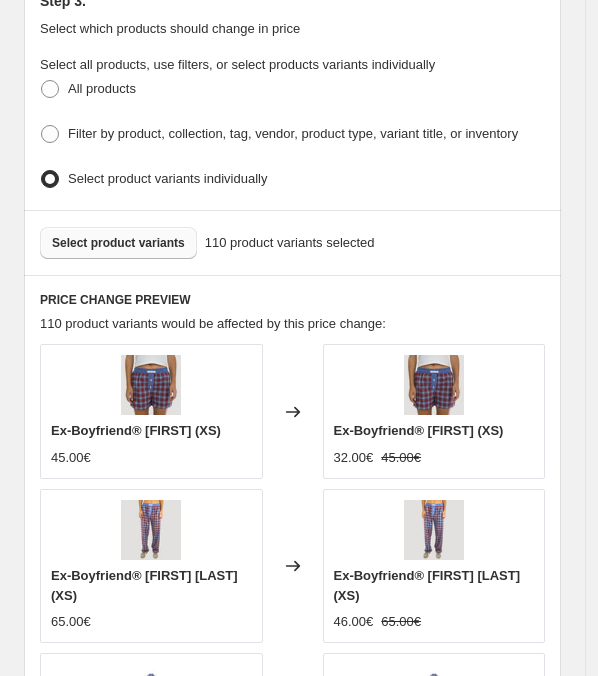 click on "Select product variants" at bounding box center [118, 243] 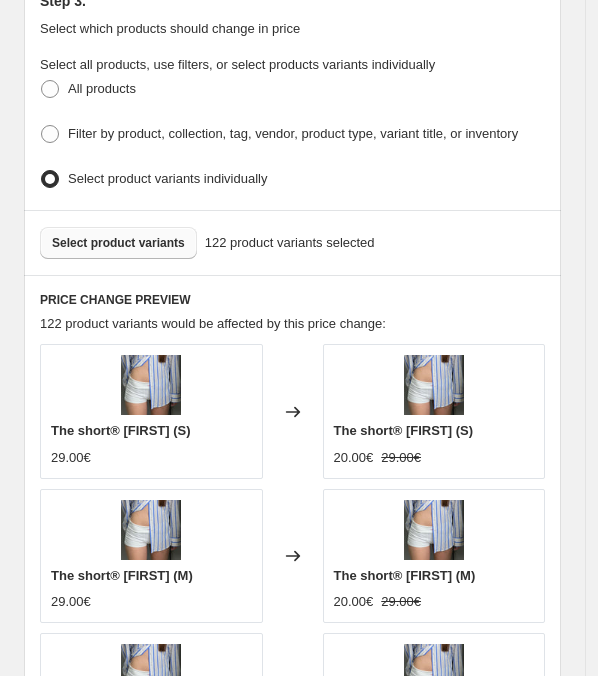 click on "Select product variants" at bounding box center (118, 243) 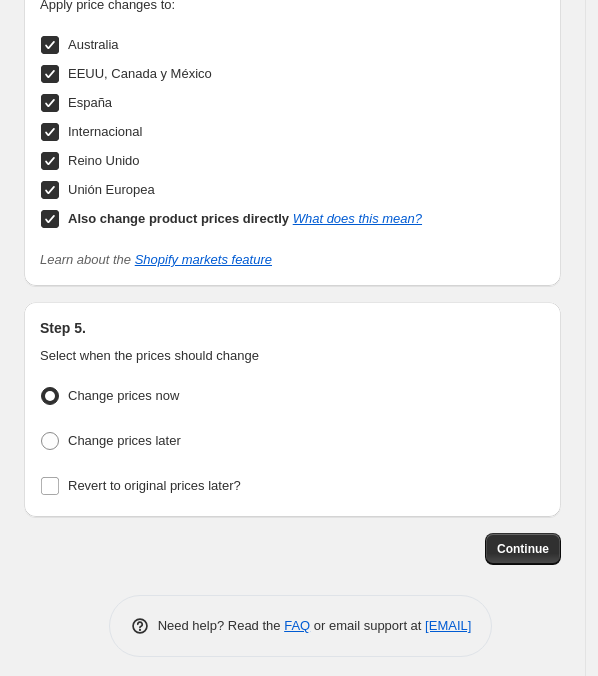 scroll, scrollTop: 2807, scrollLeft: 0, axis: vertical 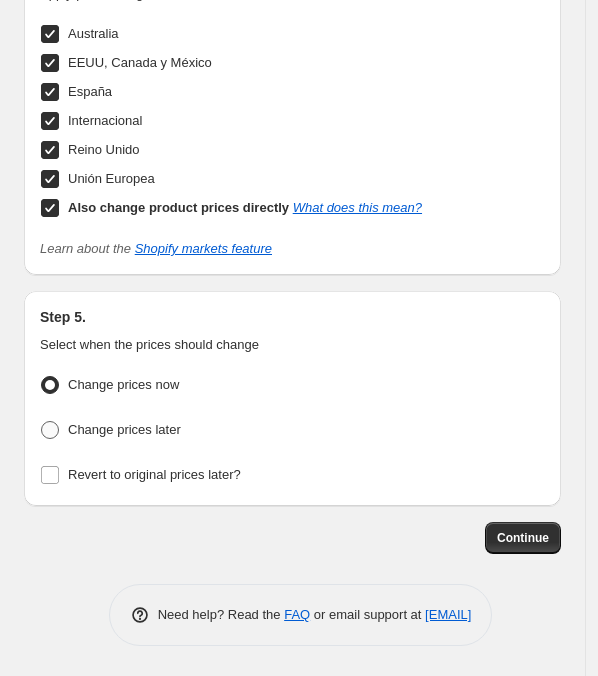 click on "Change prices later" at bounding box center [124, 429] 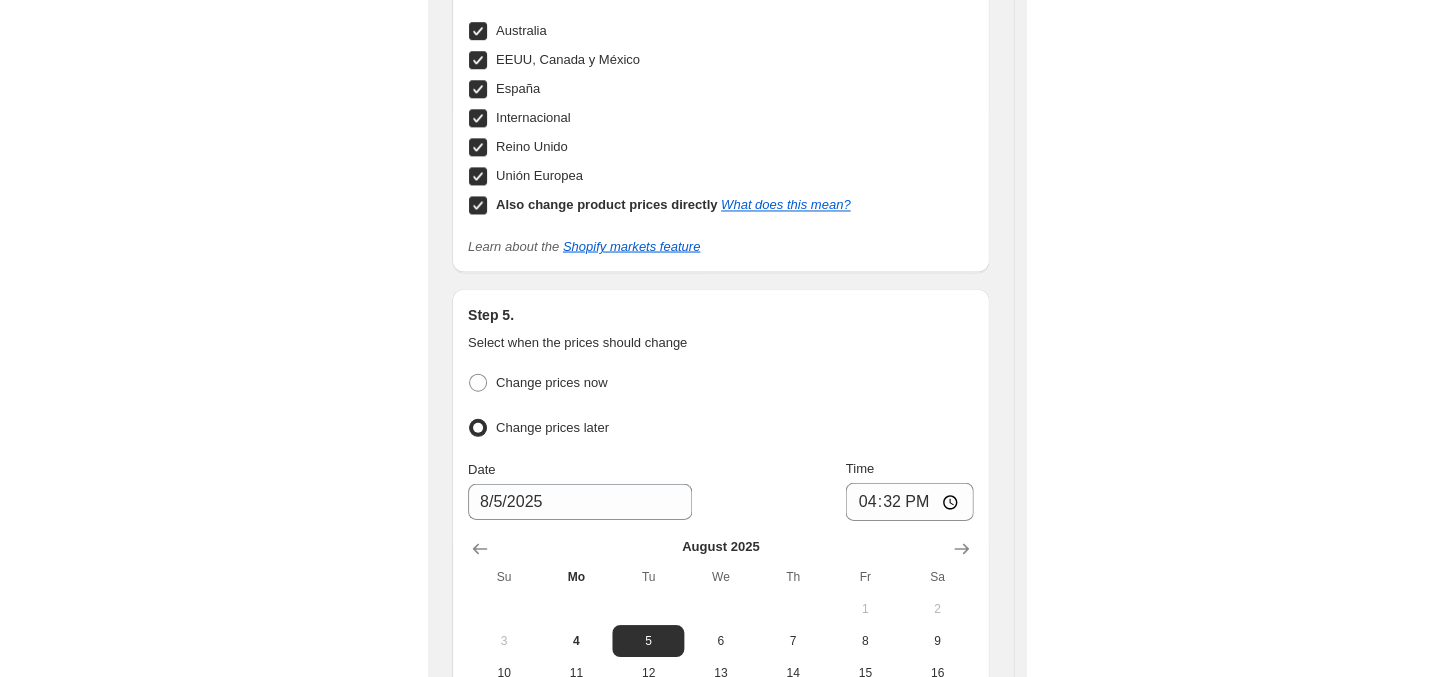 scroll, scrollTop: 2297, scrollLeft: 0, axis: vertical 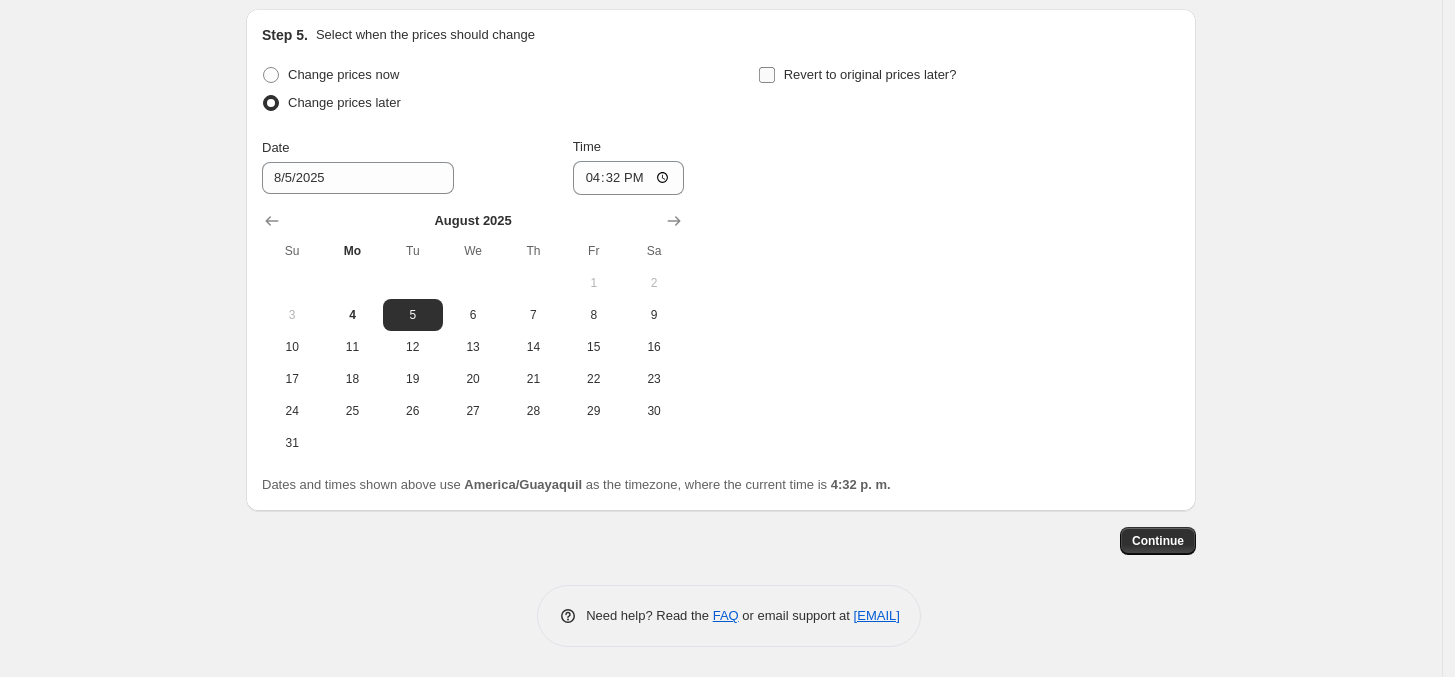 click on "Revert to original prices later?" at bounding box center (870, 74) 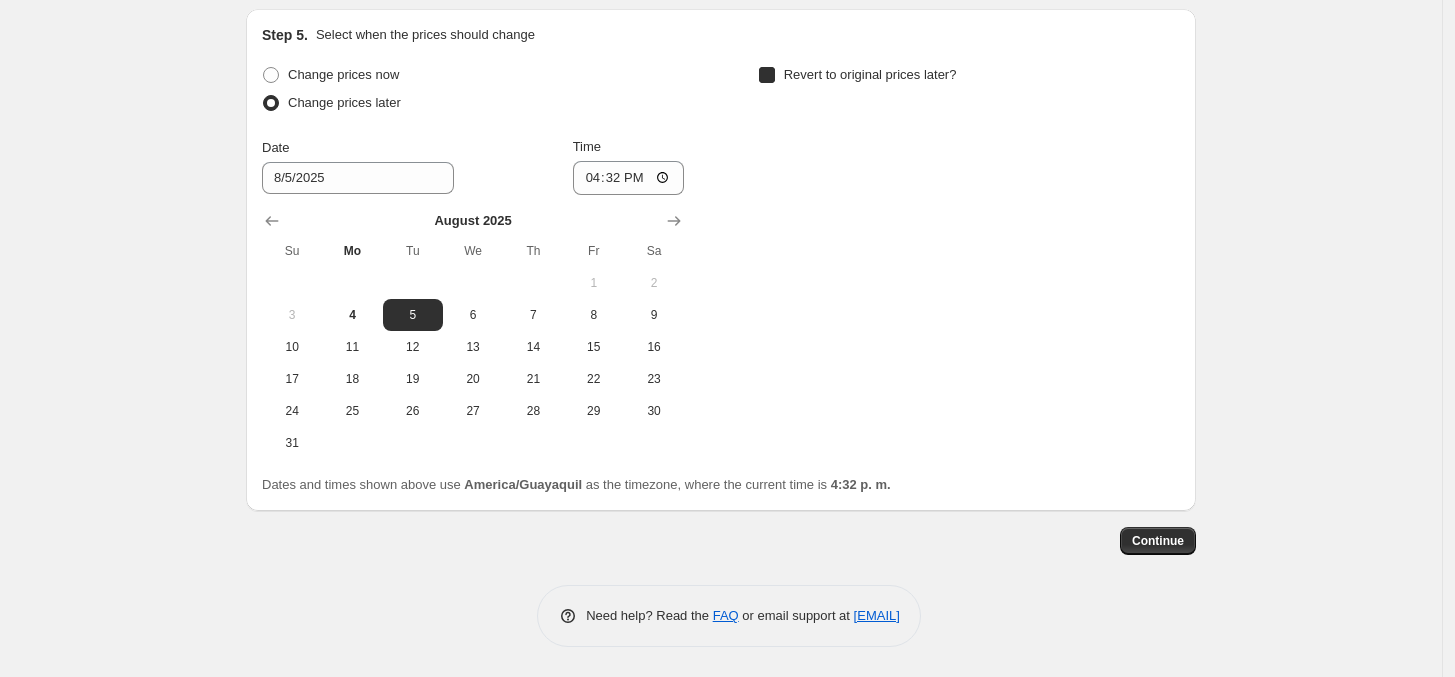 checkbox on "true" 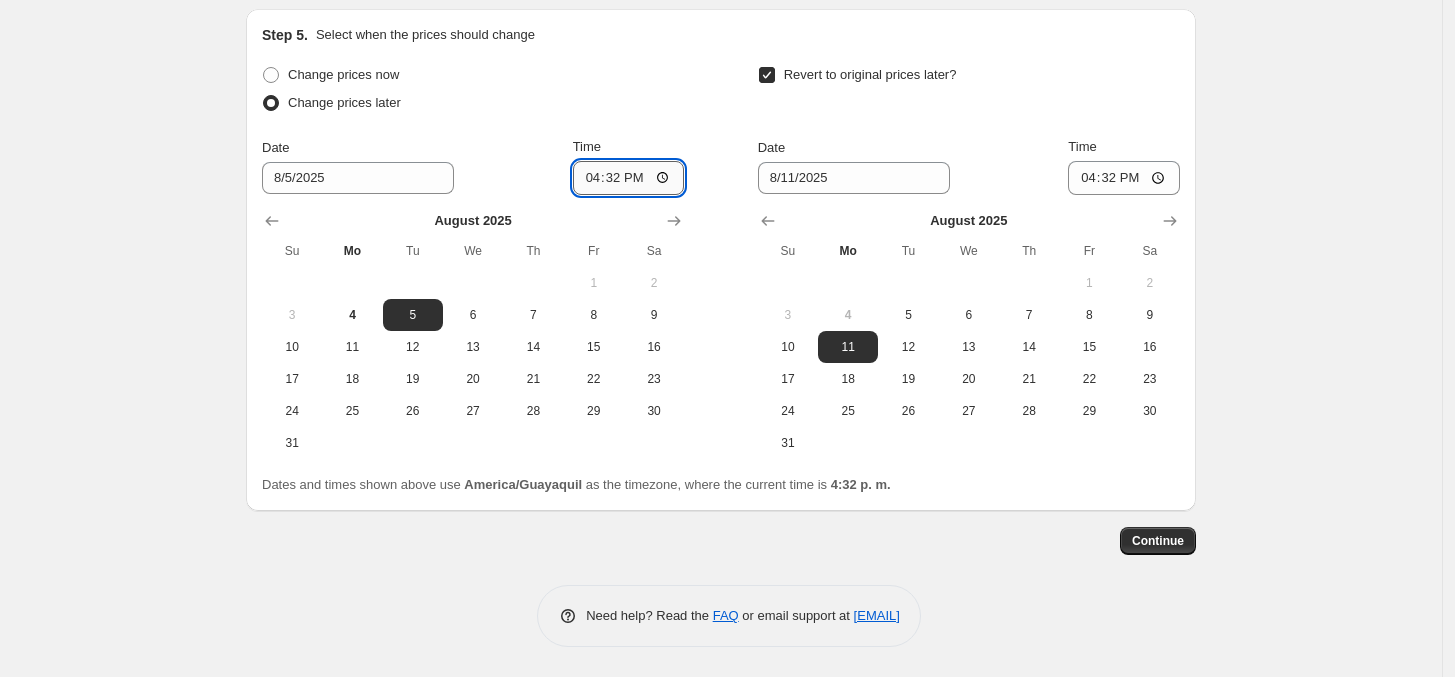 click on "16:32" at bounding box center (629, 178) 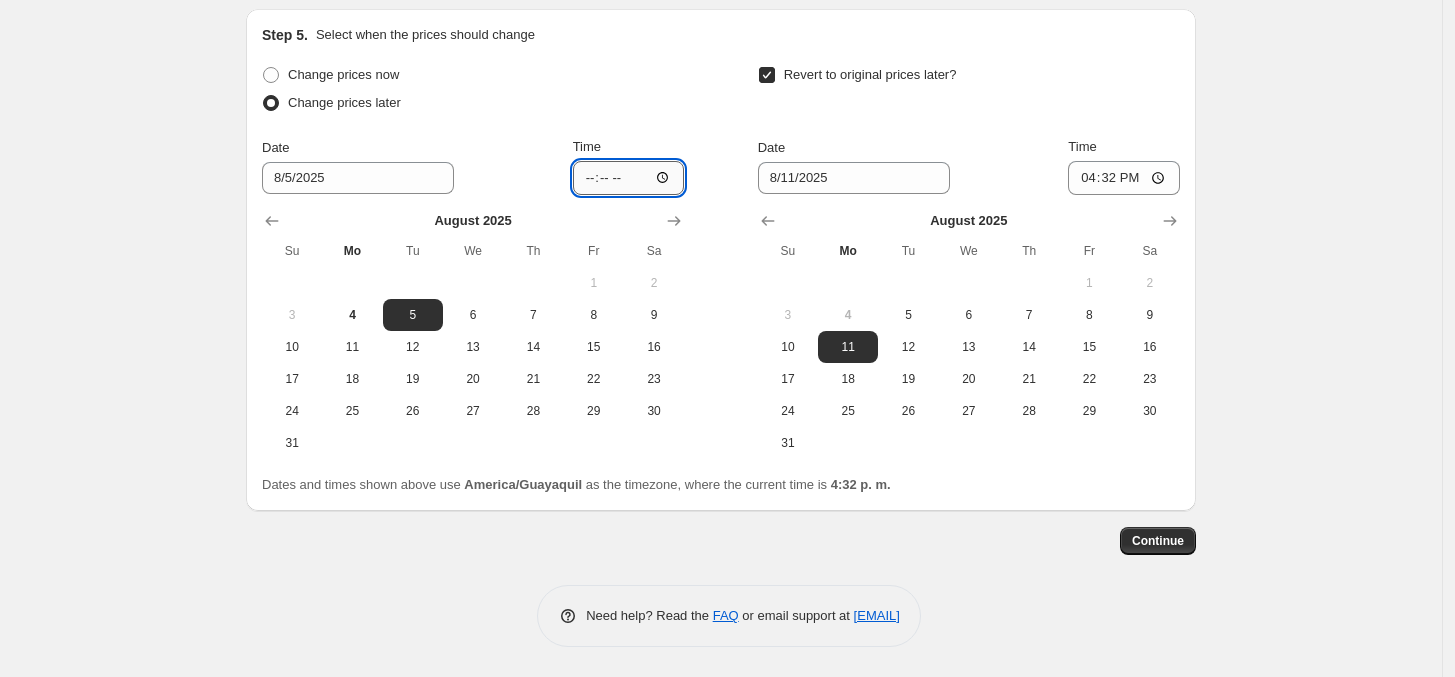 type on "05:00" 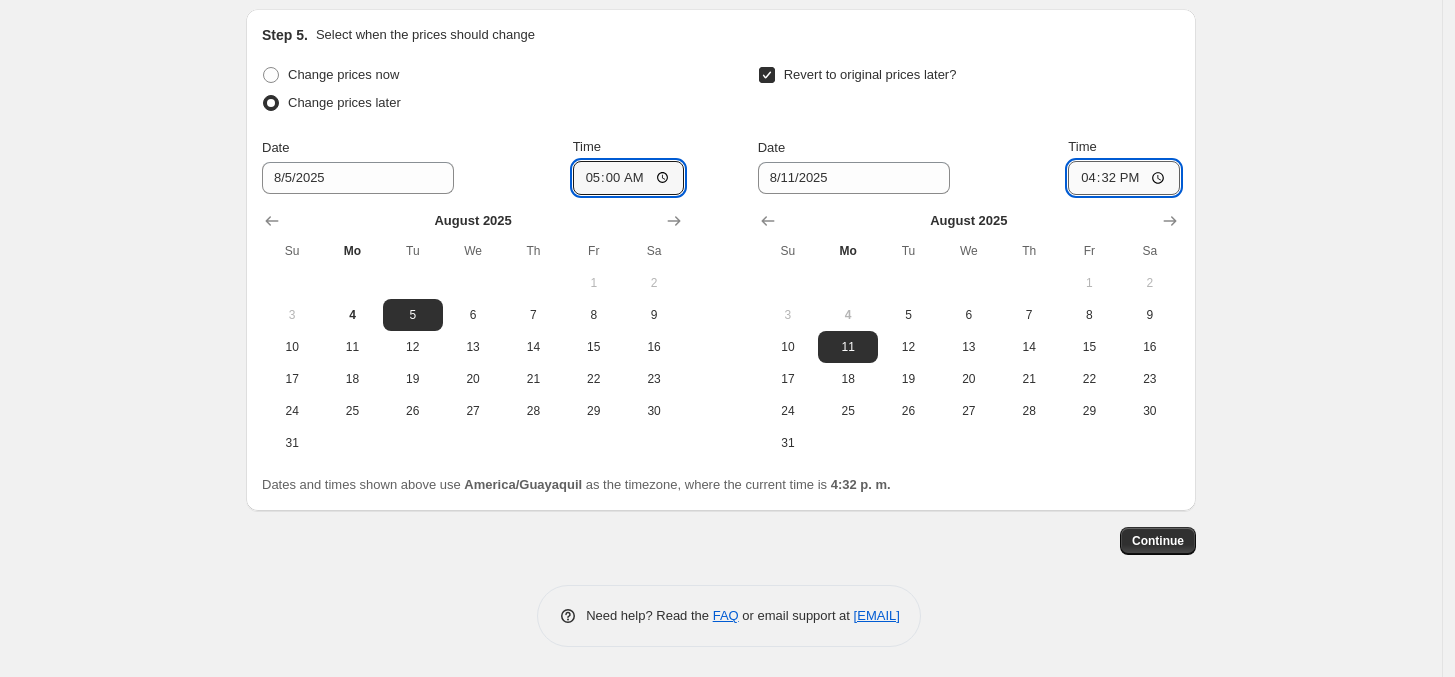 click on "16:32" at bounding box center (1124, 178) 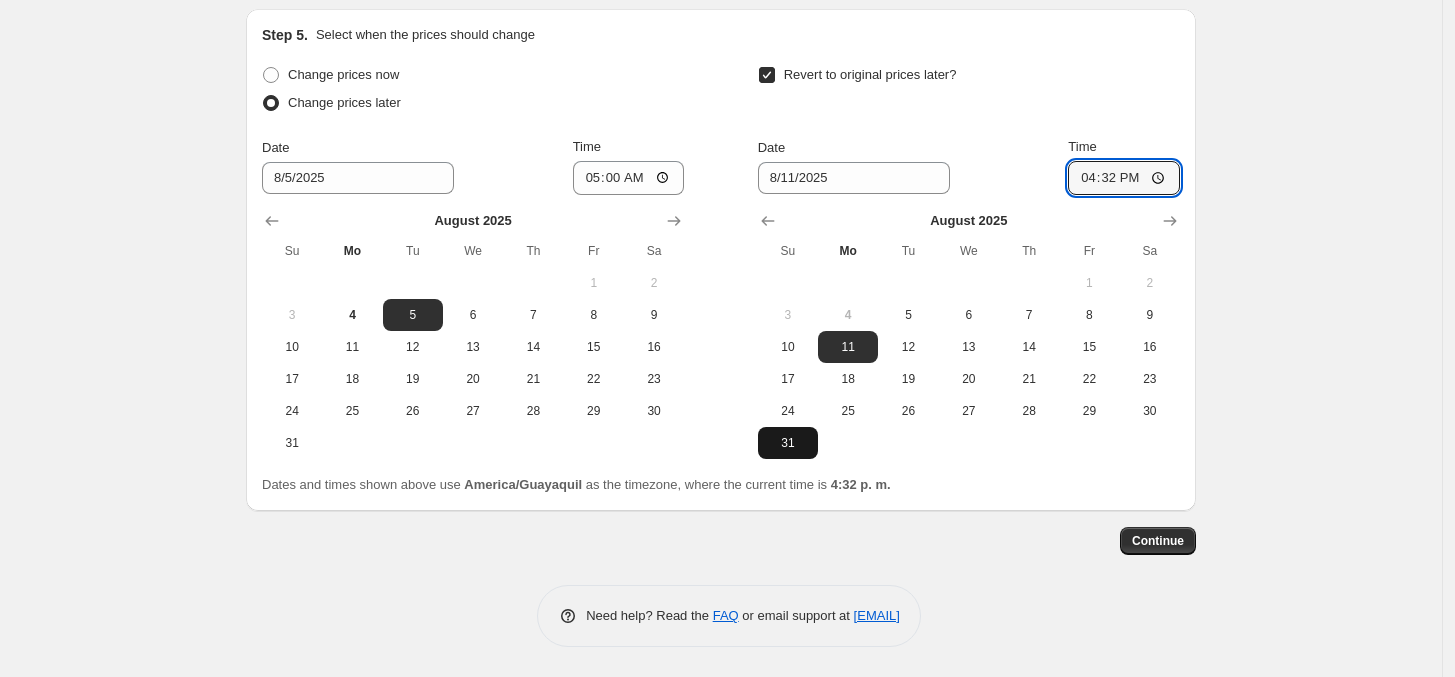 click on "31" at bounding box center [788, 443] 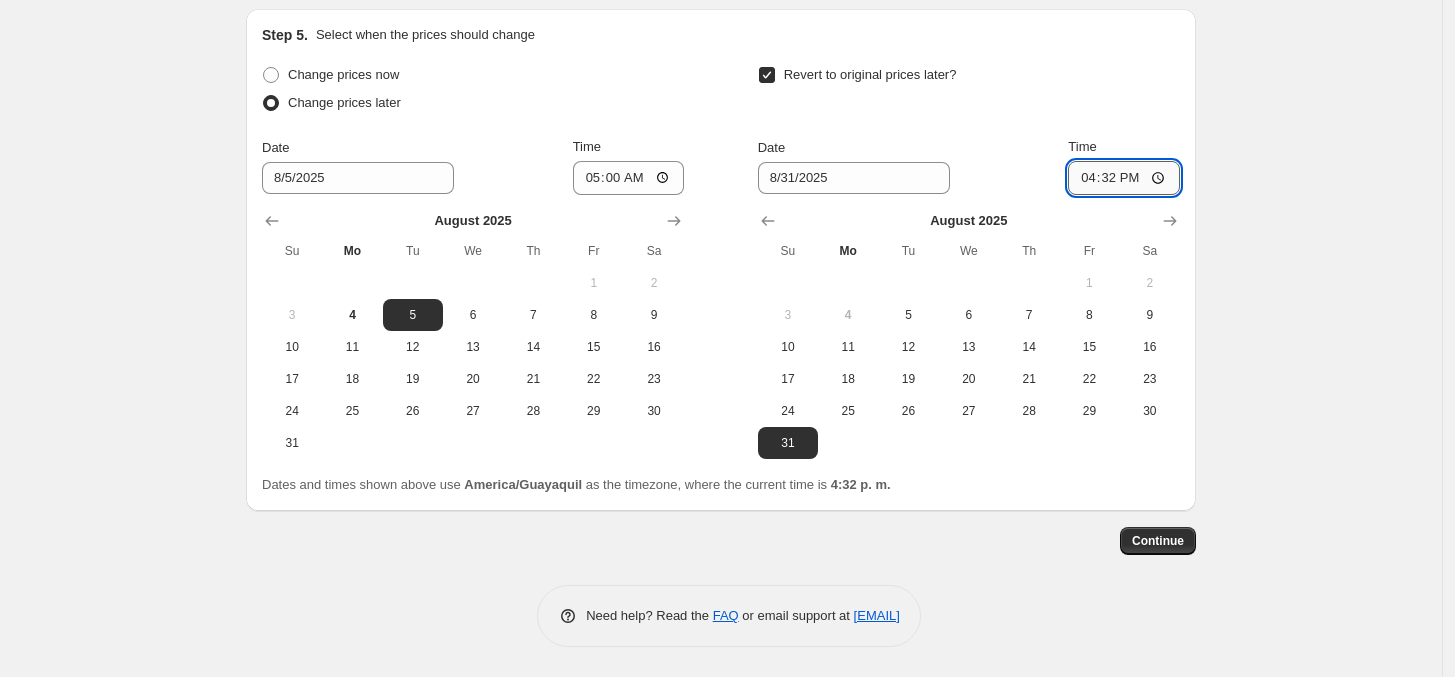 click on "16:32" at bounding box center [1124, 178] 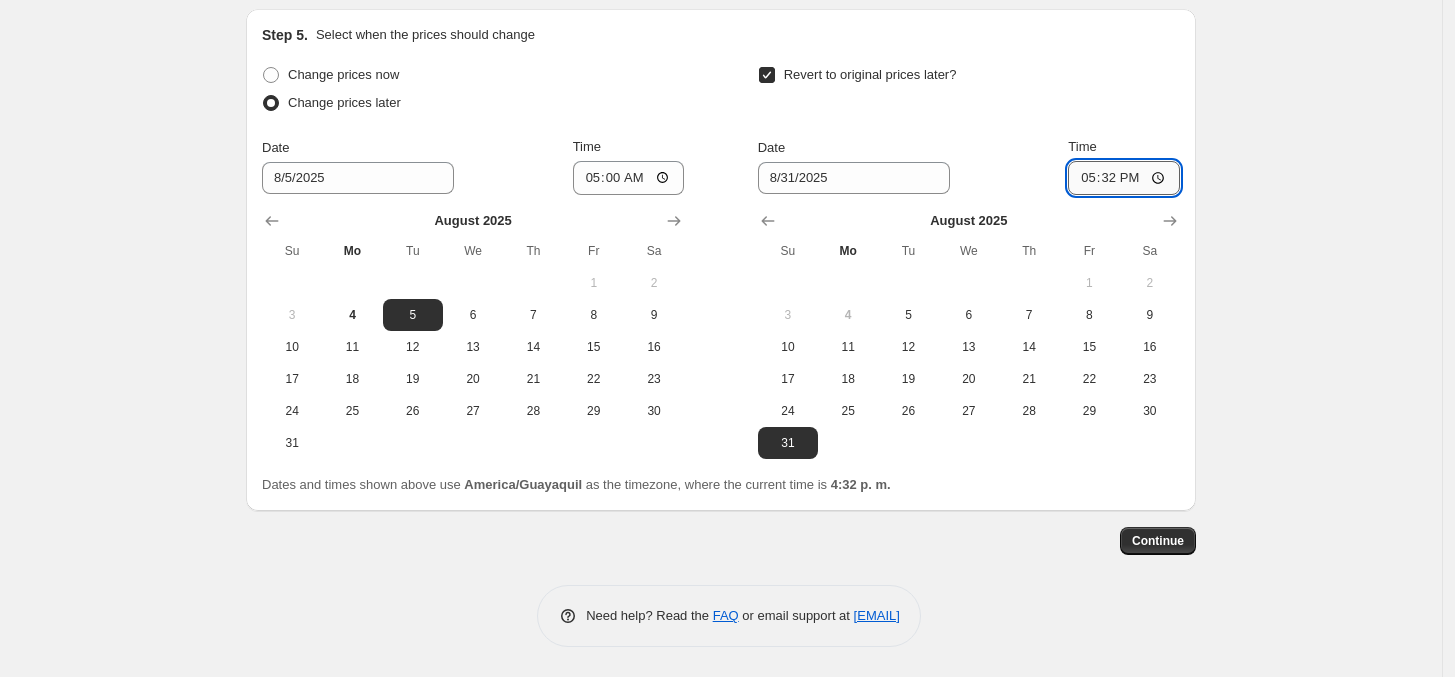 type on "17:00" 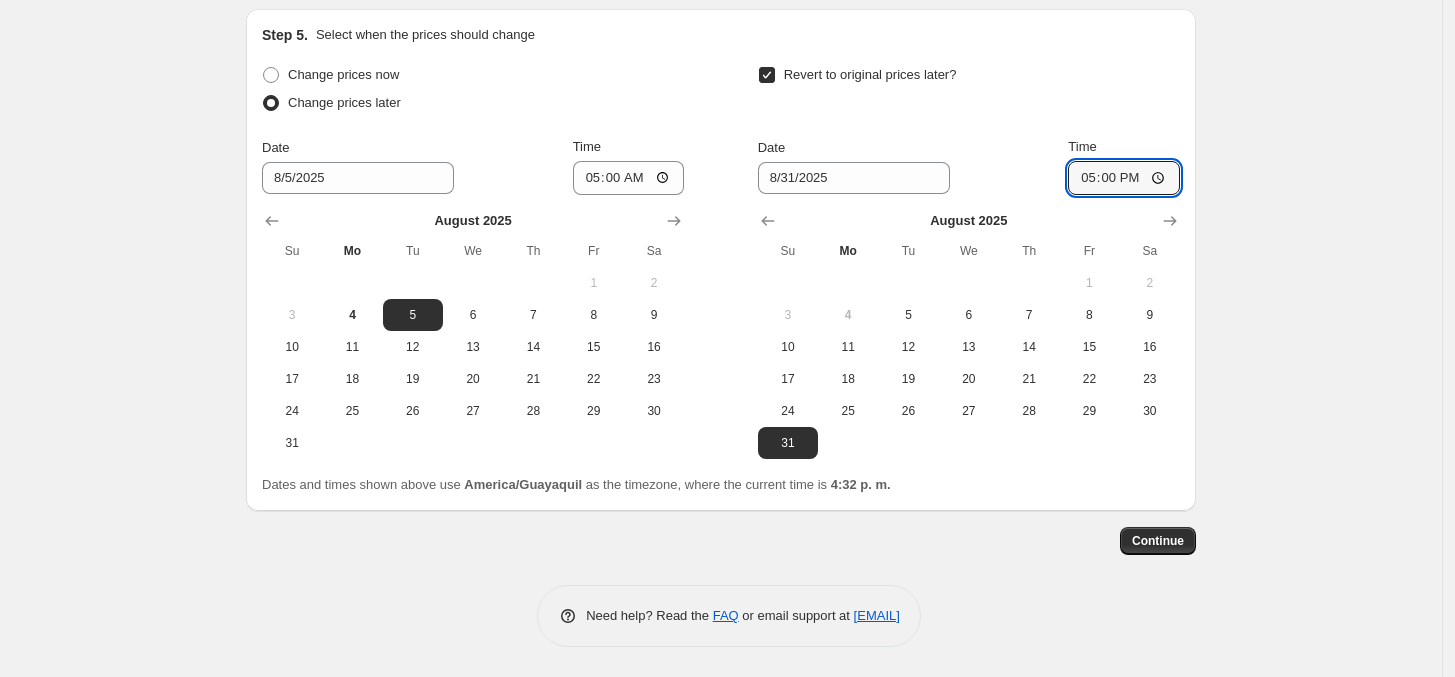 click on "30OFF - [MONTH]" at bounding box center (721, -808) 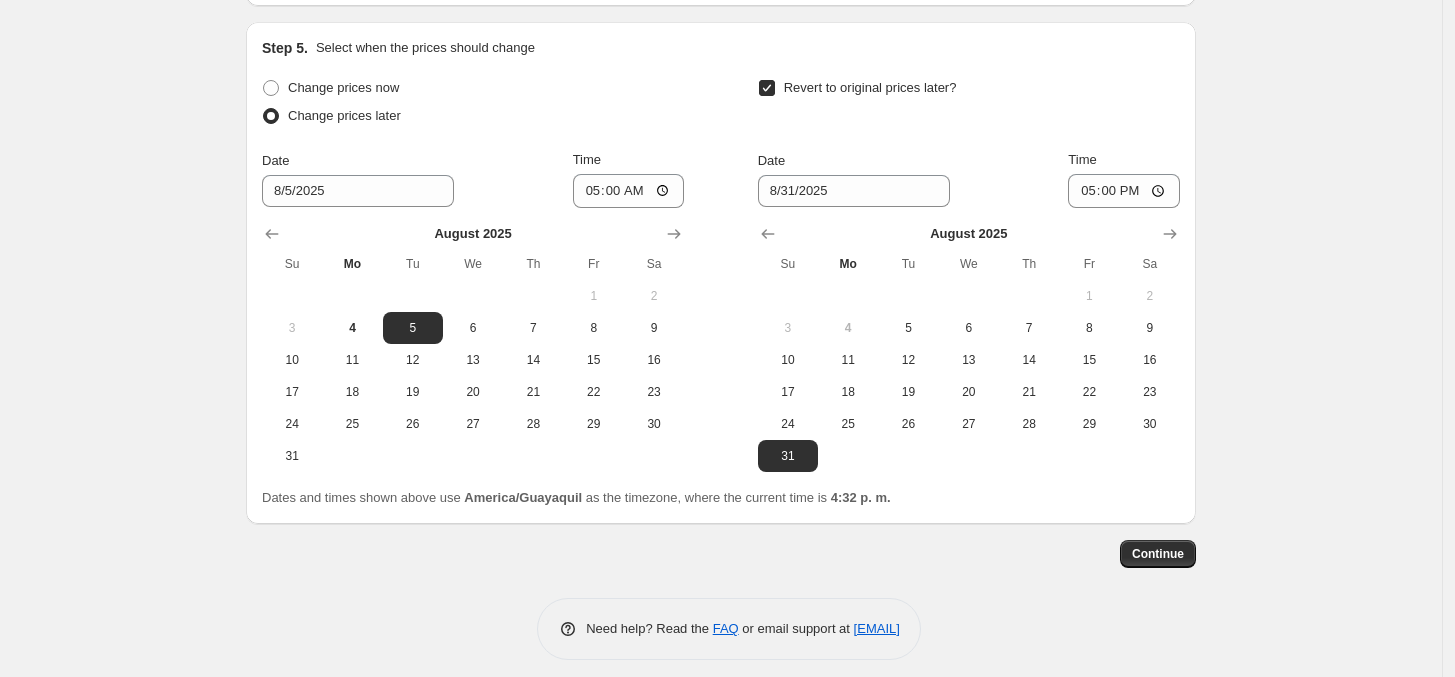scroll, scrollTop: 2297, scrollLeft: 0, axis: vertical 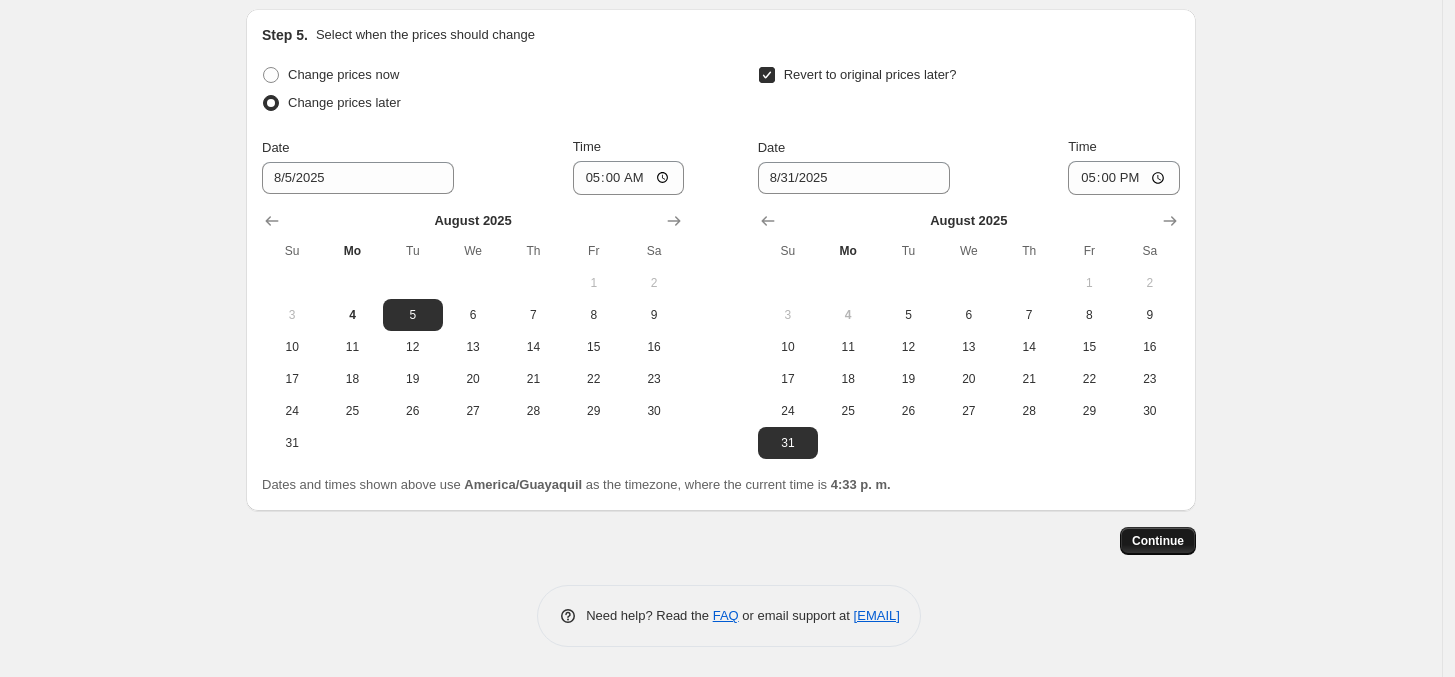 click on "Continue" at bounding box center [1158, 541] 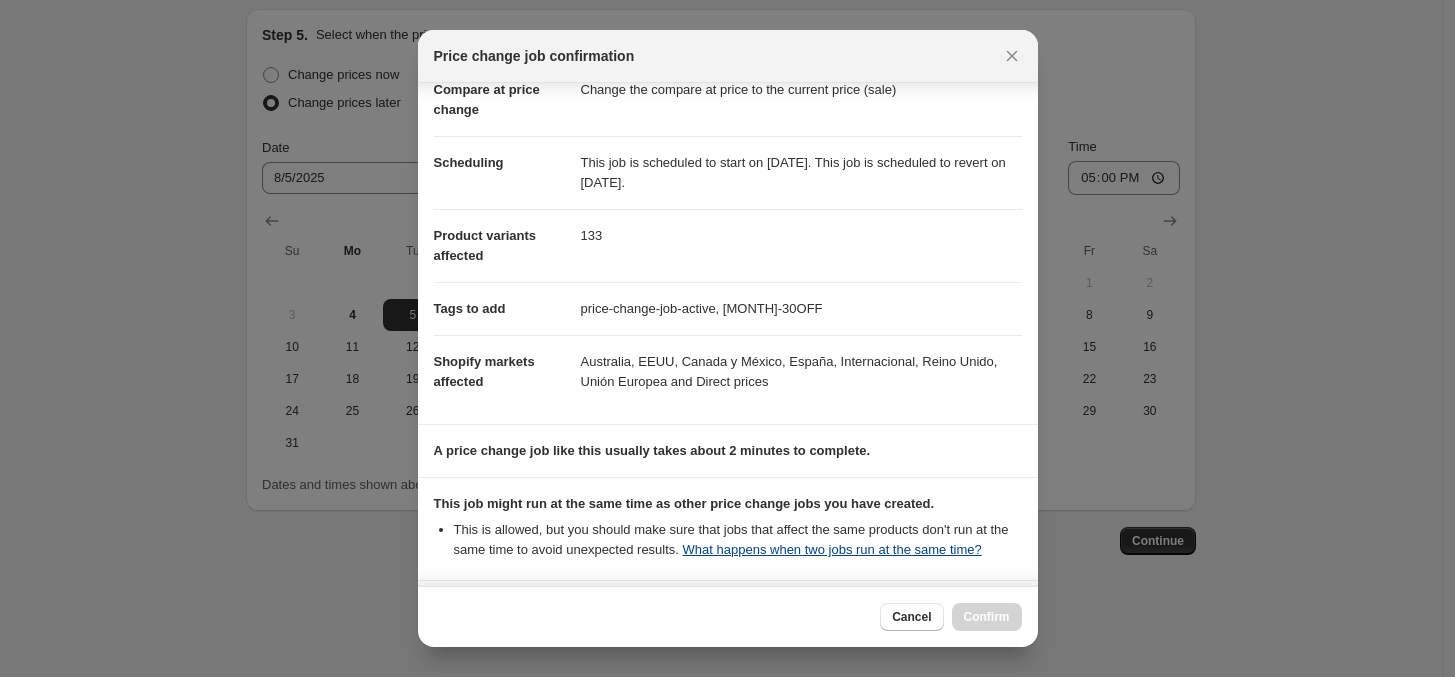 scroll, scrollTop: 288, scrollLeft: 0, axis: vertical 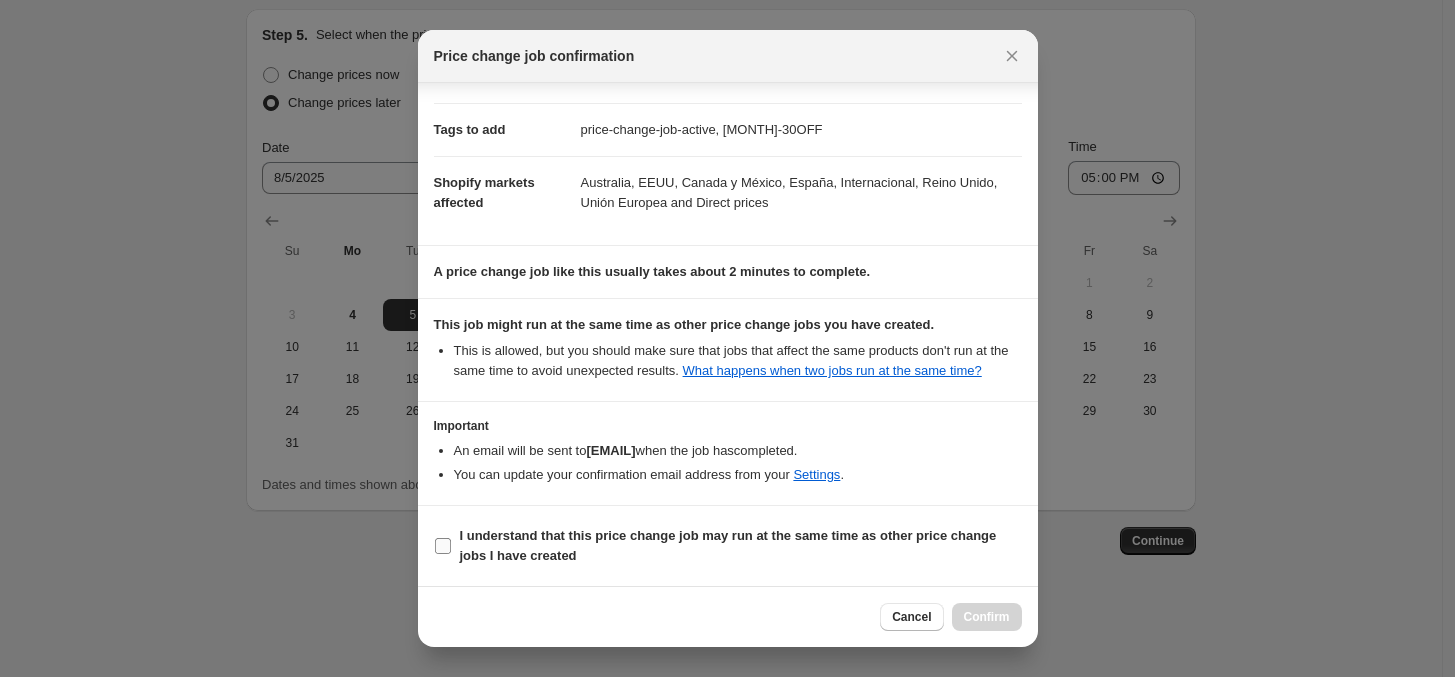 click on "I understand that this price change job may run at the same time as other price change jobs I have created" at bounding box center [443, 546] 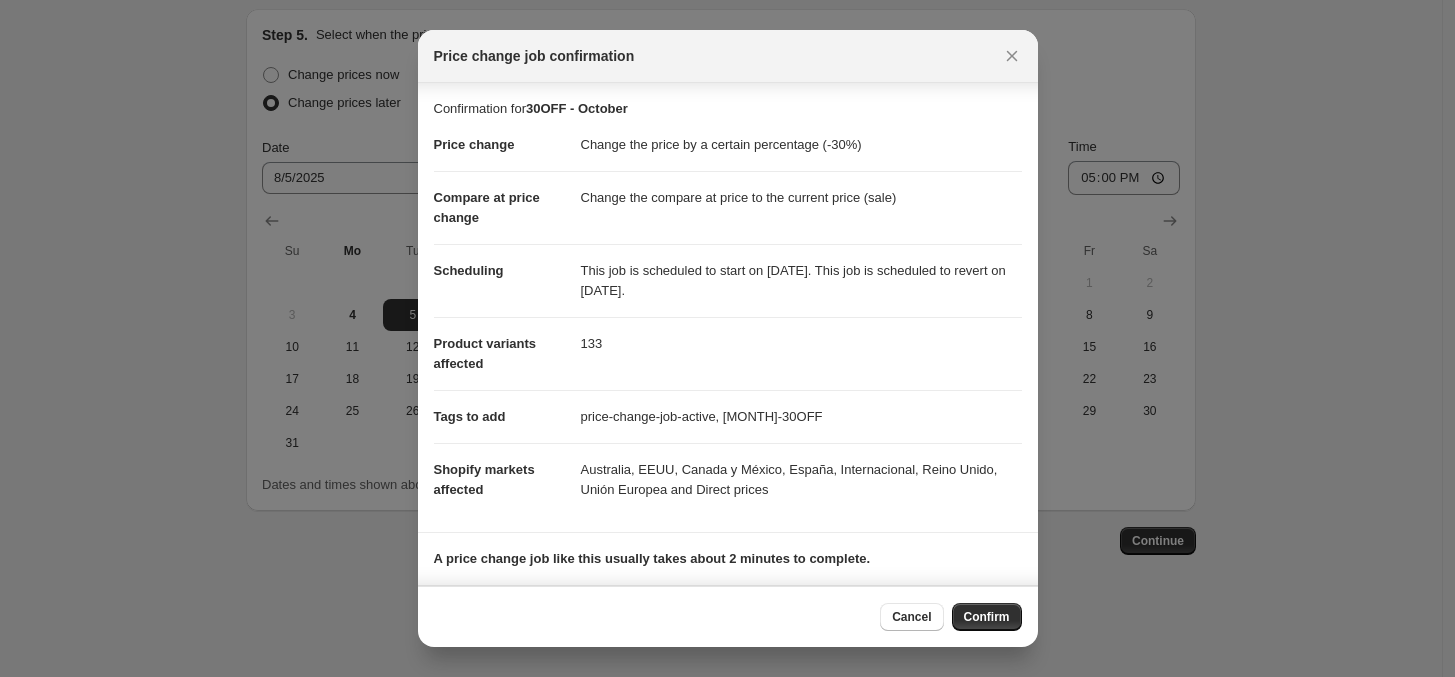 scroll, scrollTop: 288, scrollLeft: 0, axis: vertical 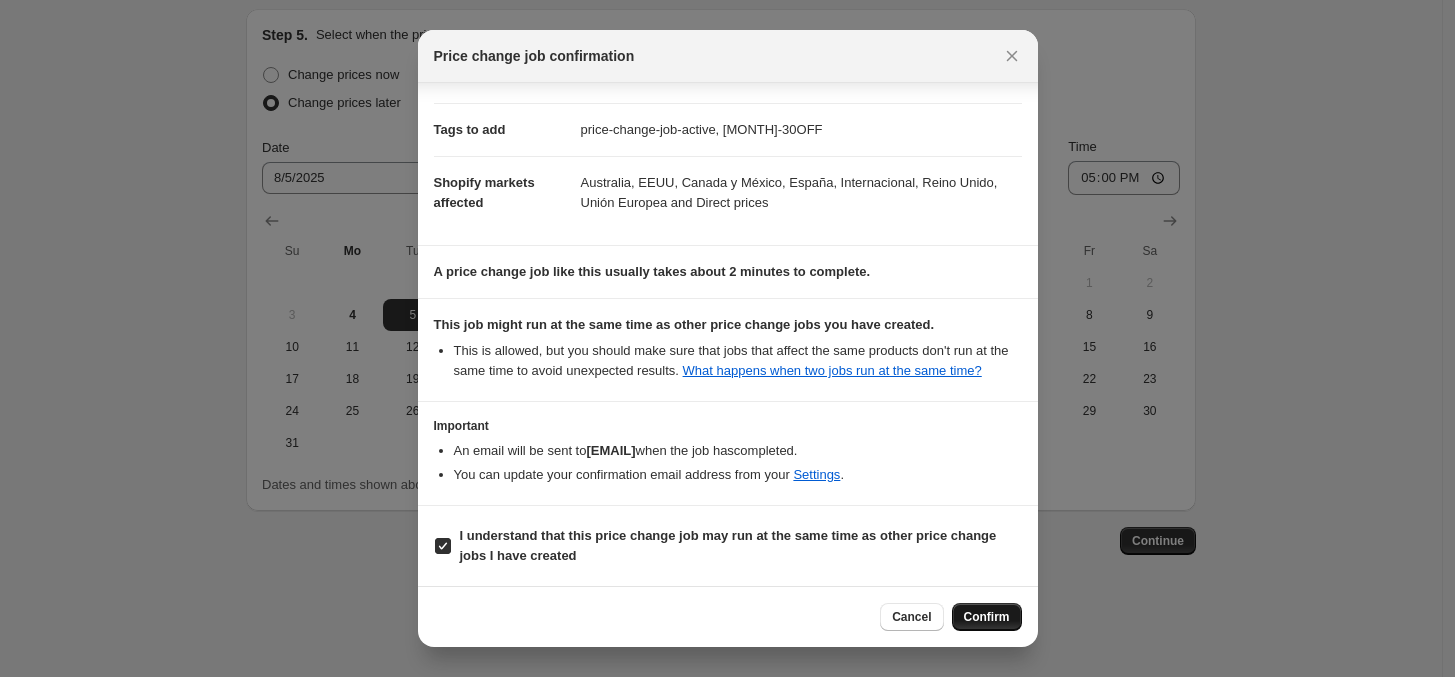 click on "Confirm" at bounding box center [987, 617] 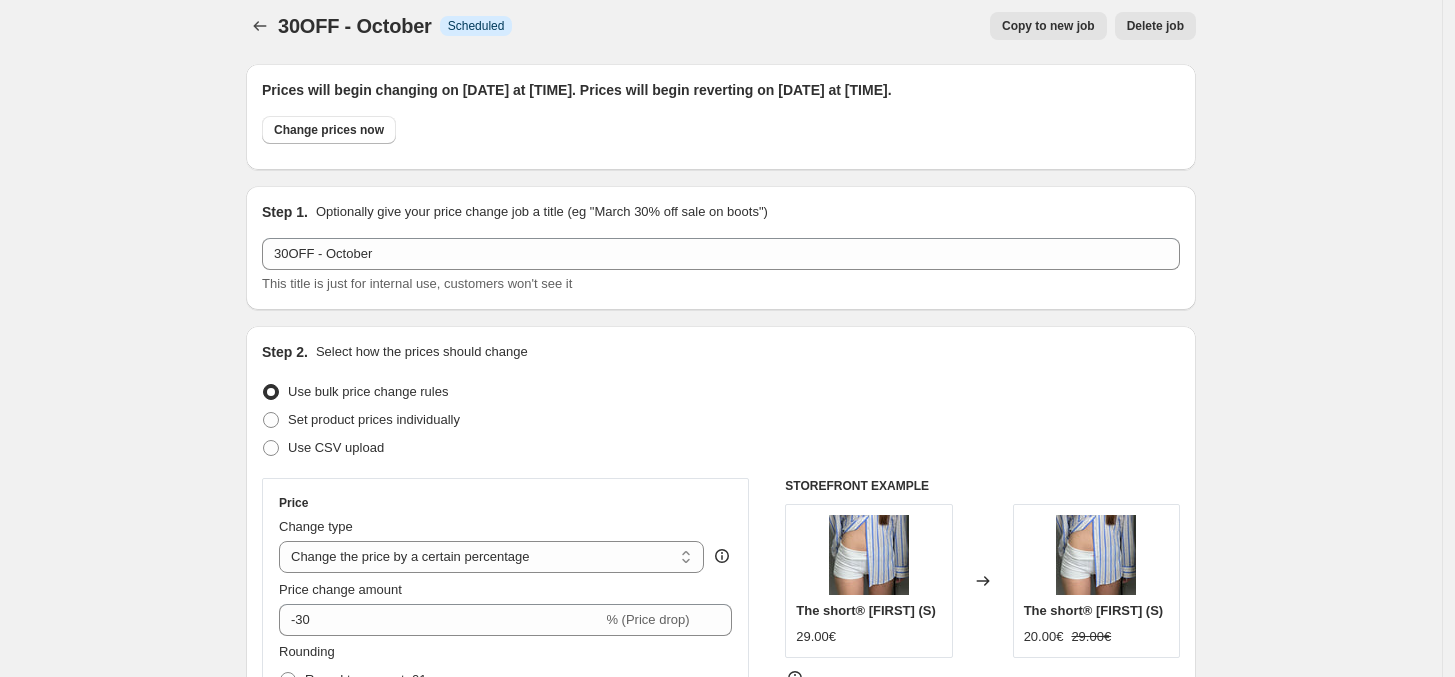 scroll, scrollTop: 0, scrollLeft: 0, axis: both 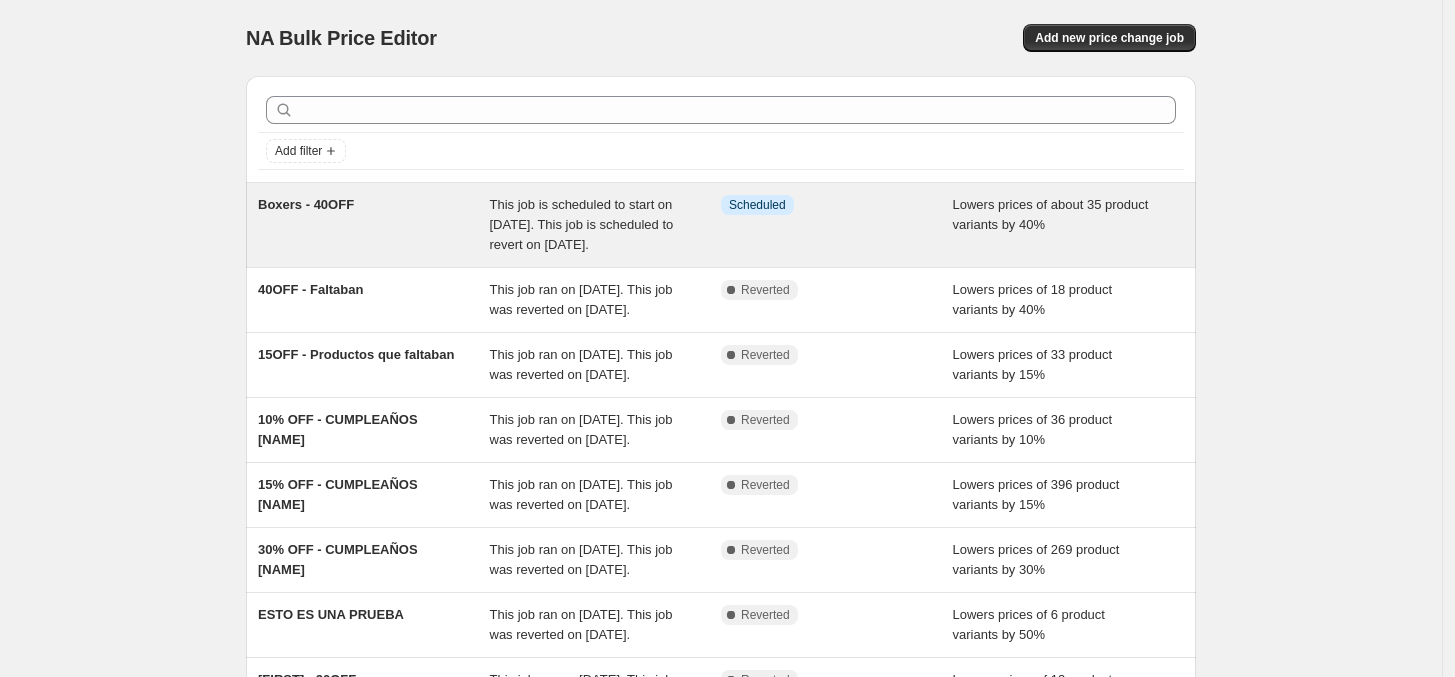 click on "This job is scheduled to start on [DATE]. This job is scheduled to revert on [DATE]." at bounding box center [582, 224] 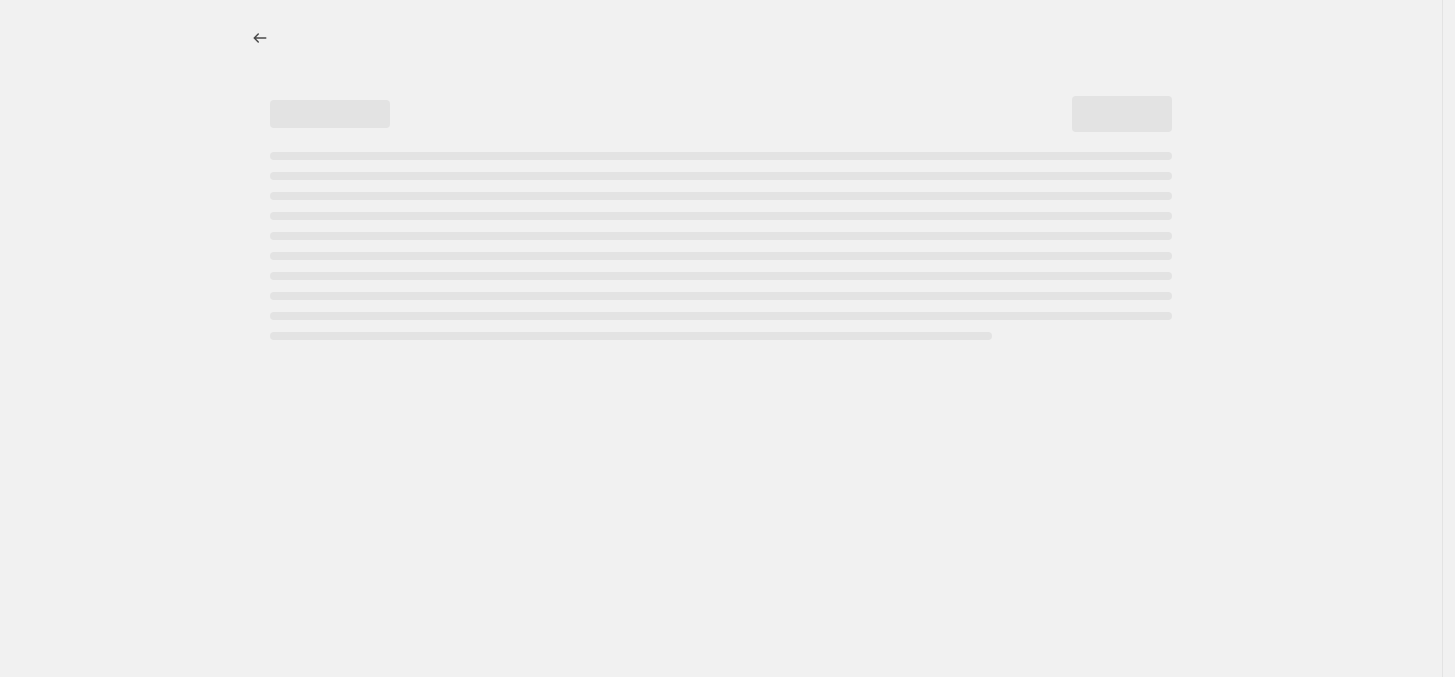 select on "percentage" 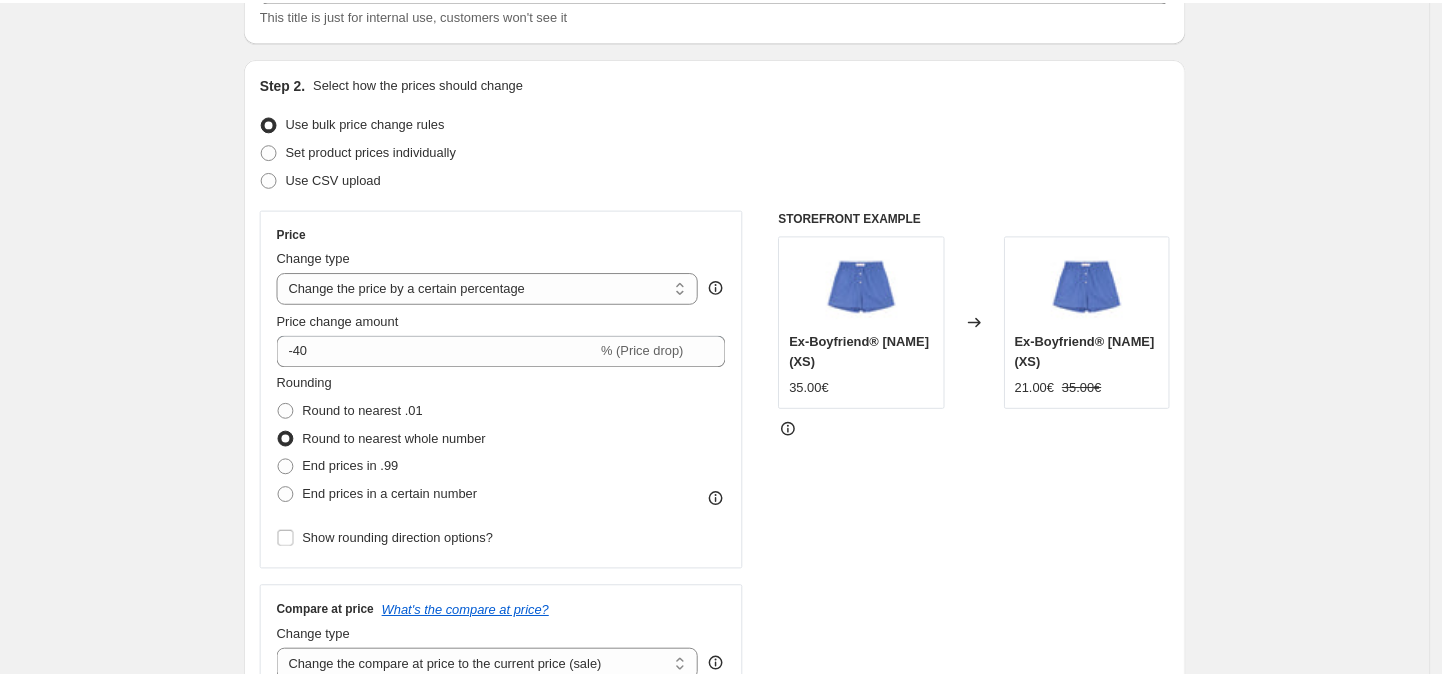 scroll, scrollTop: 0, scrollLeft: 0, axis: both 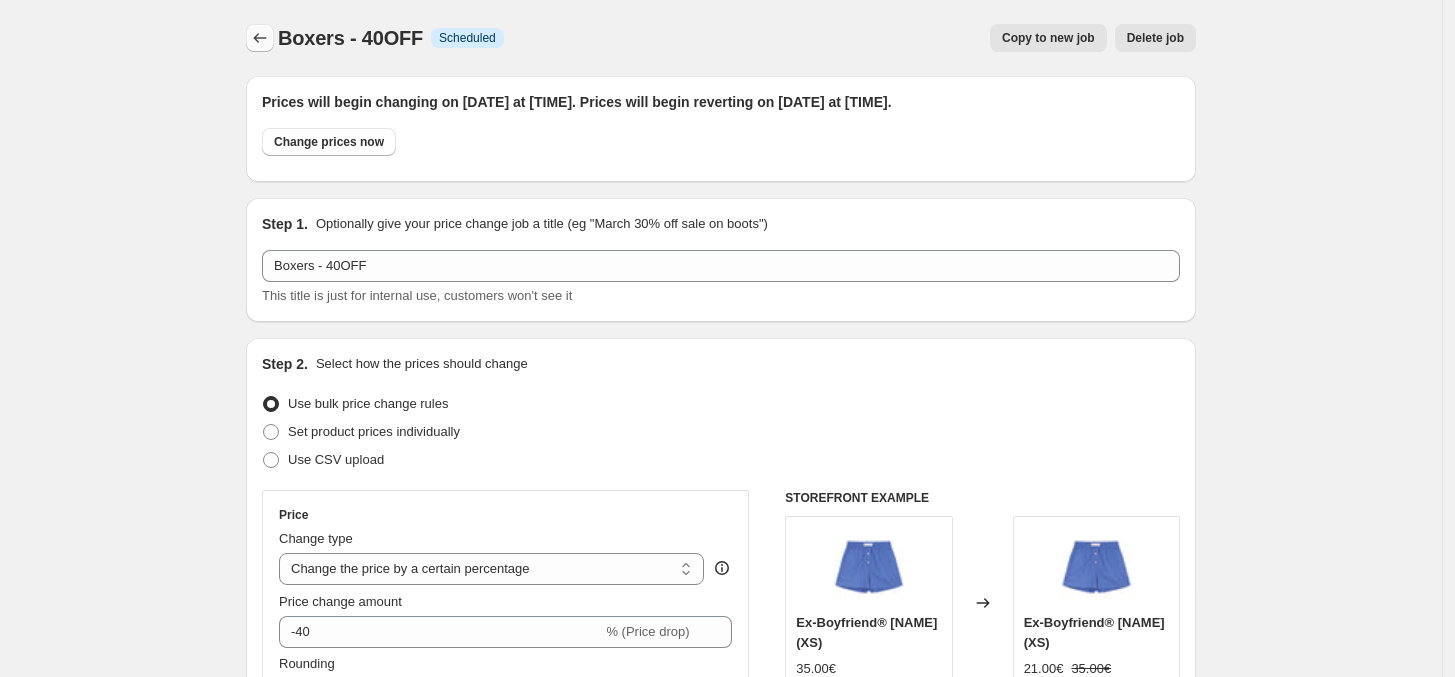 click 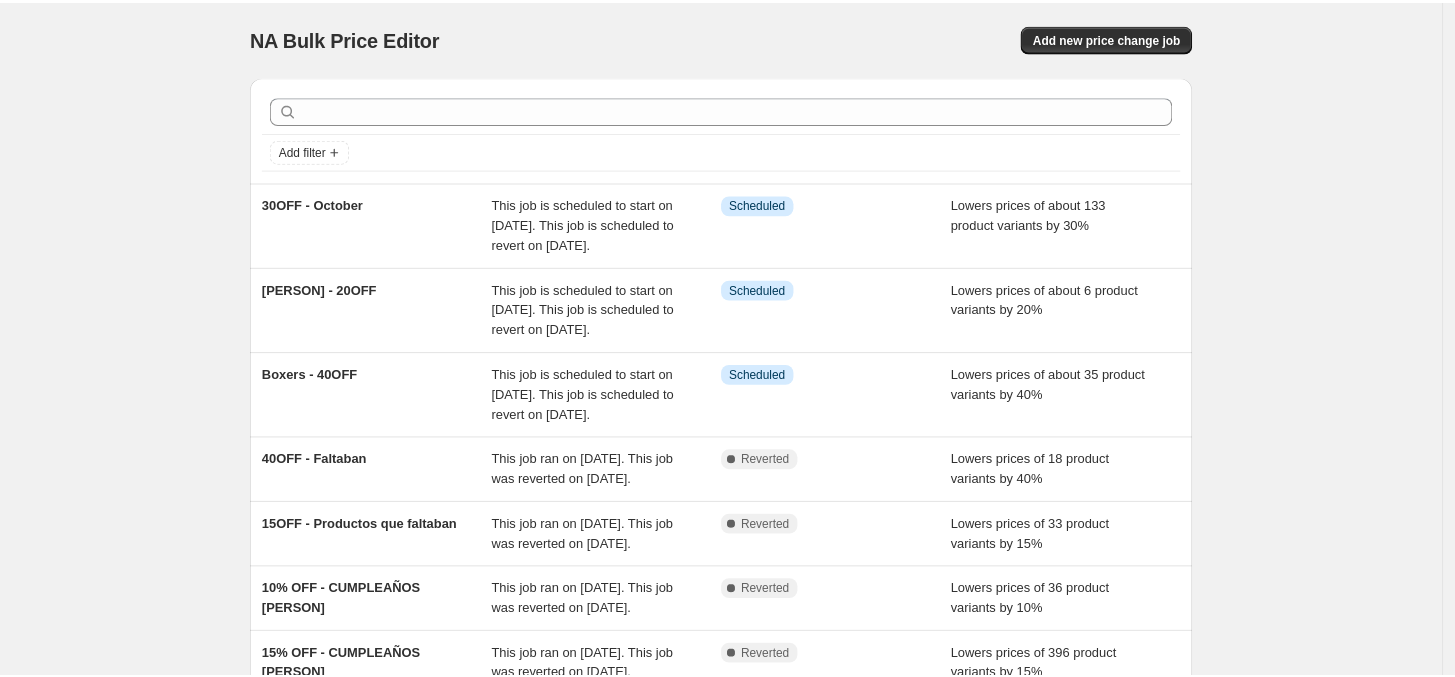 scroll, scrollTop: 0, scrollLeft: 0, axis: both 